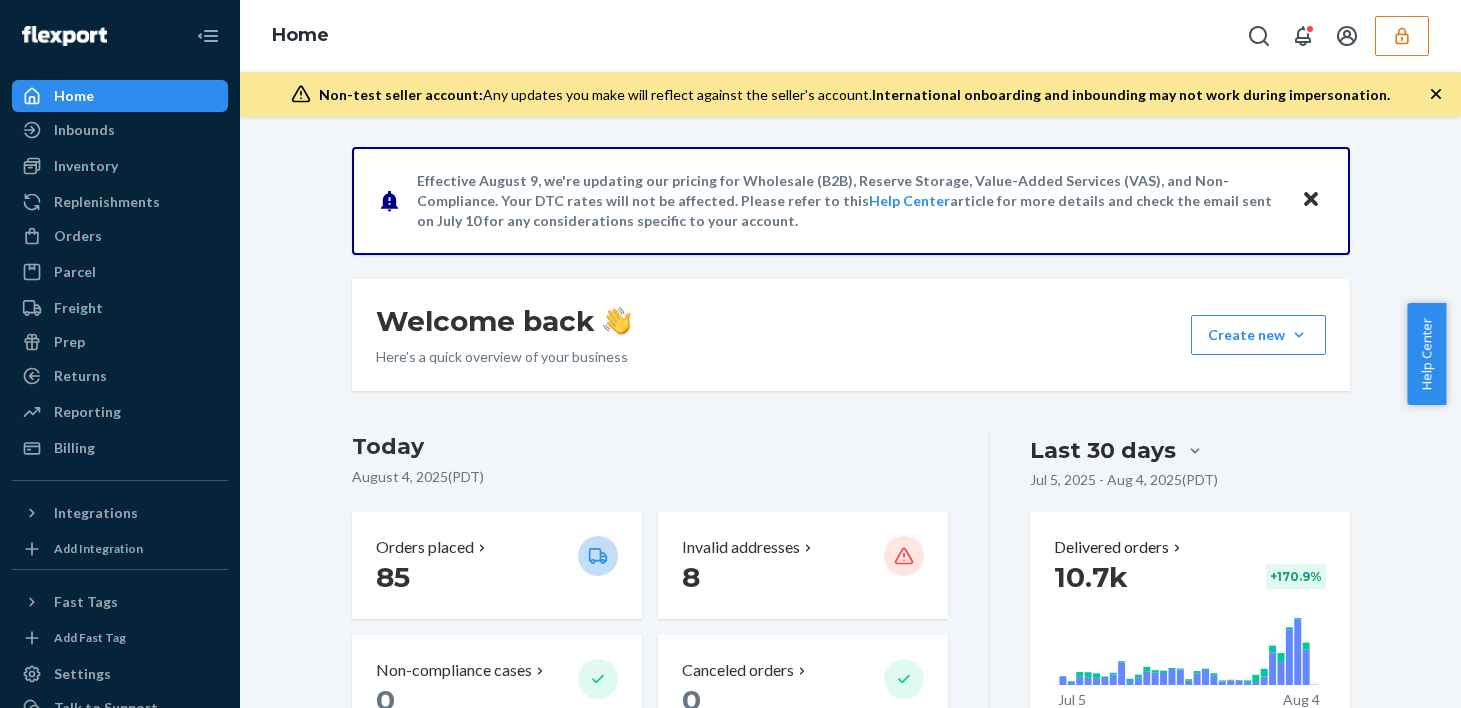 scroll, scrollTop: 0, scrollLeft: 0, axis: both 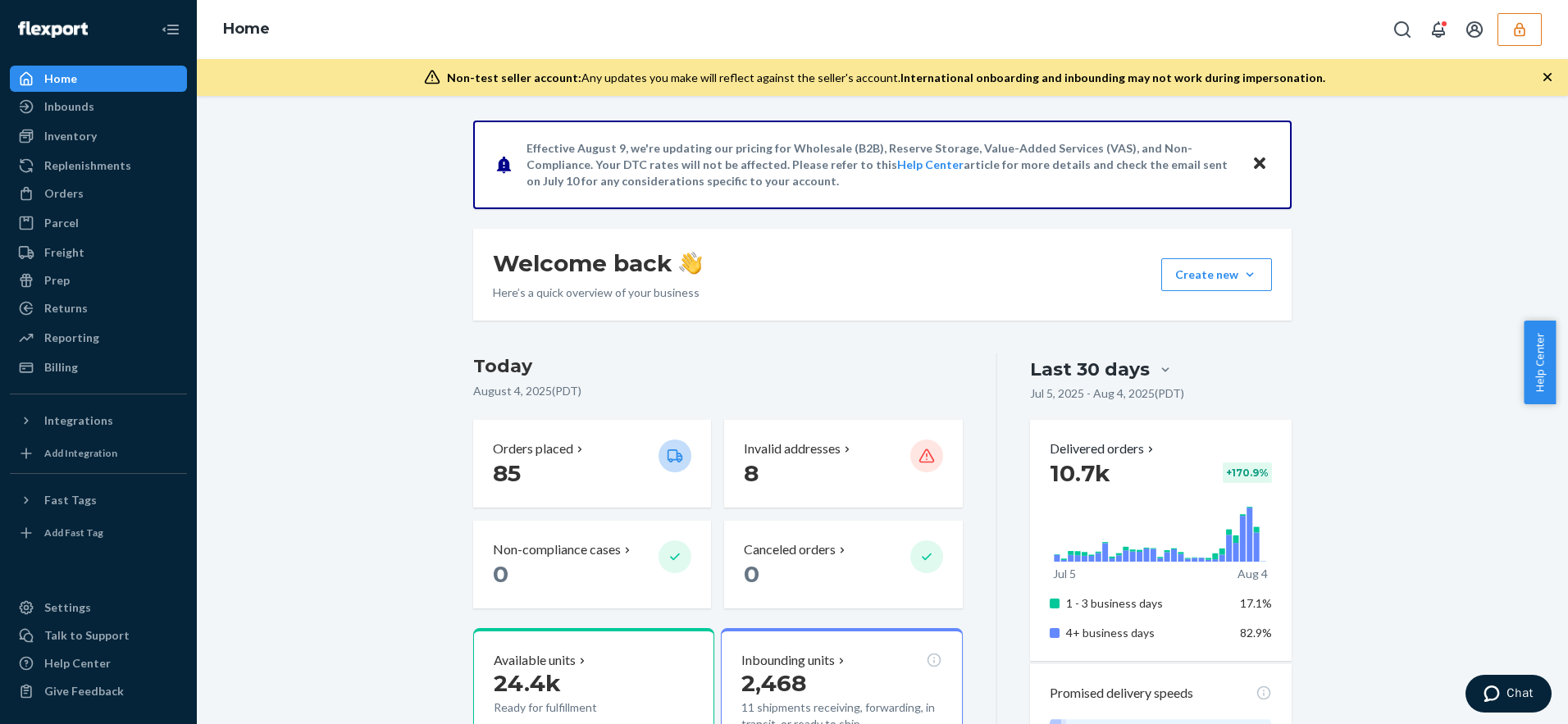 click on "Effective August 9, we're updating our pricing for Wholesale (B2B), Reserve Storage, Value-Added Services (VAS), and Non-Compliance. Your DTC rates will not be affected. Please refer to this  Help Center  article for more details and check the email sent on July 10 for any considerations specific to your account. Welcome back  Here’s a quick overview of your business Create new Create new inbound Create new order Create new product Today August 4, 2025  ( PDT ) Orders placed   85   Invalid addresses   8   Non-compliance cases   0   Canceled orders   0   Available units 24.4k Ready for fulfillment Inbounding units 2,468 11 shipments receiving, forwarding, in transit, or ready to ship Popular SKUs to replenish Avoid missing out on sales by inbounding these SKUs SKU Days of inventory left Regions COWBOY CARTER MAGAZINE (Default Title) 3,005  sold ·  88  available 1 1 of 5 CCT RECLAMATION TEE (BLACK) (XL) 1,499  sold ·  128  available 3 1 of 5 CCT RECLAMATION TEE (BLACK) (2XL) 1,307  sold ·  148  available 3" at bounding box center (882, 947) 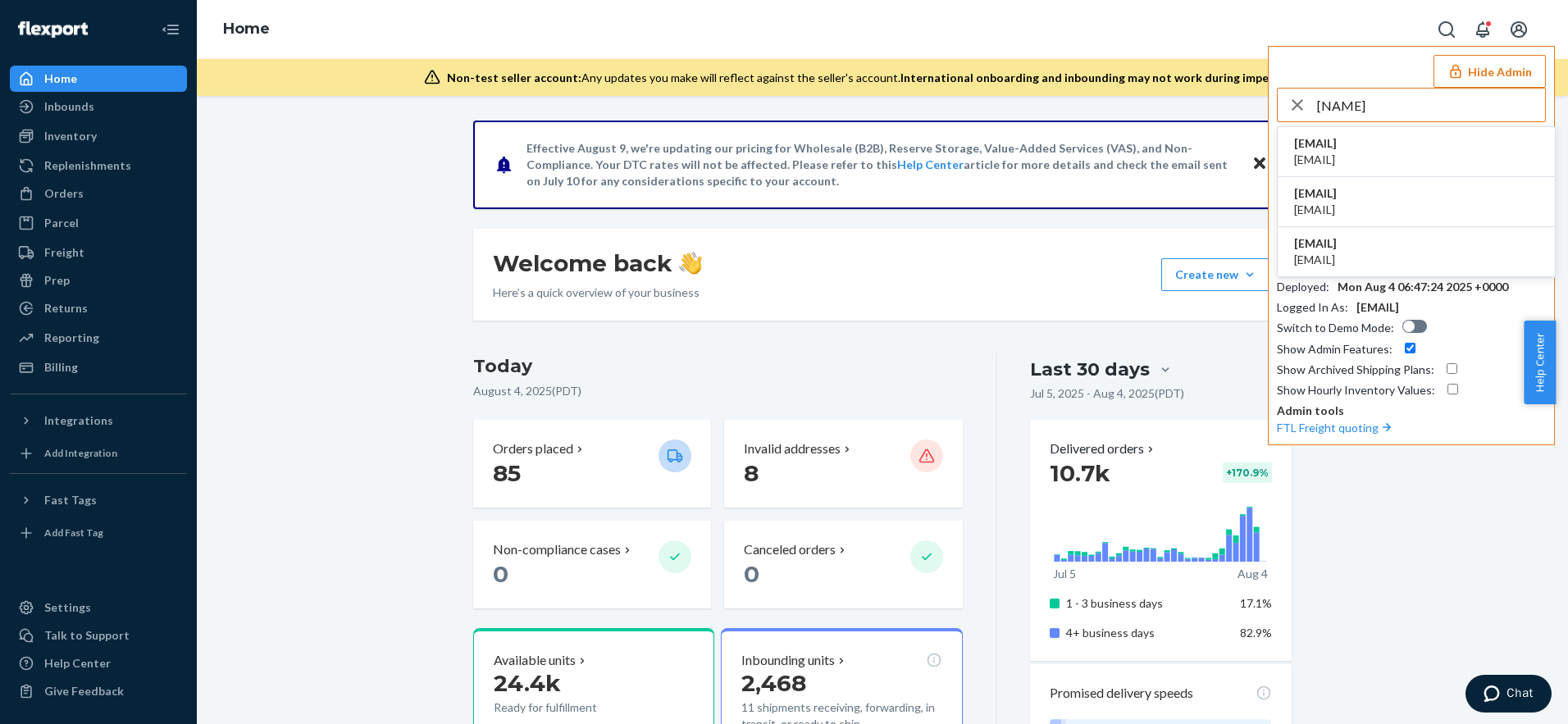 type on "kevinarc" 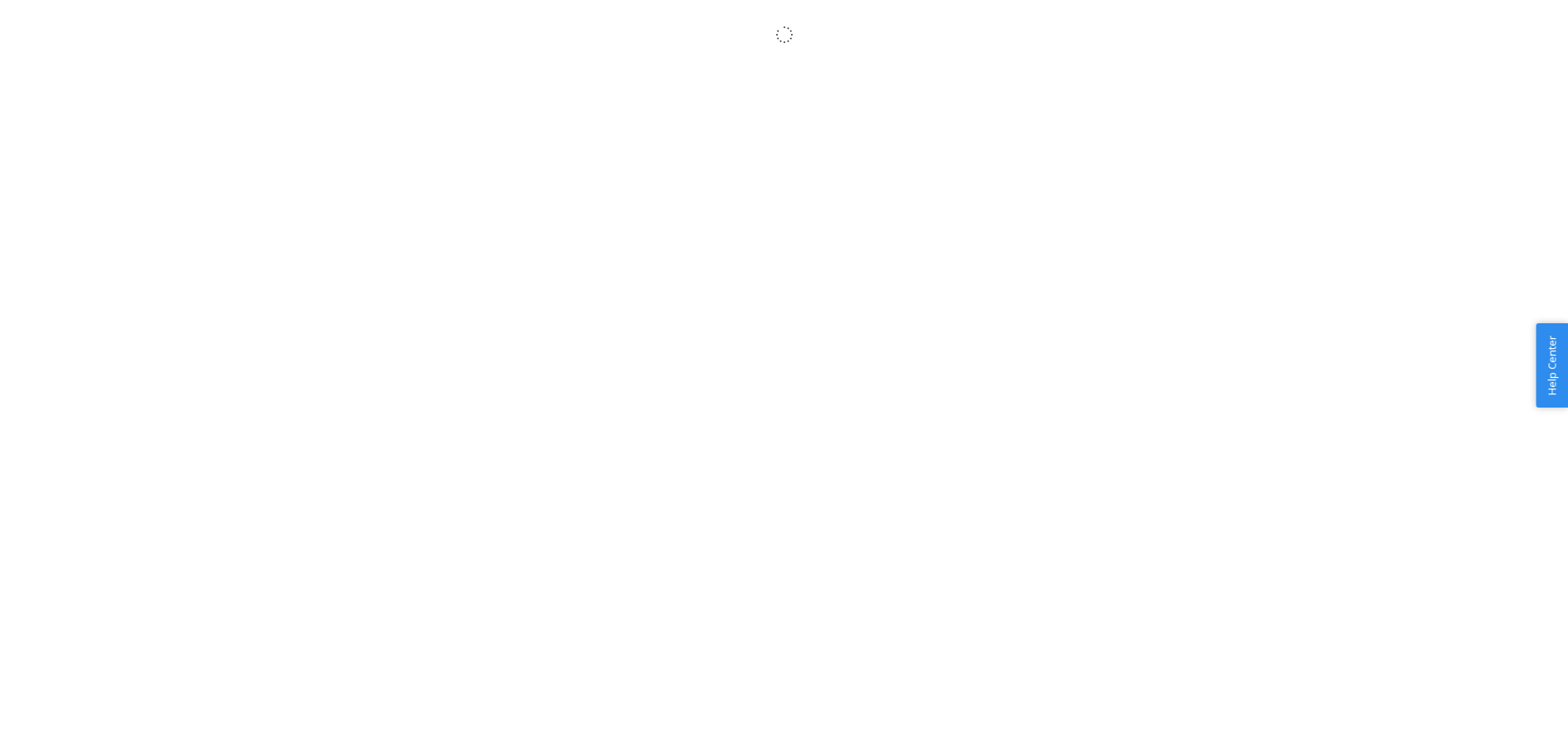 scroll, scrollTop: 0, scrollLeft: 0, axis: both 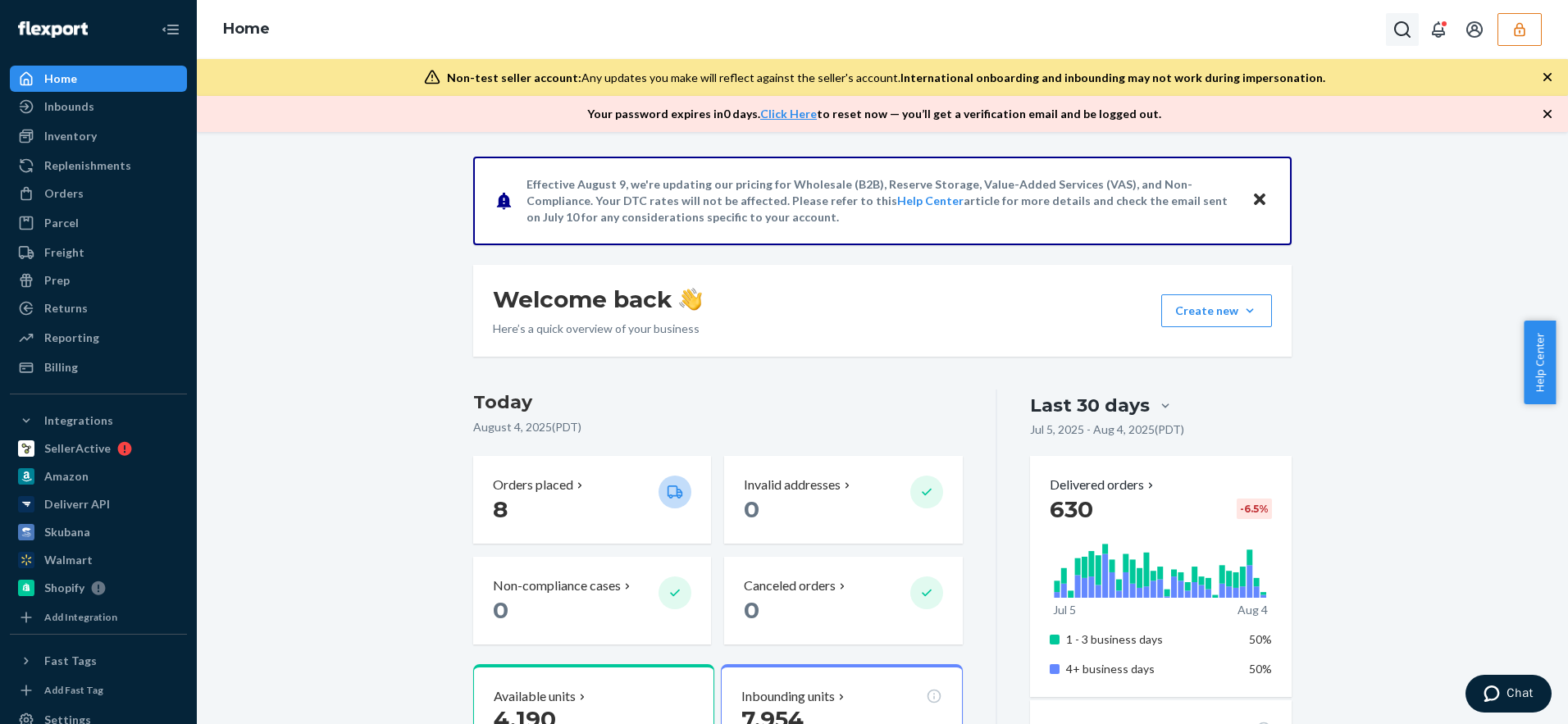click 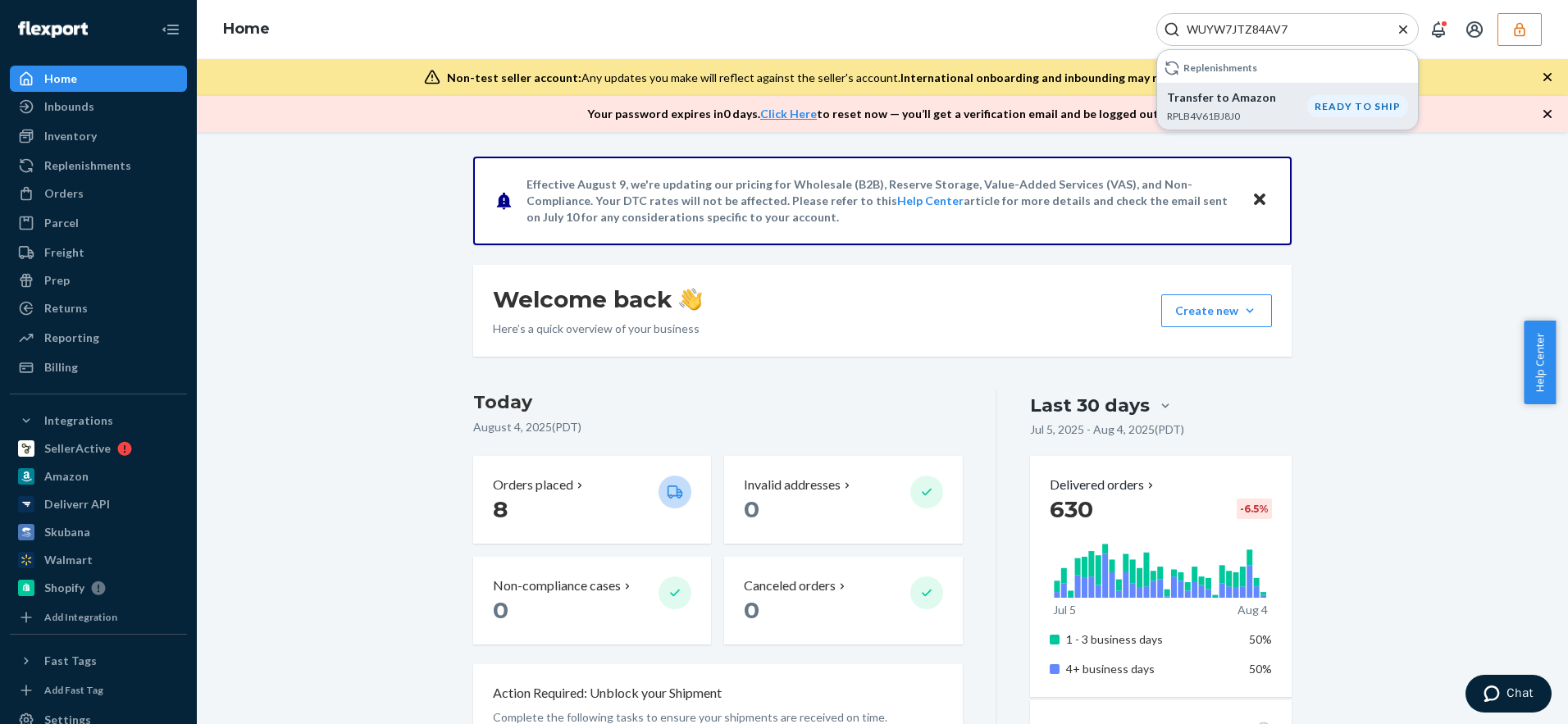type on "WUYW7JTZ84AV7" 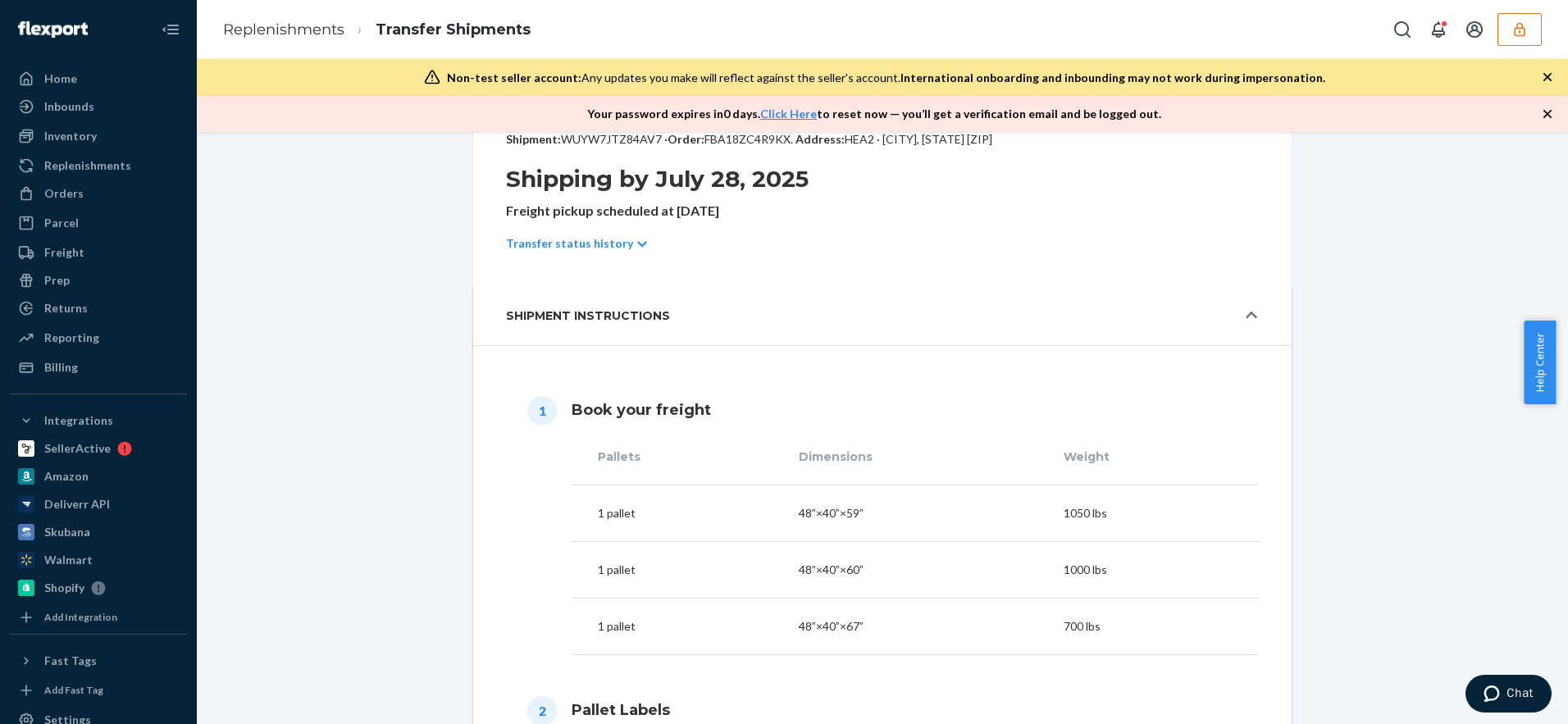 scroll, scrollTop: 0, scrollLeft: 0, axis: both 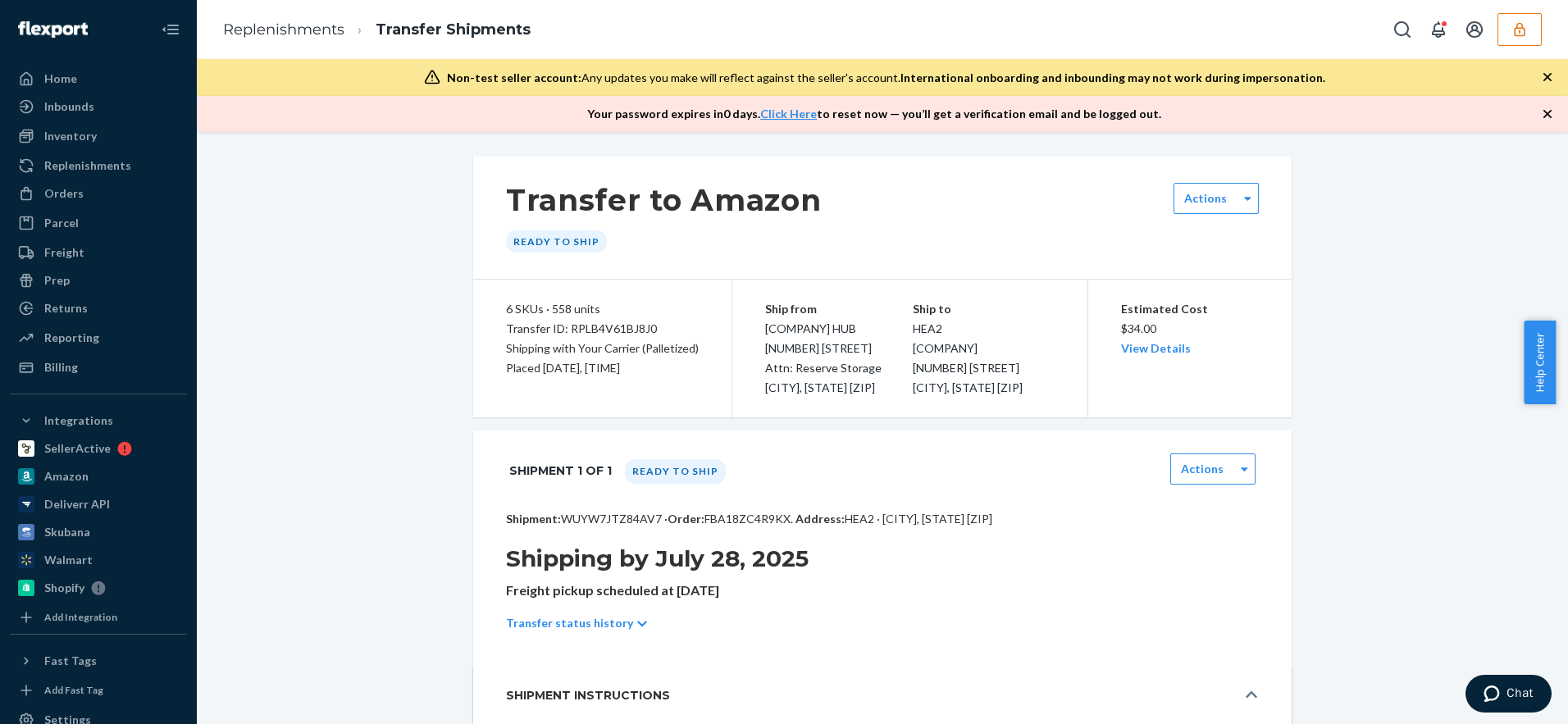 click at bounding box center [1520, 30] 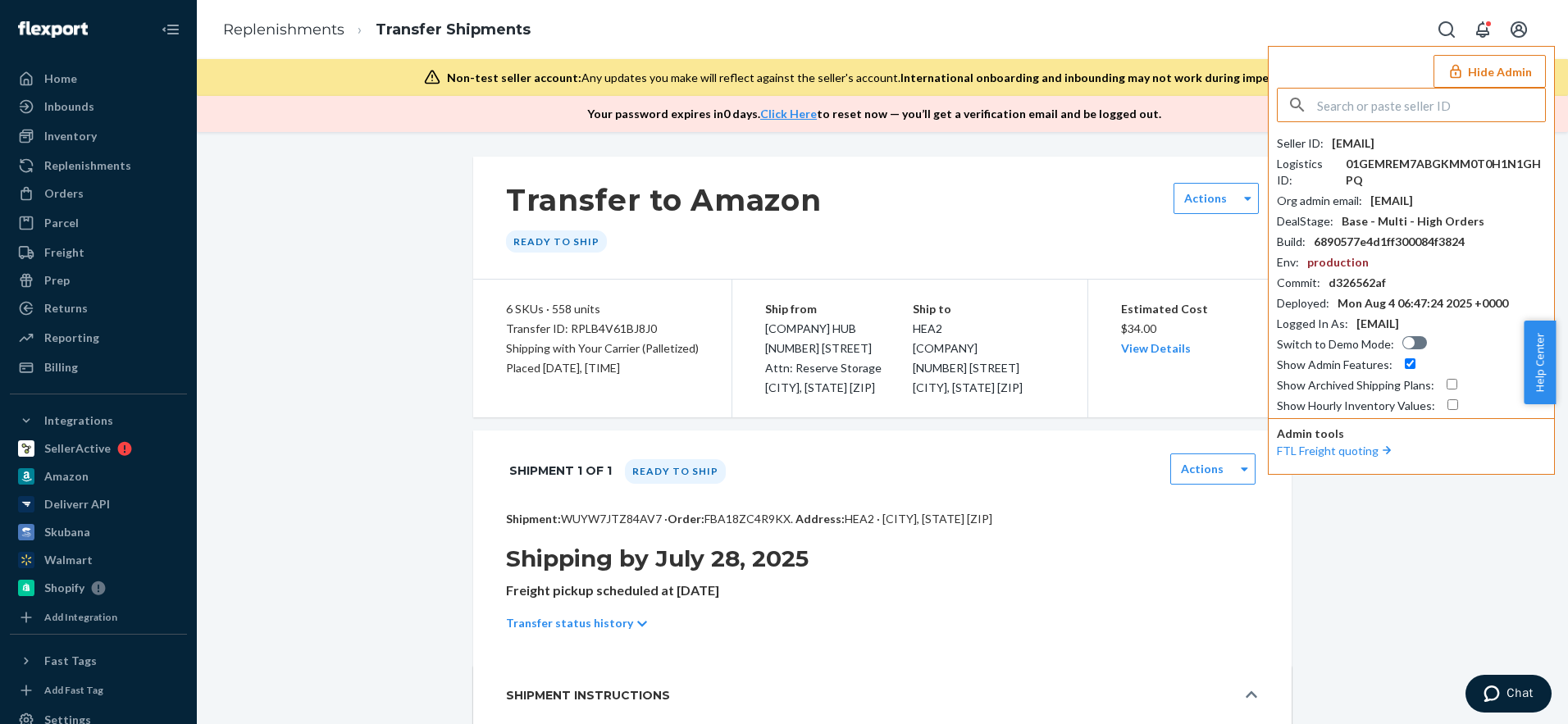 type on "o" 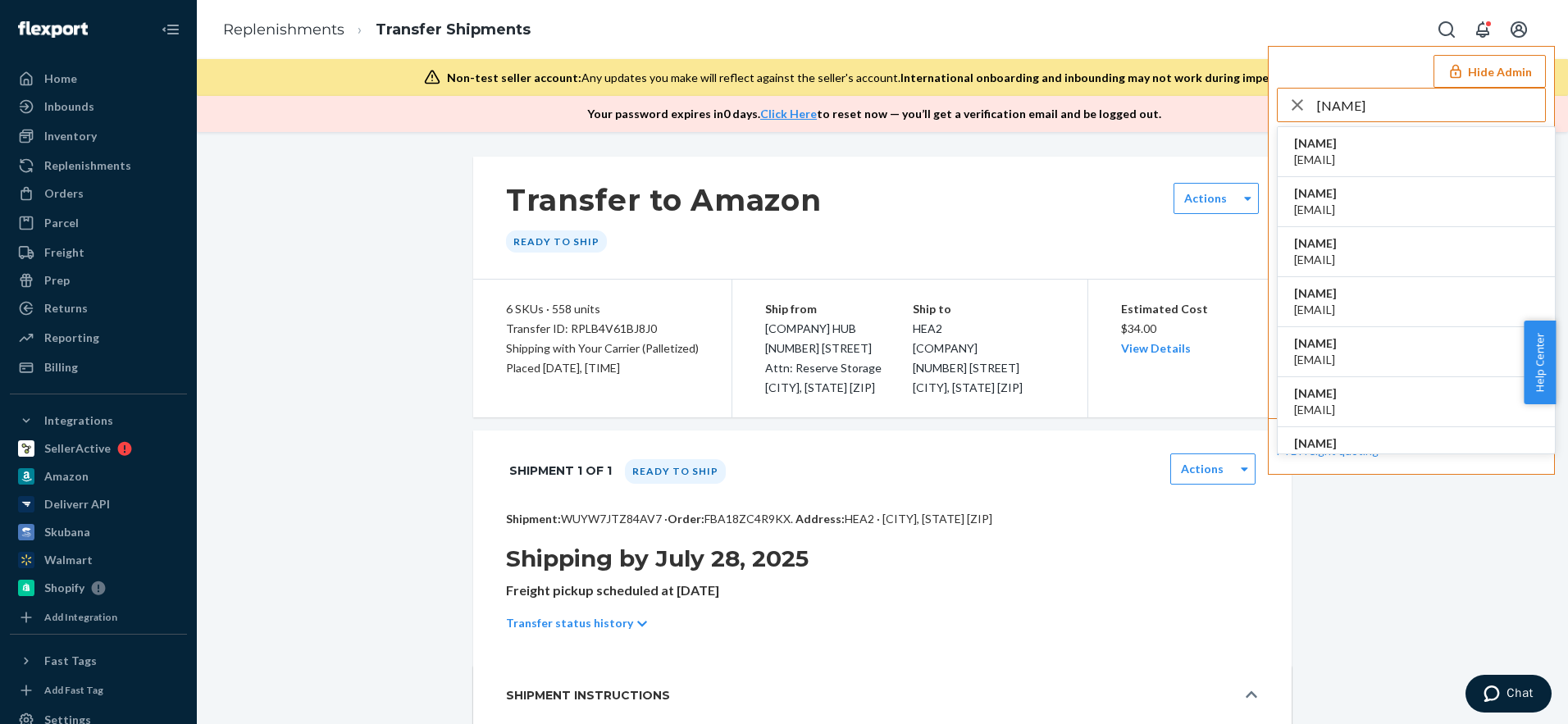 type on "[FIRST]" 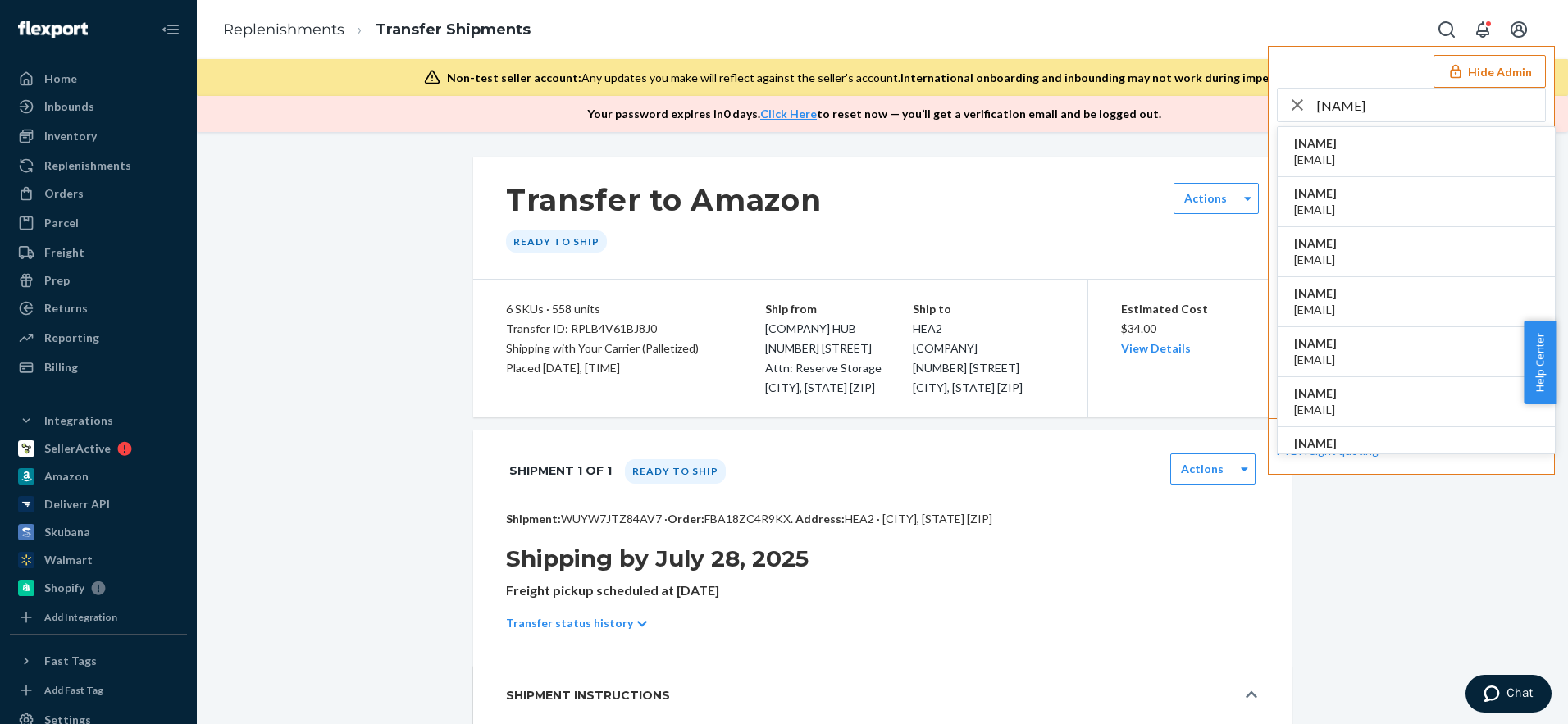 click on "[EMAIL]" at bounding box center (1315, 160) 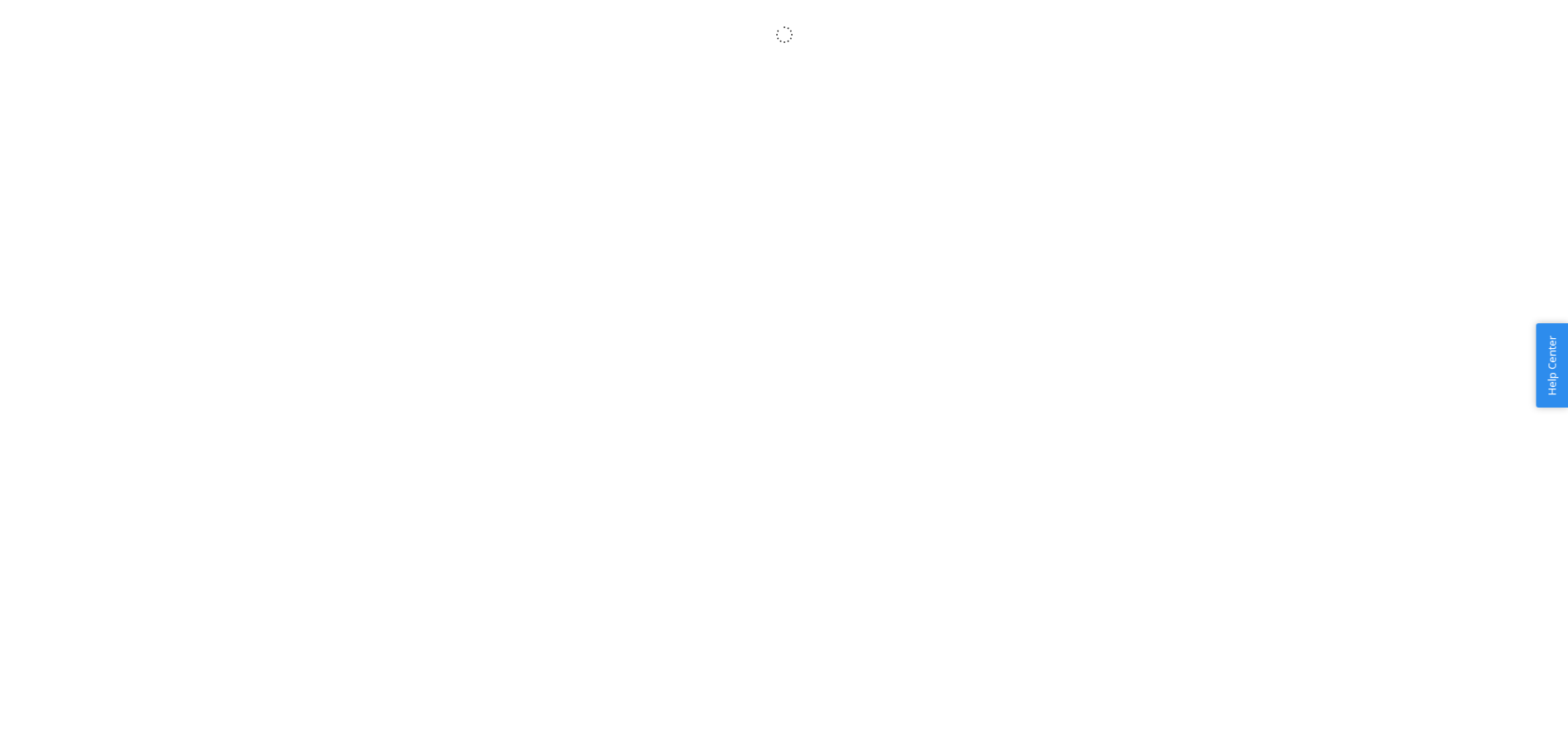 scroll, scrollTop: 0, scrollLeft: 0, axis: both 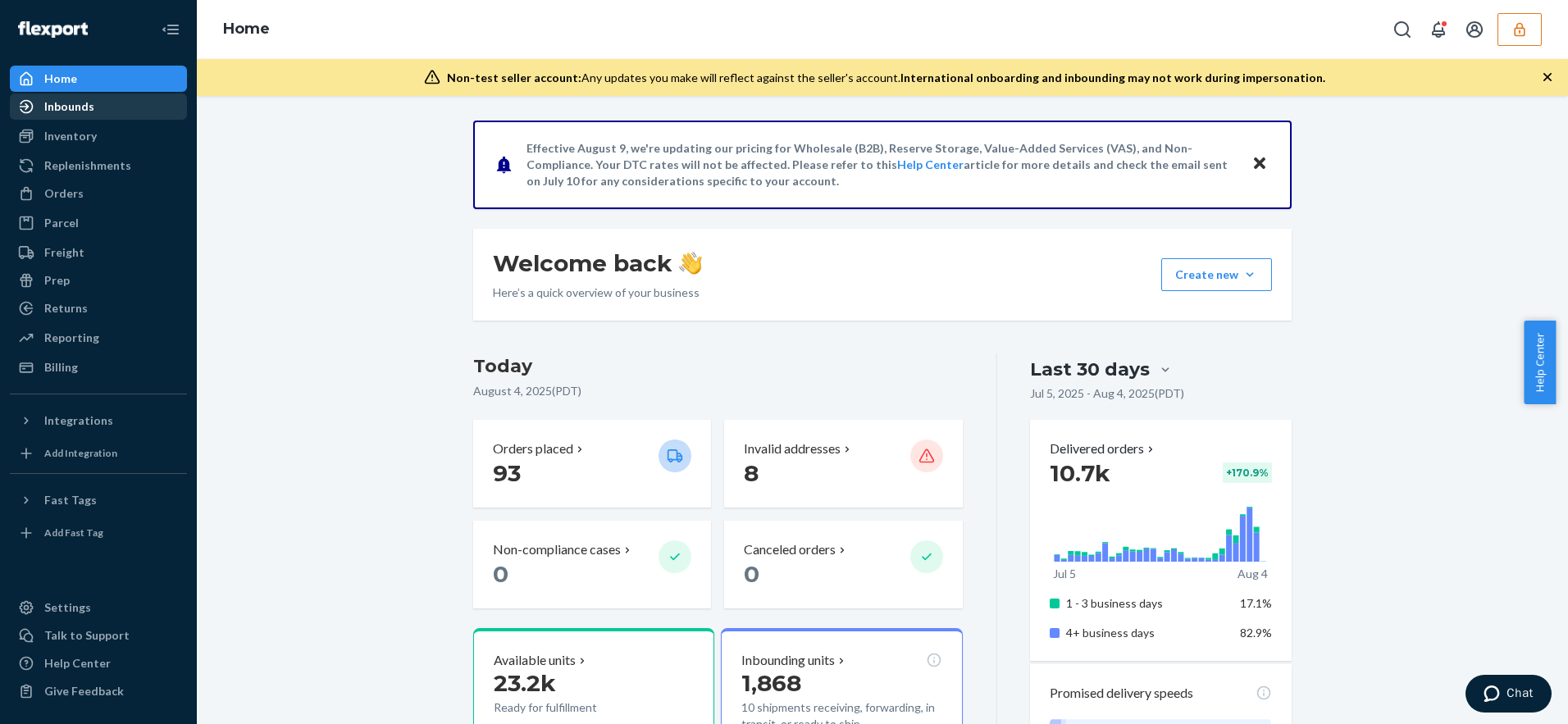 click on "Inbounds" at bounding box center [98, 107] 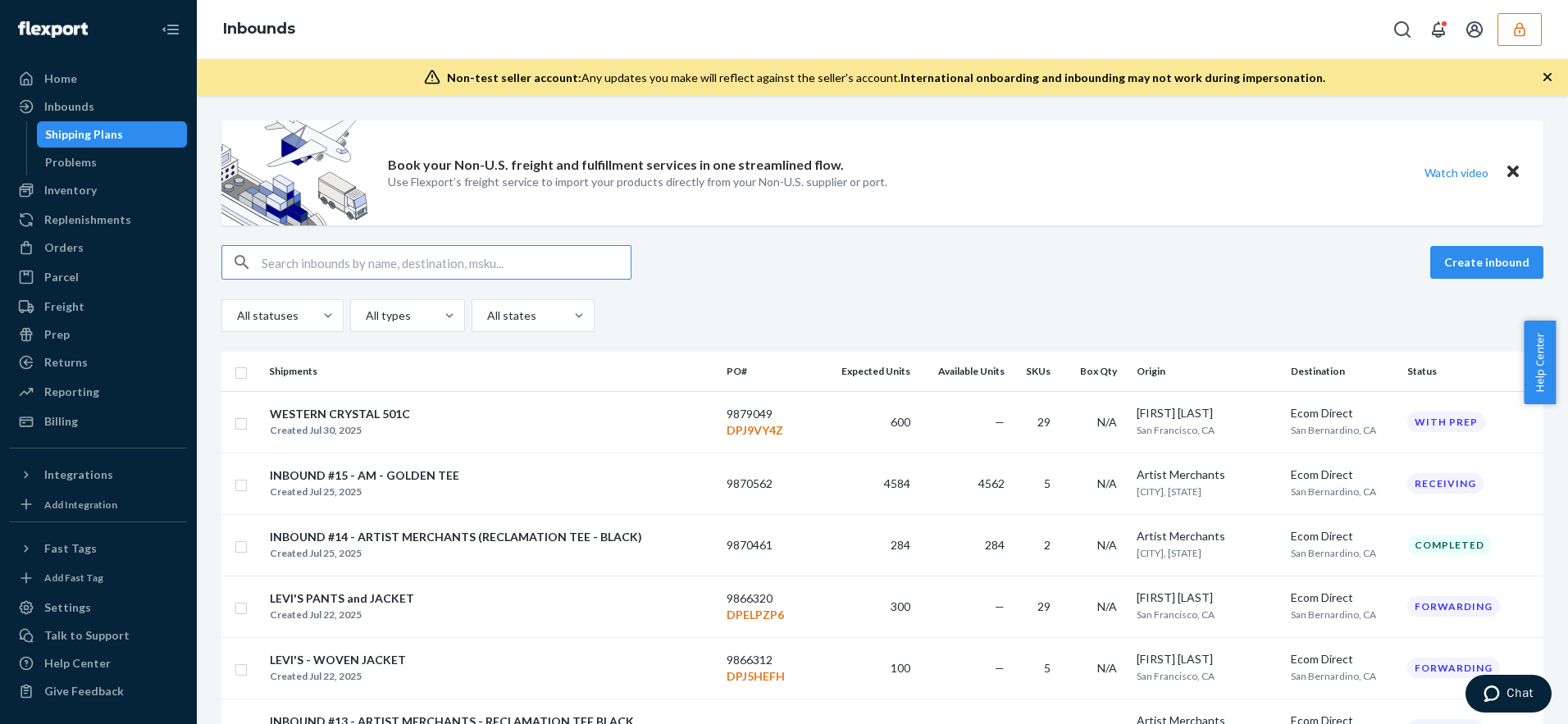 scroll, scrollTop: 128, scrollLeft: 0, axis: vertical 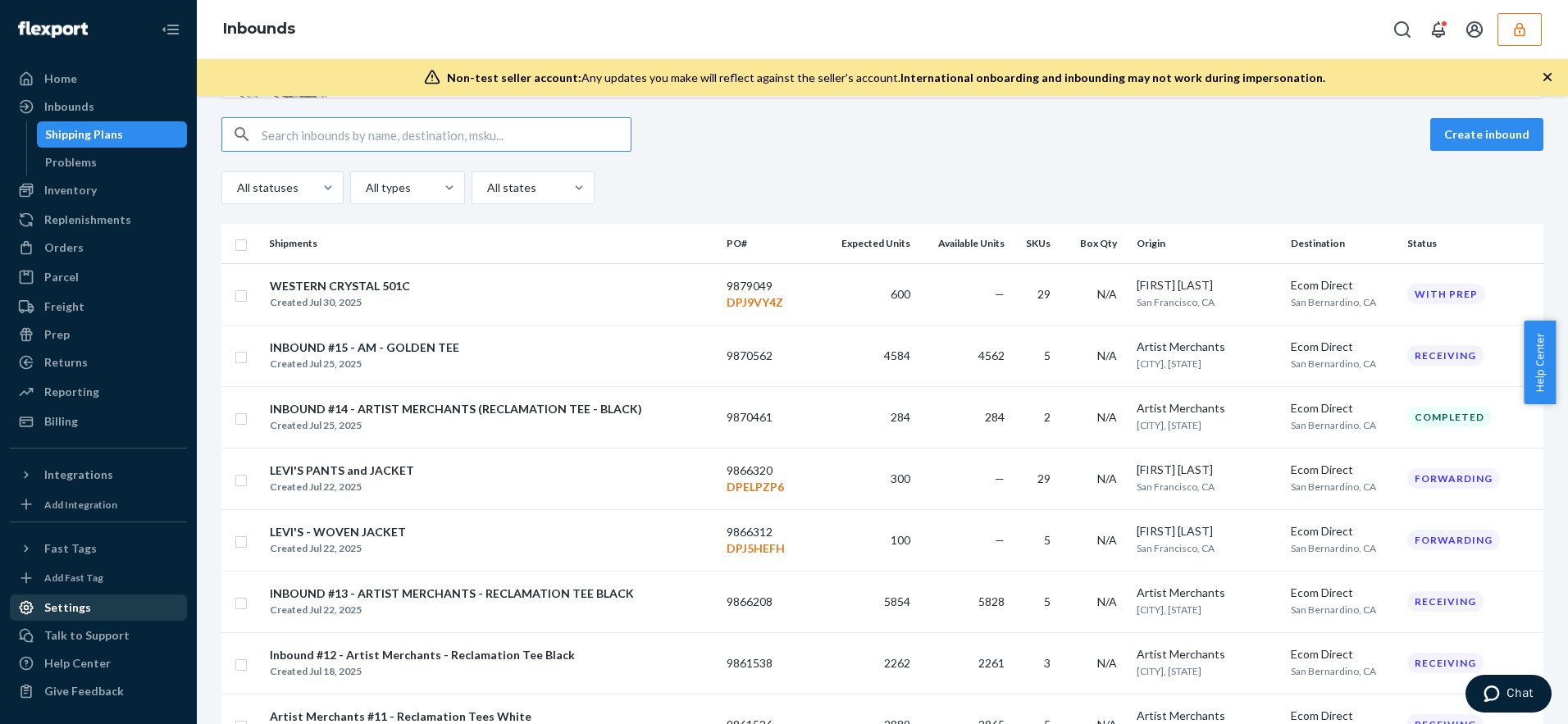 click on "Settings" at bounding box center (67, 608) 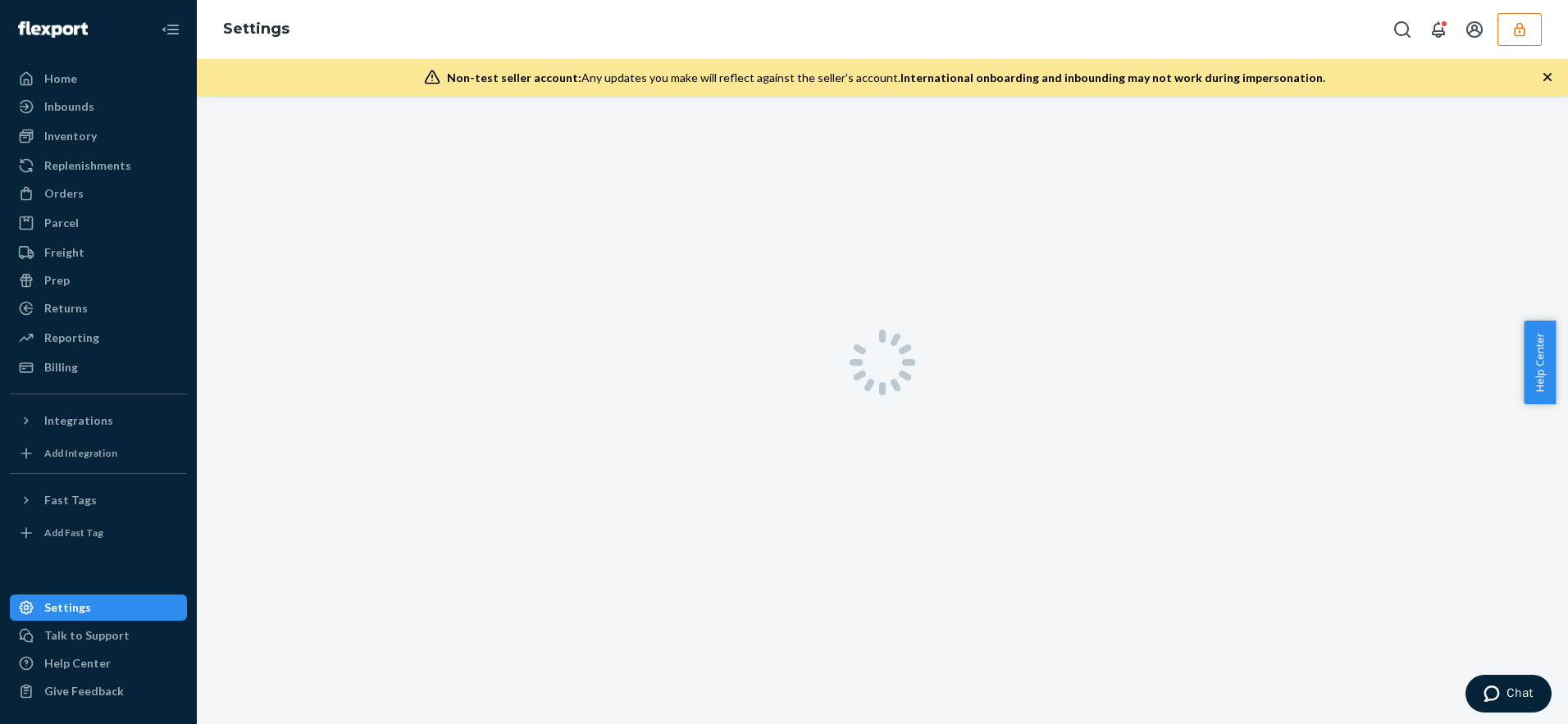 scroll, scrollTop: 0, scrollLeft: 0, axis: both 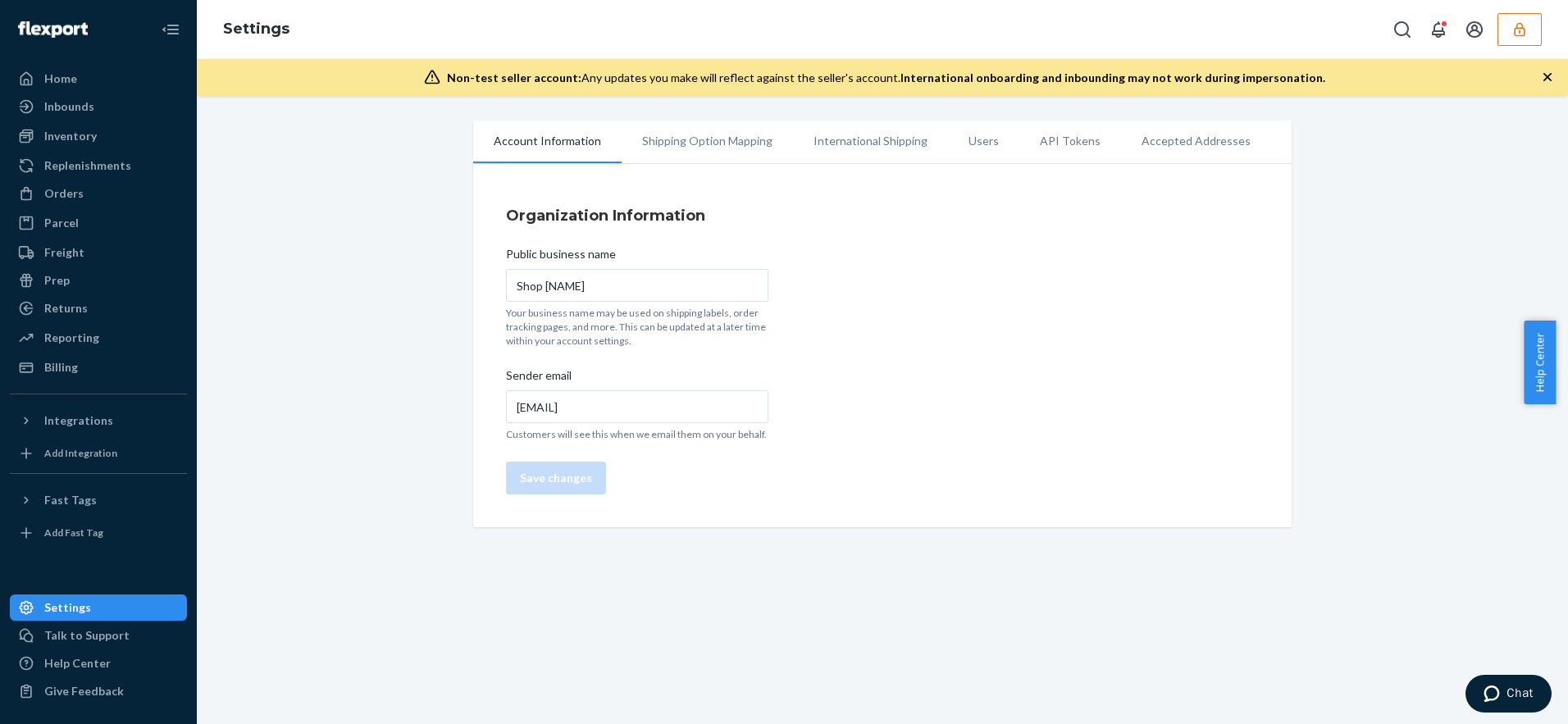 click on "International Shipping" at bounding box center [870, 141] 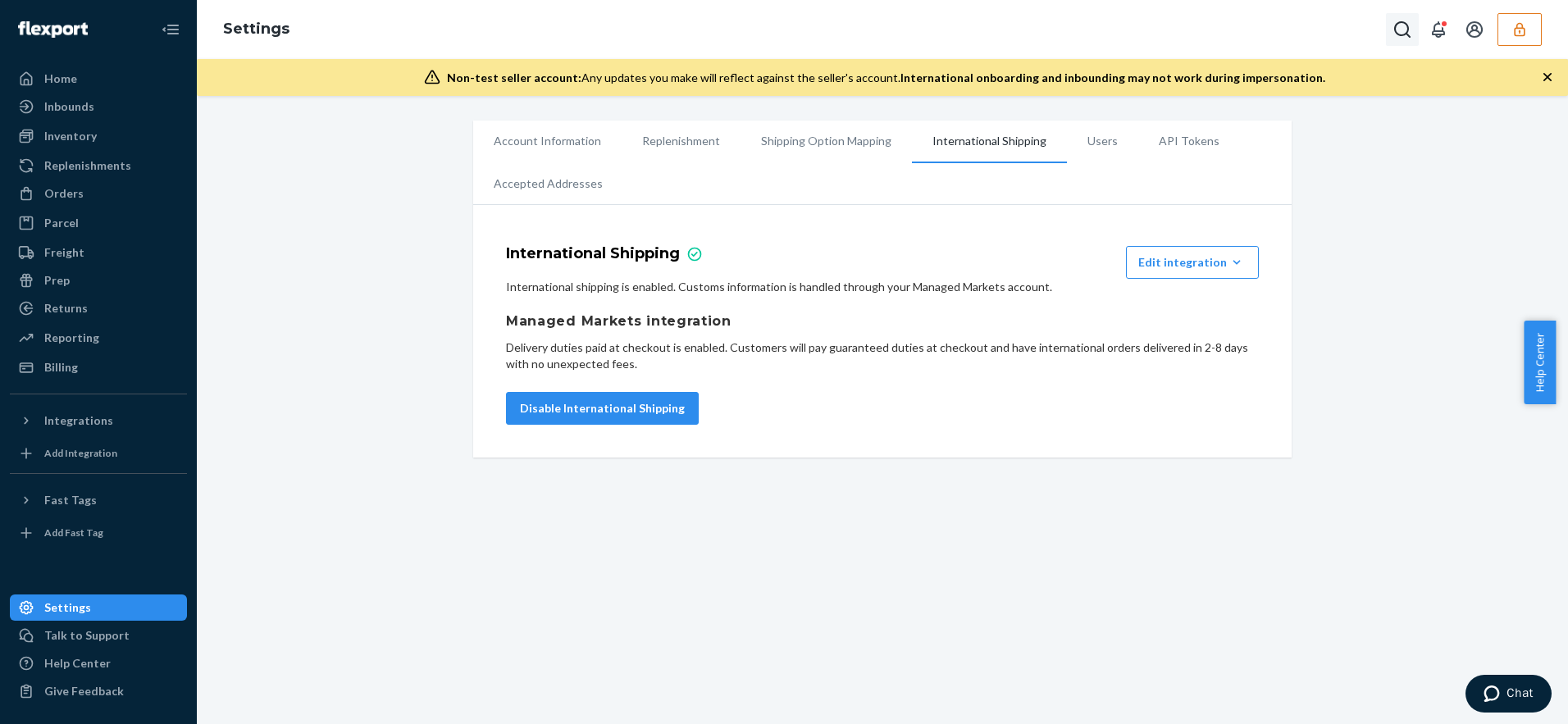 click at bounding box center [1402, 30] 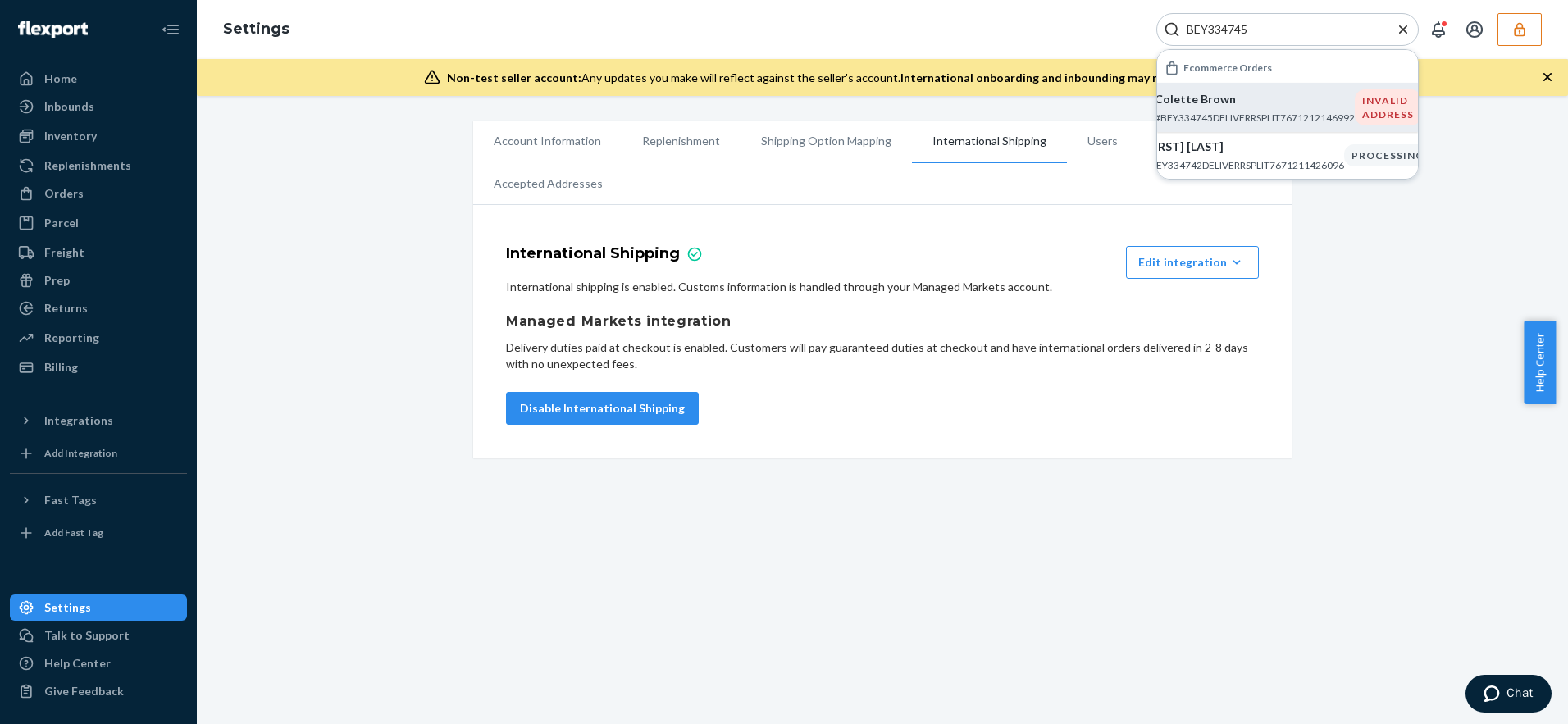 type on "BEY334745" 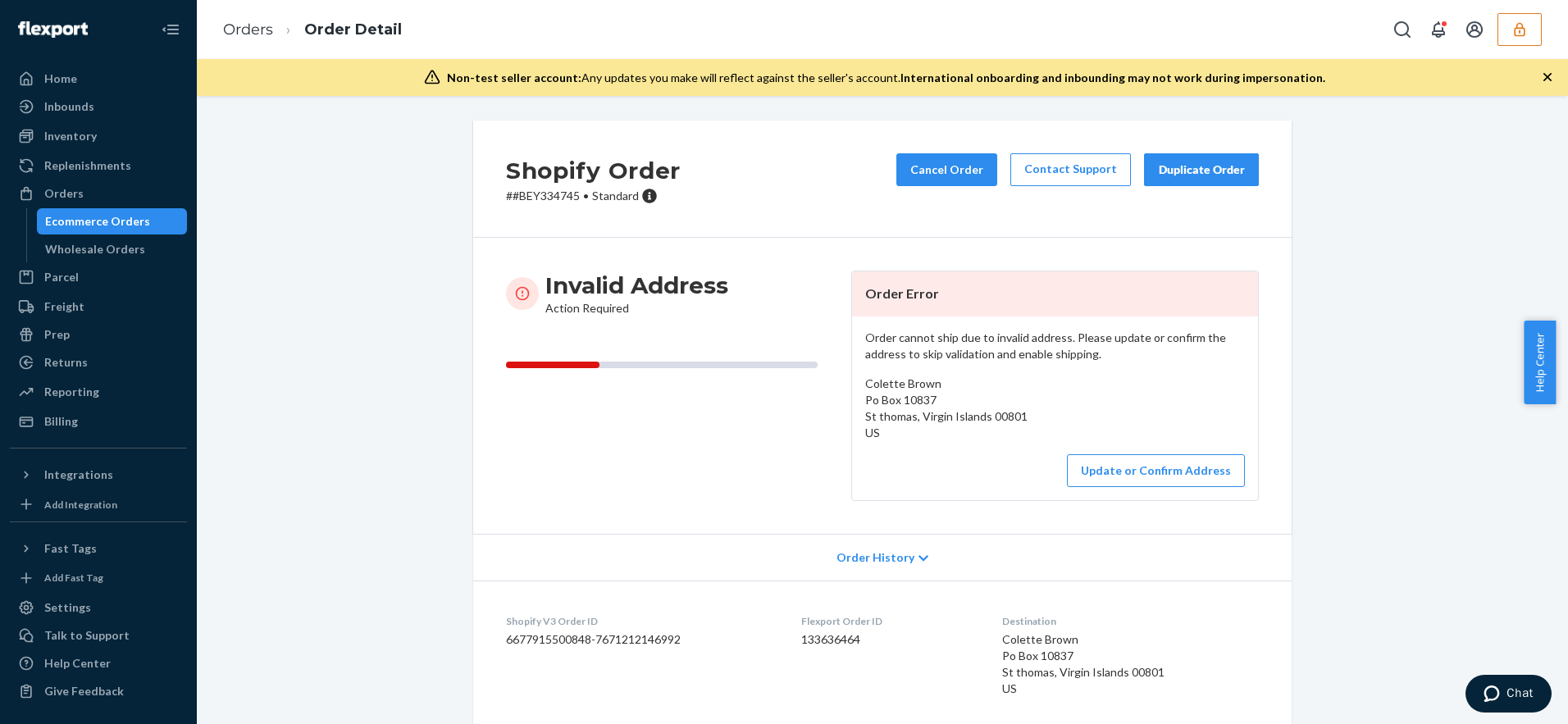 click on "133636464" at bounding box center [889, 640] 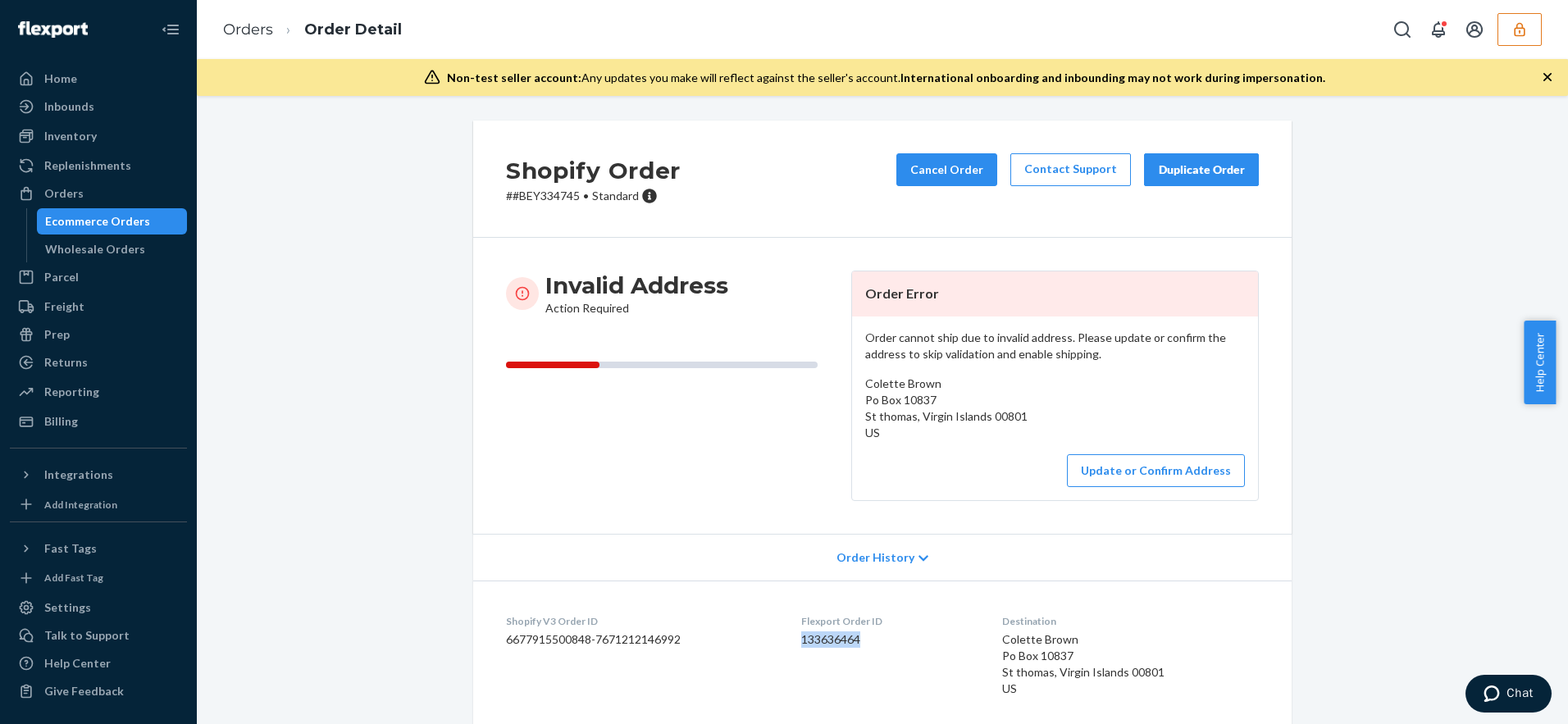 click on "133636464" at bounding box center [889, 640] 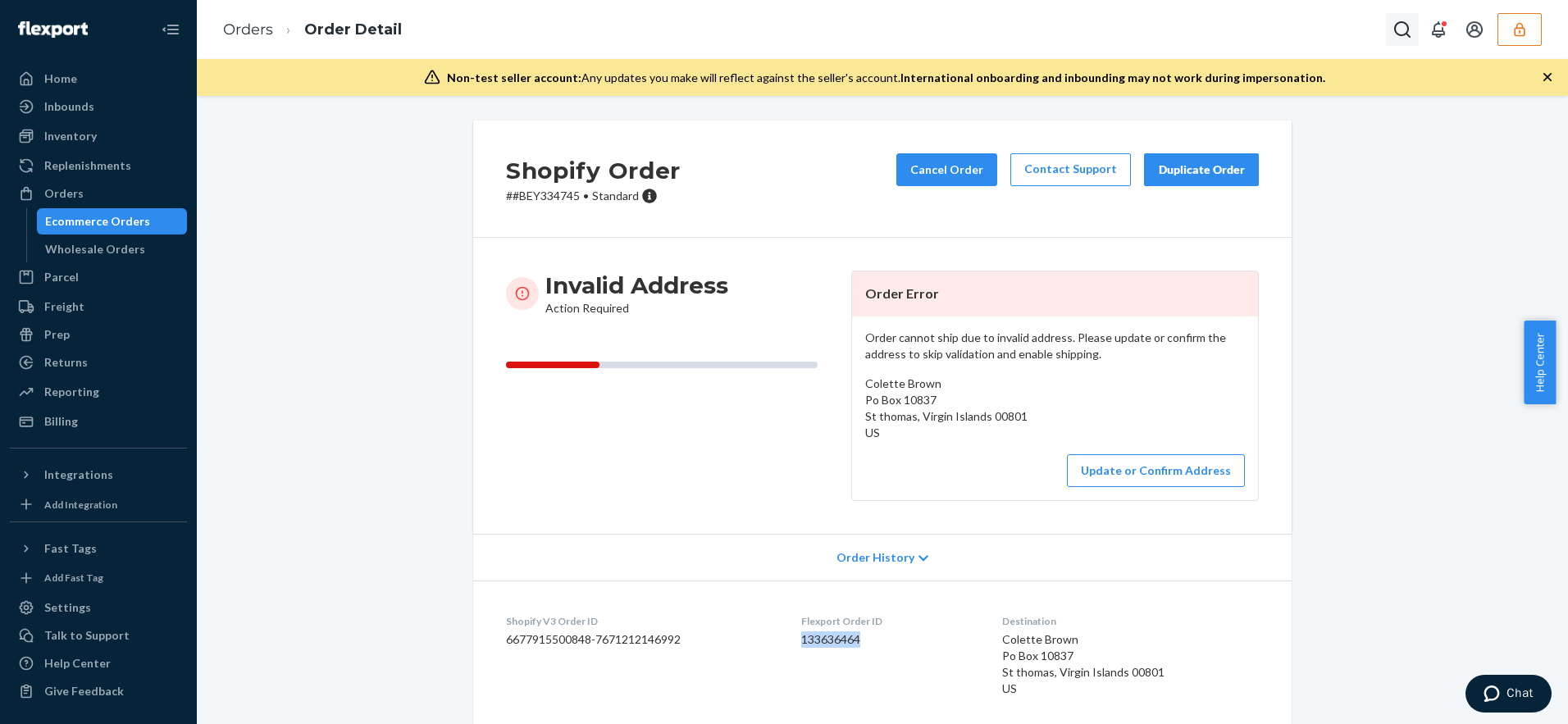 click 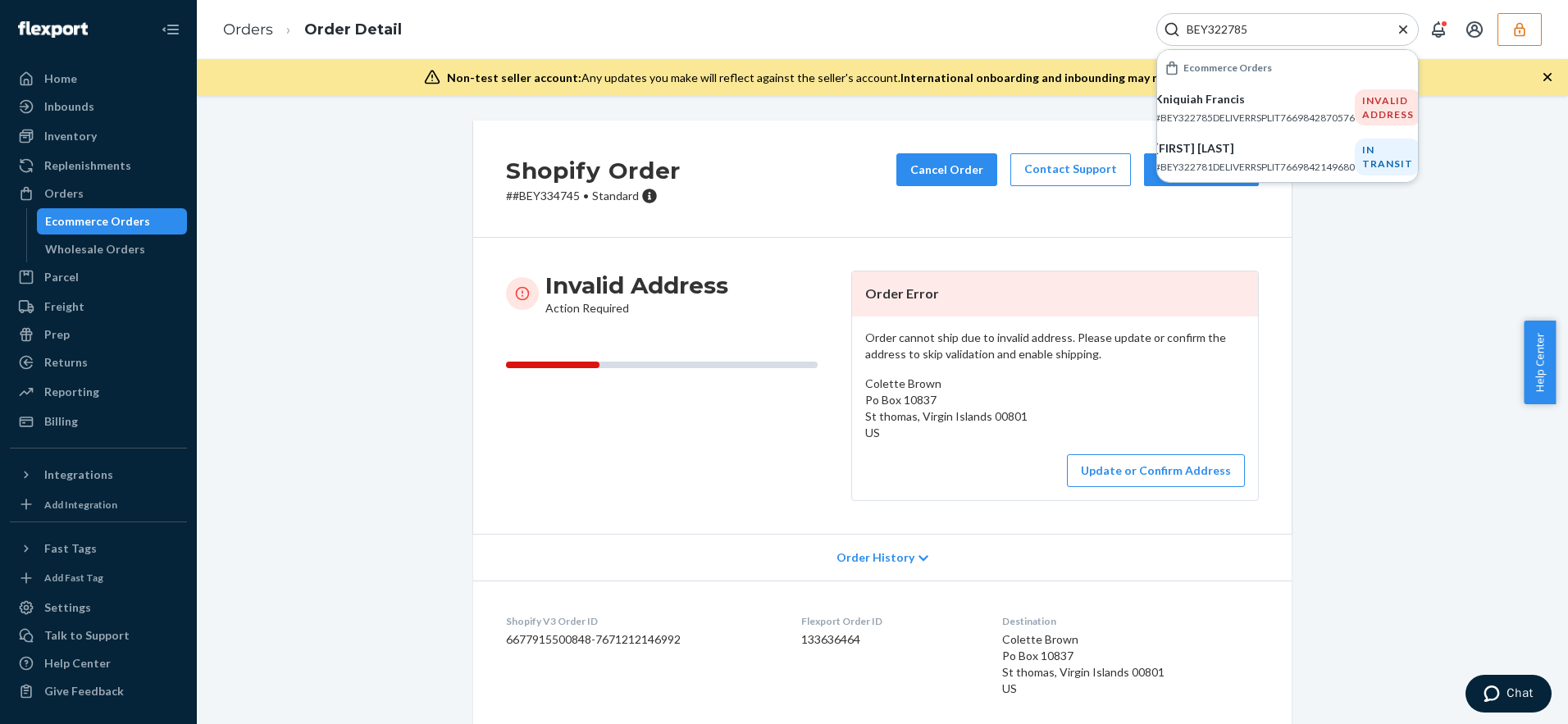 click on "Kniquiah Francis" at bounding box center (1255, 99) 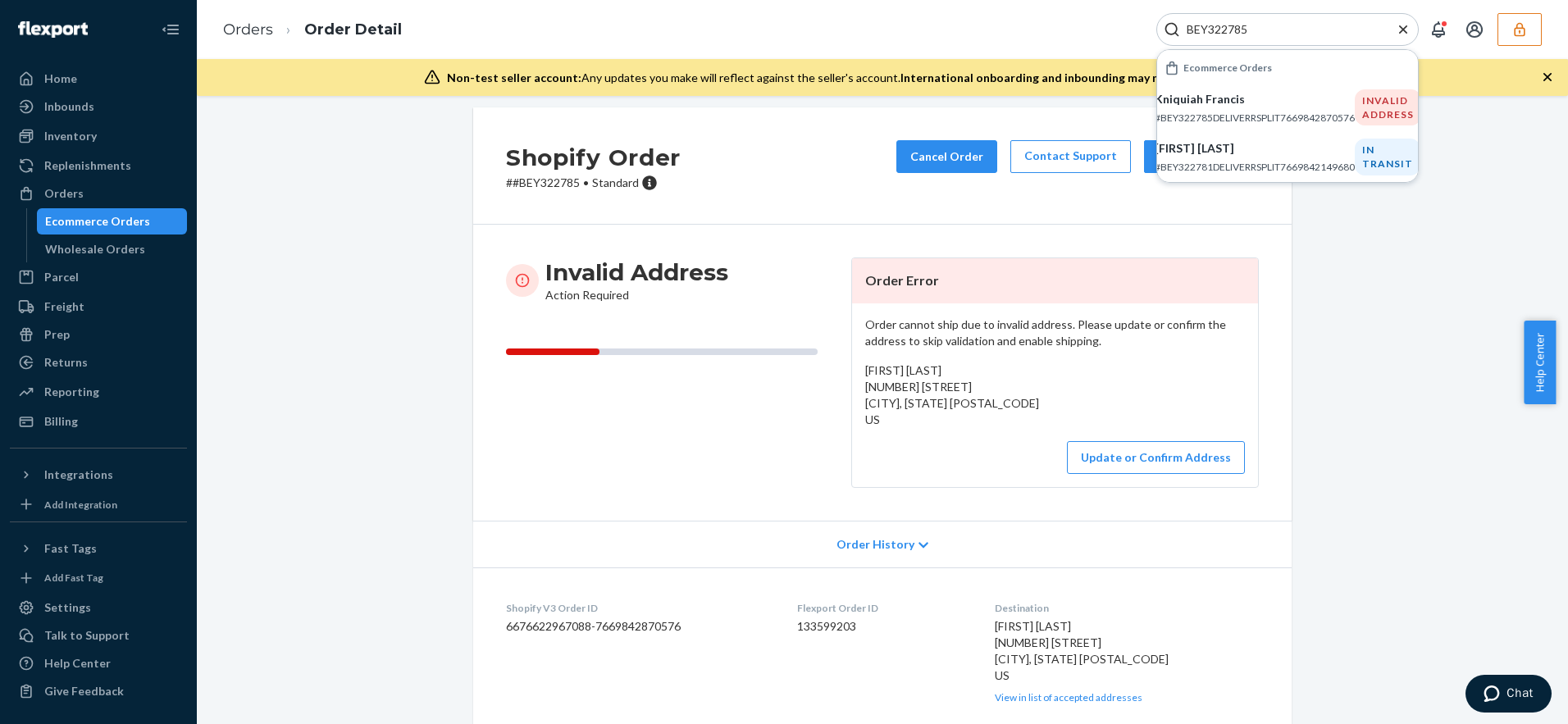 scroll, scrollTop: 26, scrollLeft: 0, axis: vertical 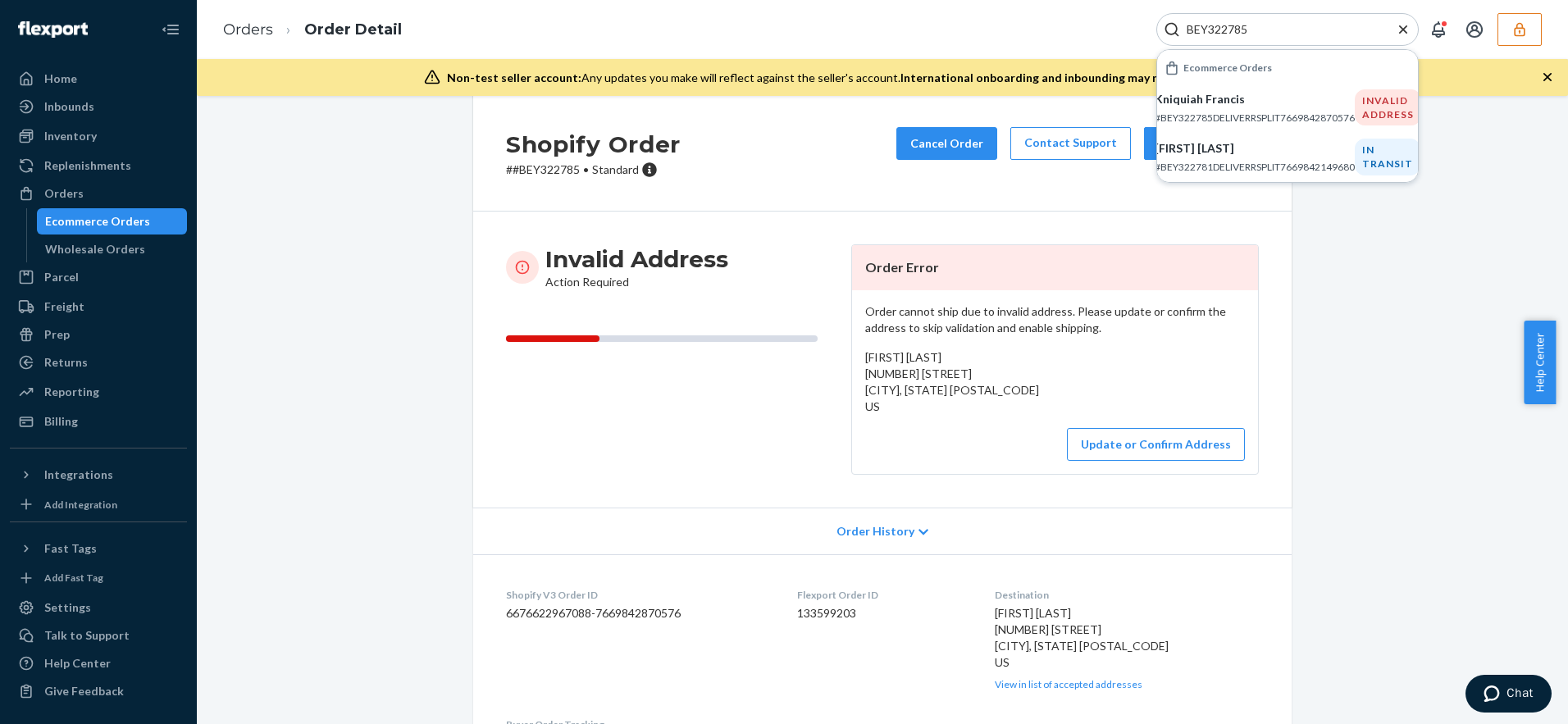 click on "133599203" at bounding box center [882, 613] 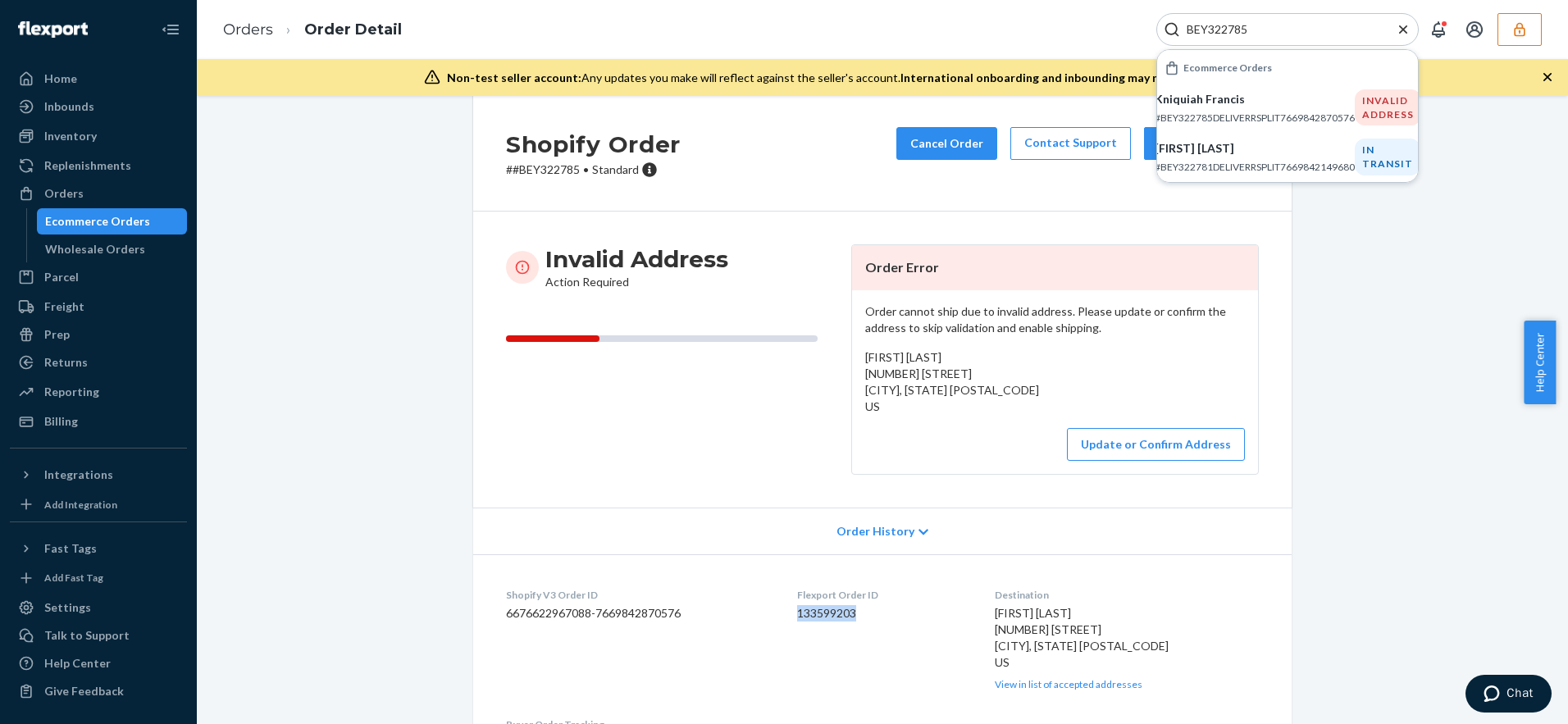 click on "133599203" at bounding box center [882, 613] 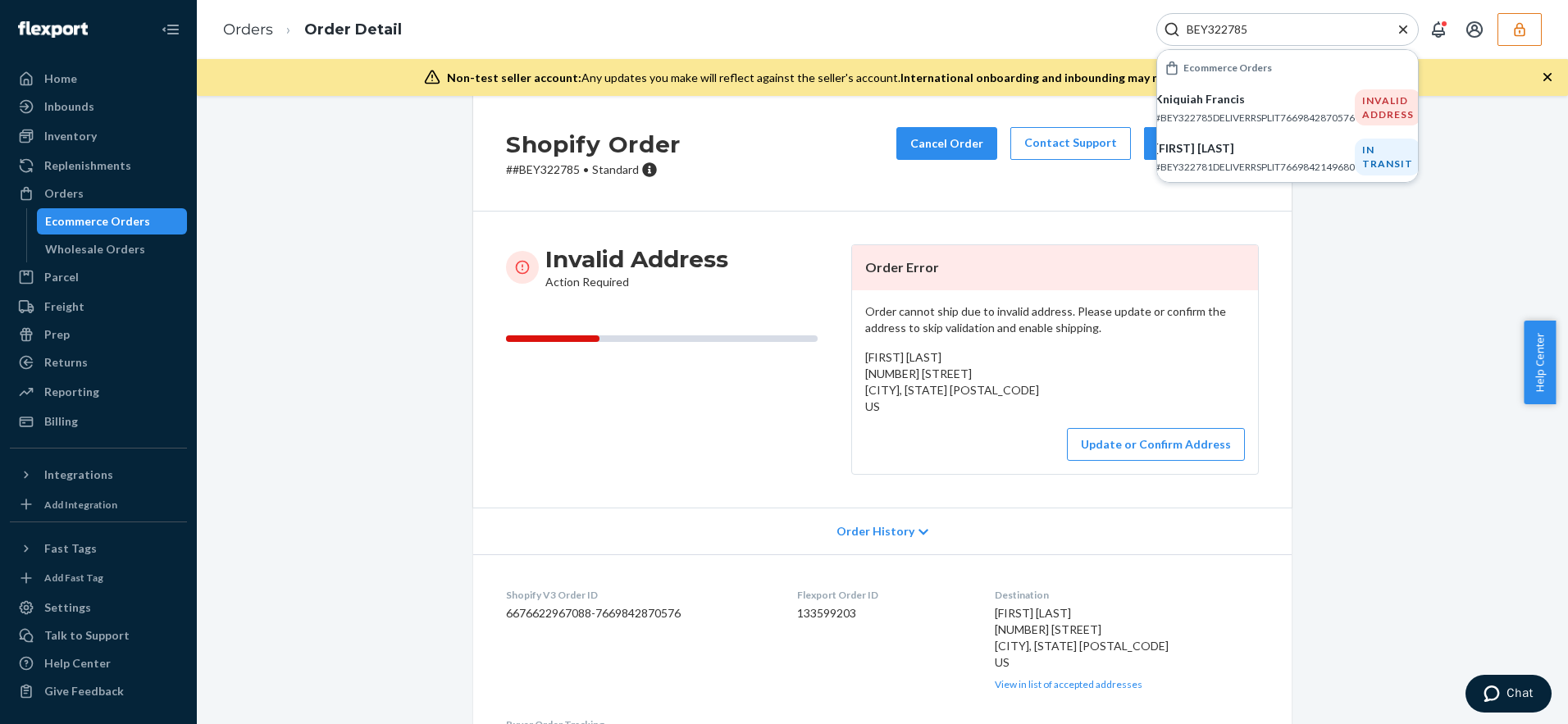 drag, startPoint x: 1256, startPoint y: 32, endPoint x: 1112, endPoint y: 21, distance: 144.4195 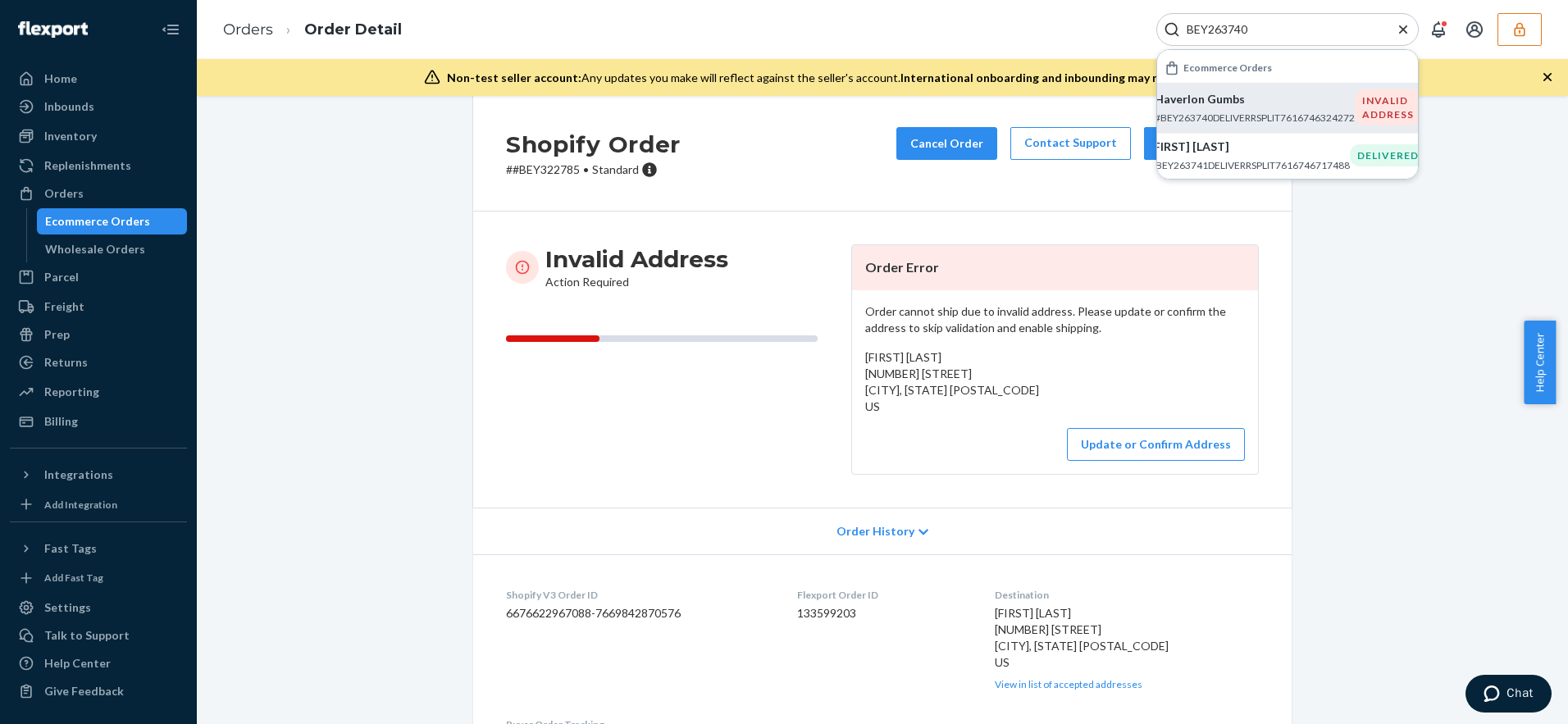 click on "#BEY263740DELIVERRSPLIT7616746324272" at bounding box center (1255, 117) 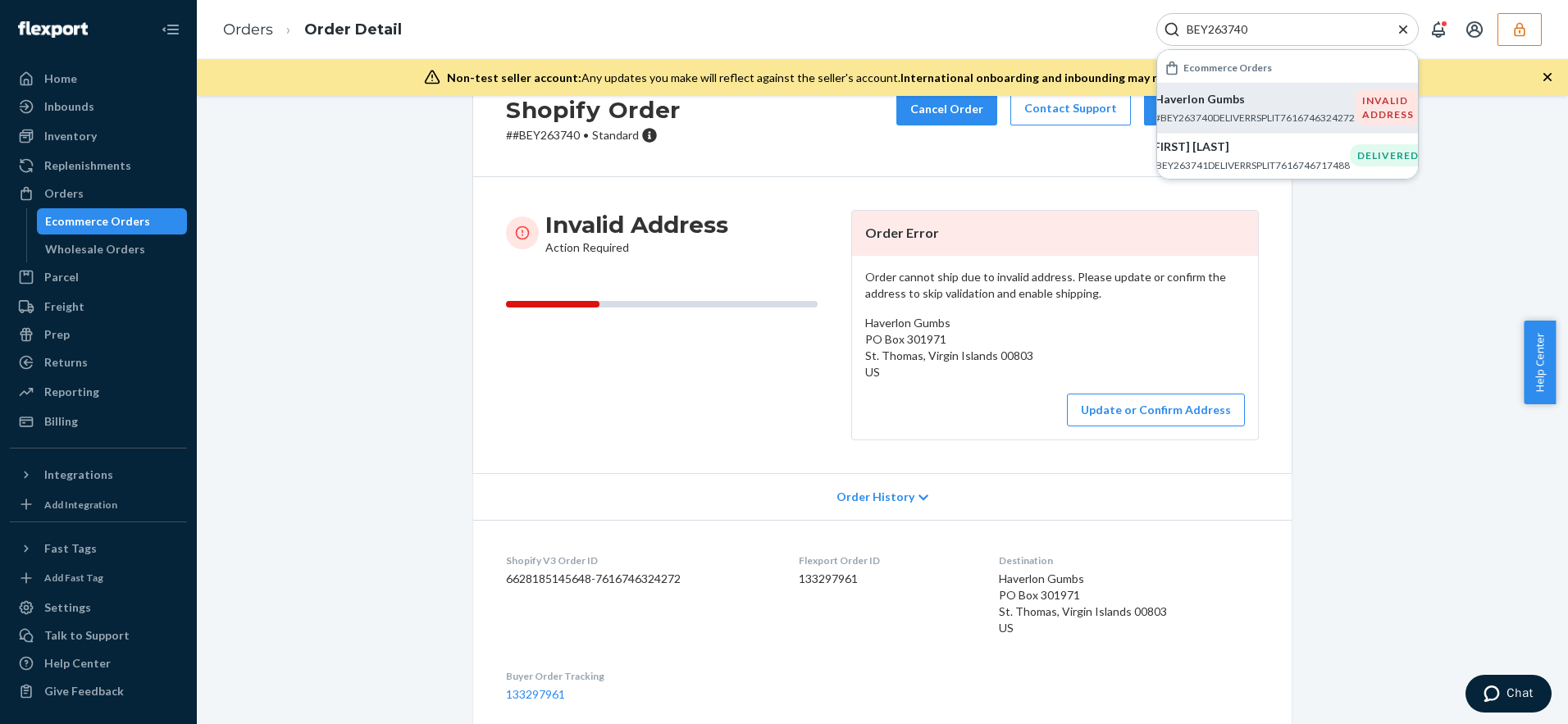 scroll, scrollTop: 128, scrollLeft: 0, axis: vertical 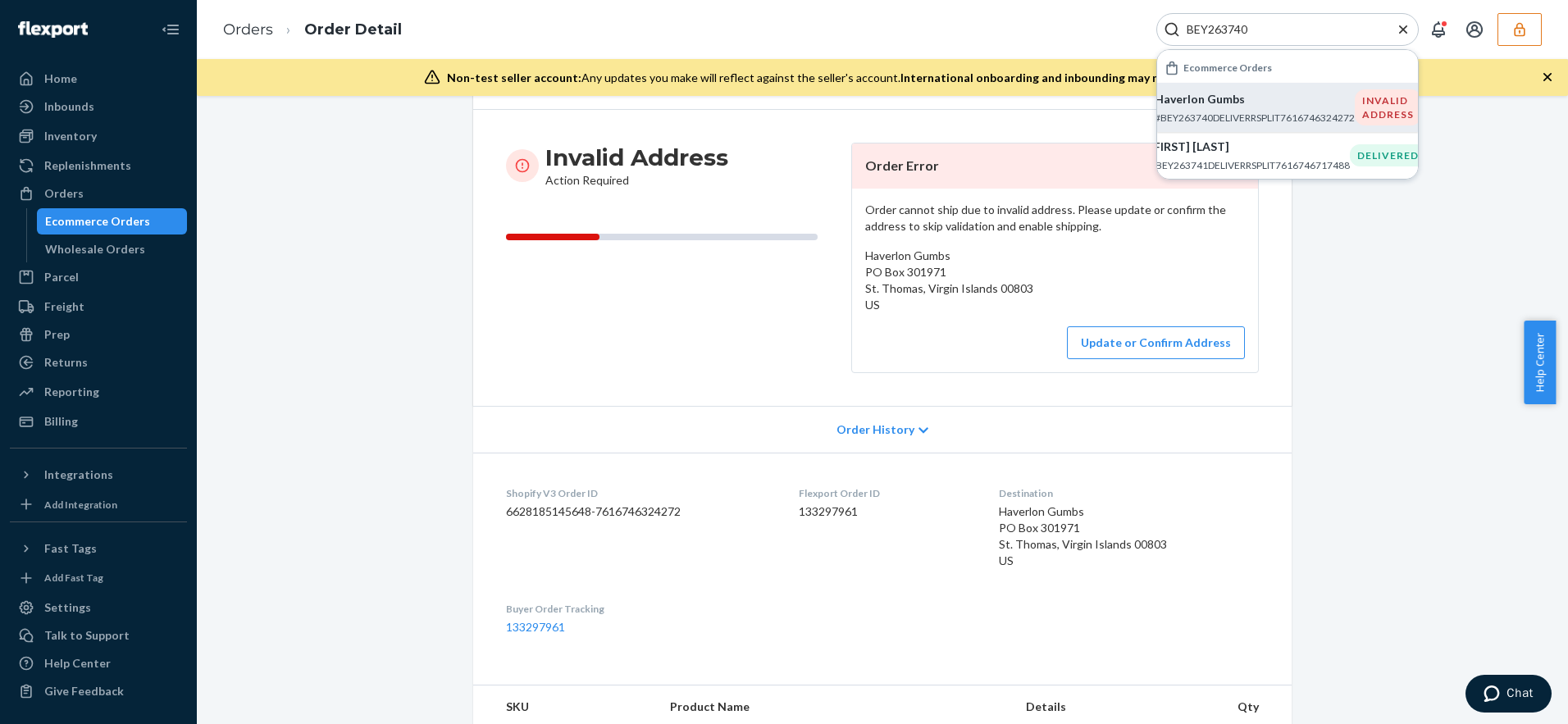 click on "133297961" at bounding box center (885, 512) 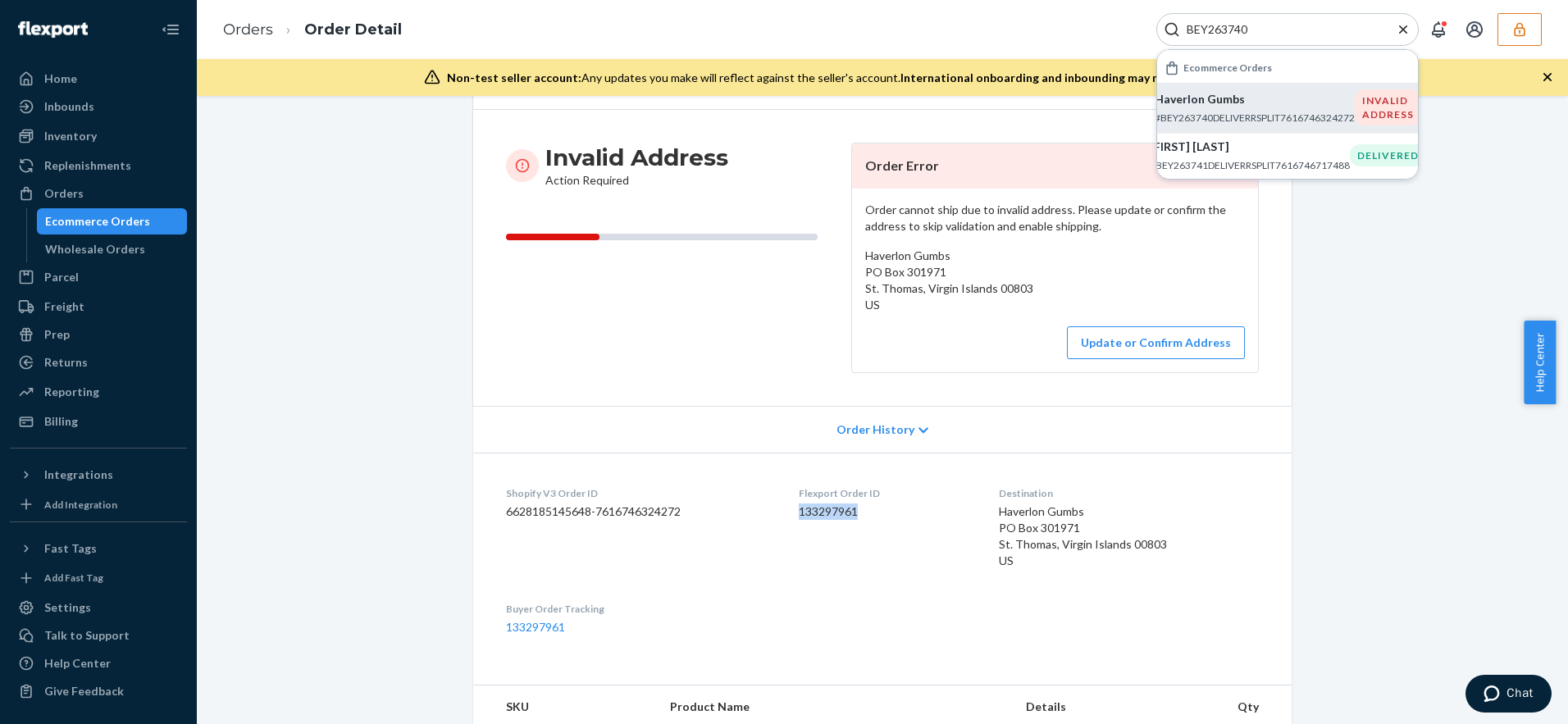 click on "133297961" at bounding box center (885, 512) 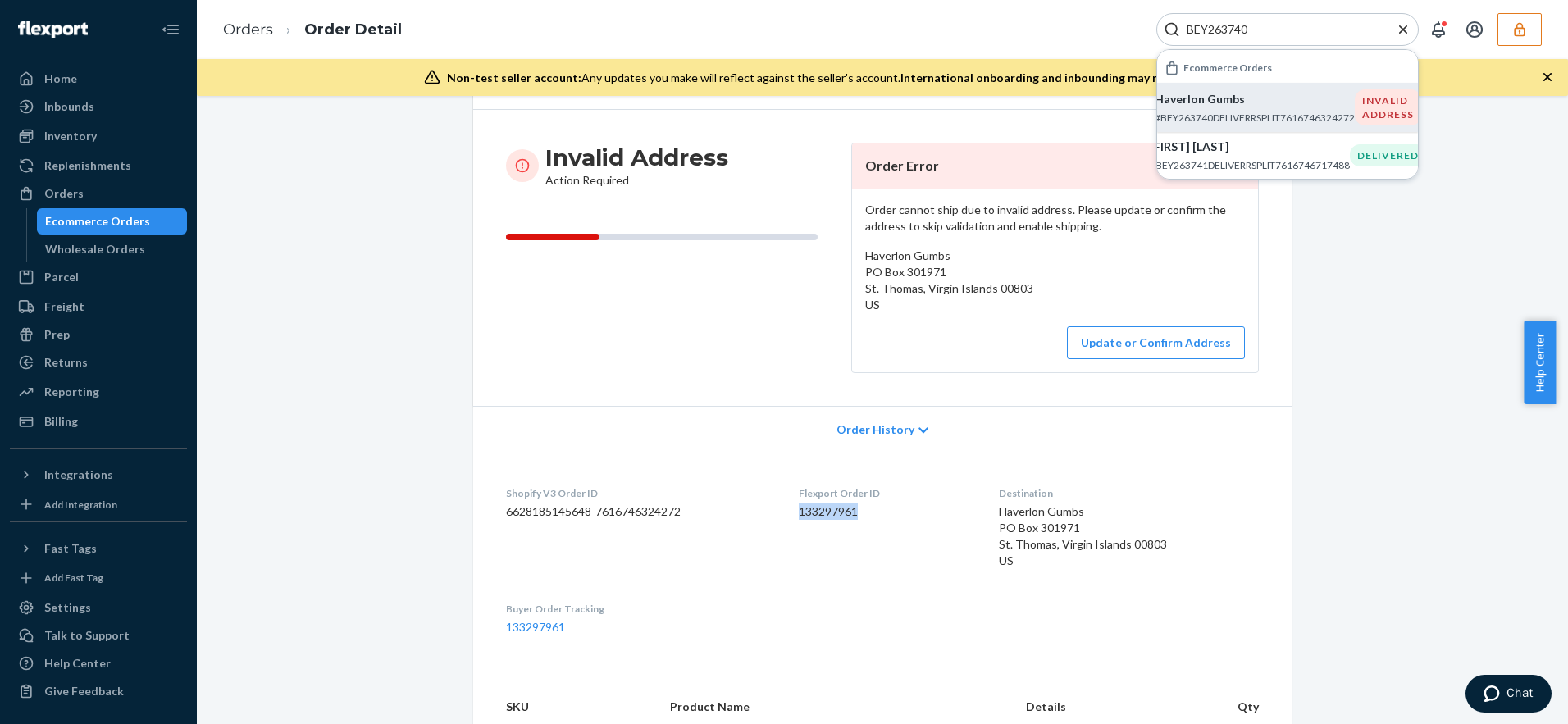 copy on "133297961" 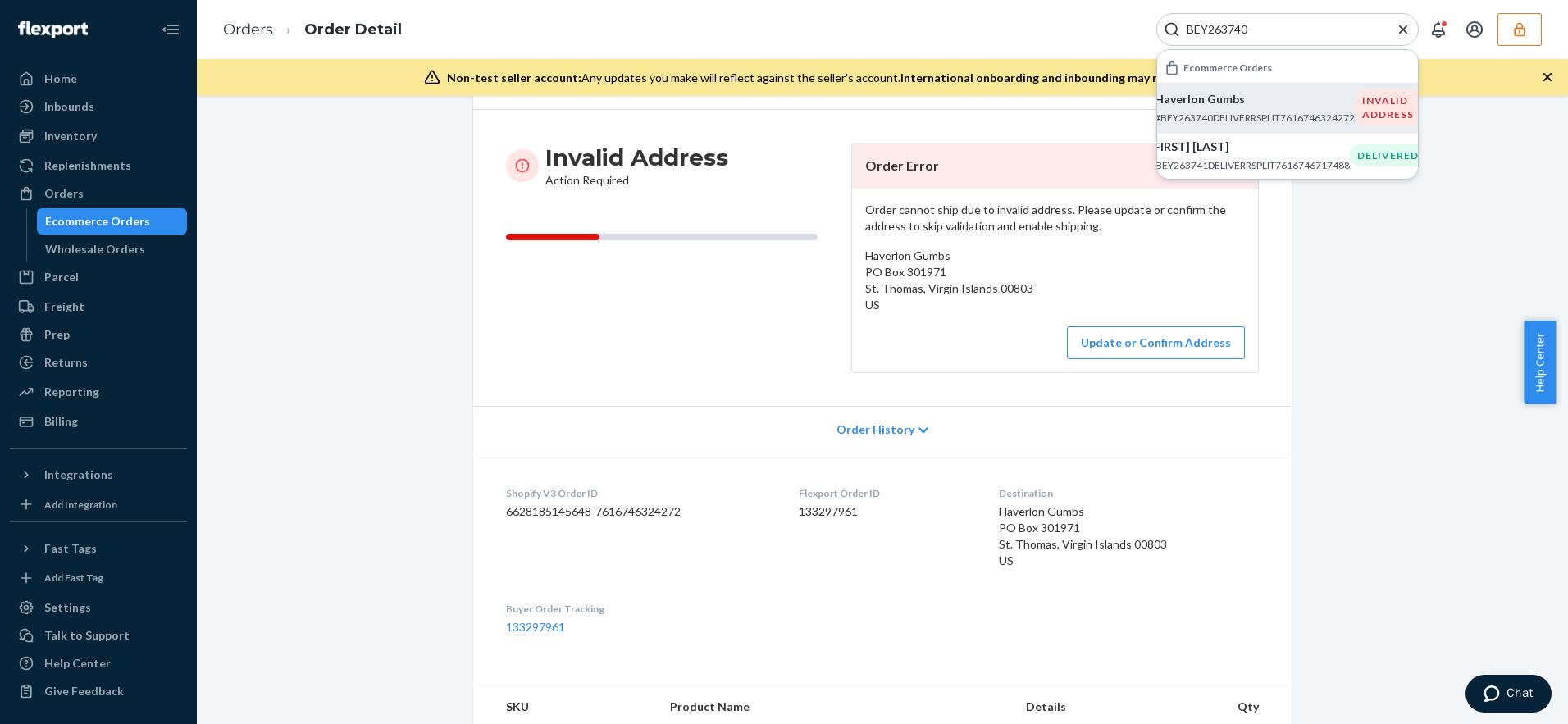 drag, startPoint x: 1232, startPoint y: 21, endPoint x: 1115, endPoint y: 24, distance: 117.0385 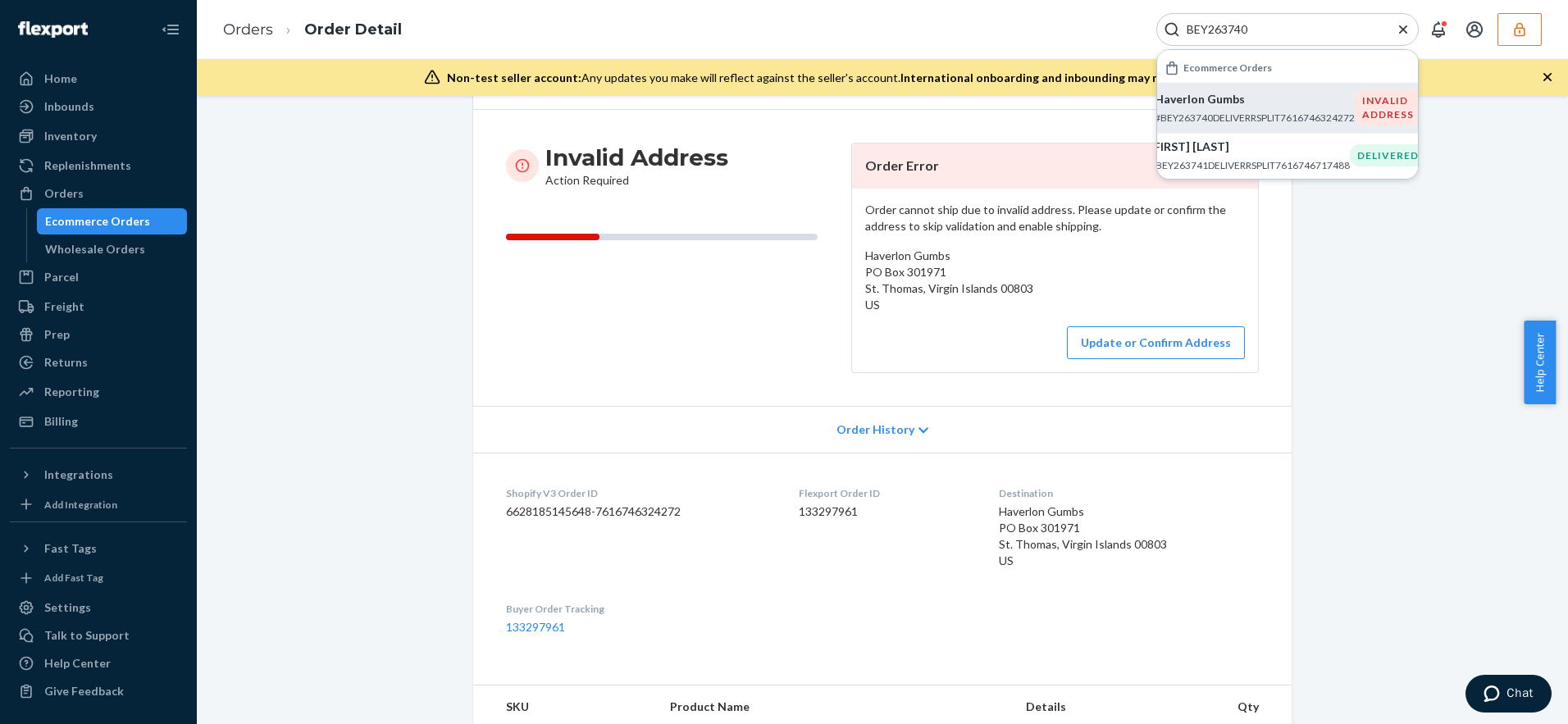 click on "Orders Order Detail BEY263740 Ecommerce Orders Haverlon Gumbs #BEY263740DELIVERRSPLIT7616746324272 INVALID ADDRESS Jennifer Roman #BEY263741DELIVERRSPLIT7616746717488 DELIVERED" at bounding box center (882, 30) 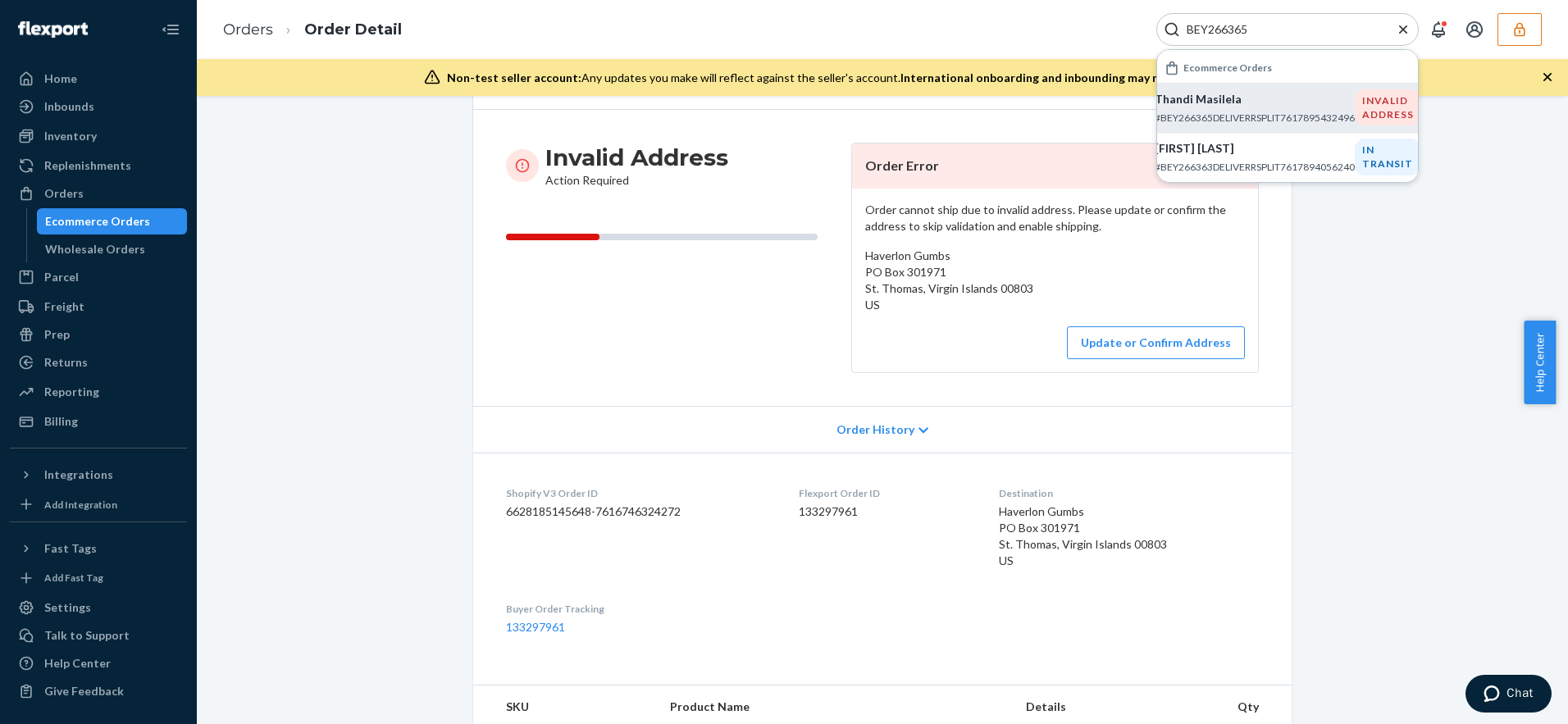 type on "BEY266365" 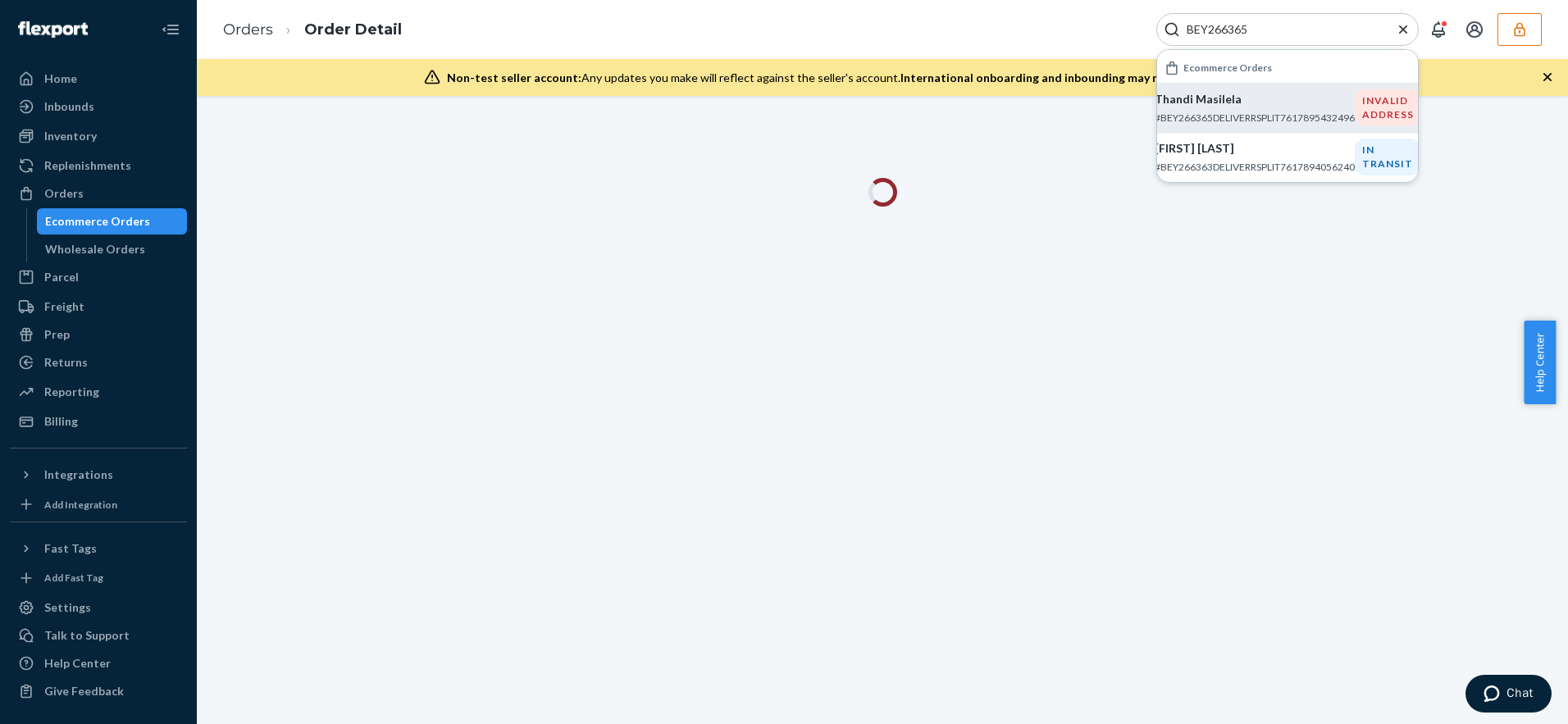 scroll, scrollTop: 0, scrollLeft: 0, axis: both 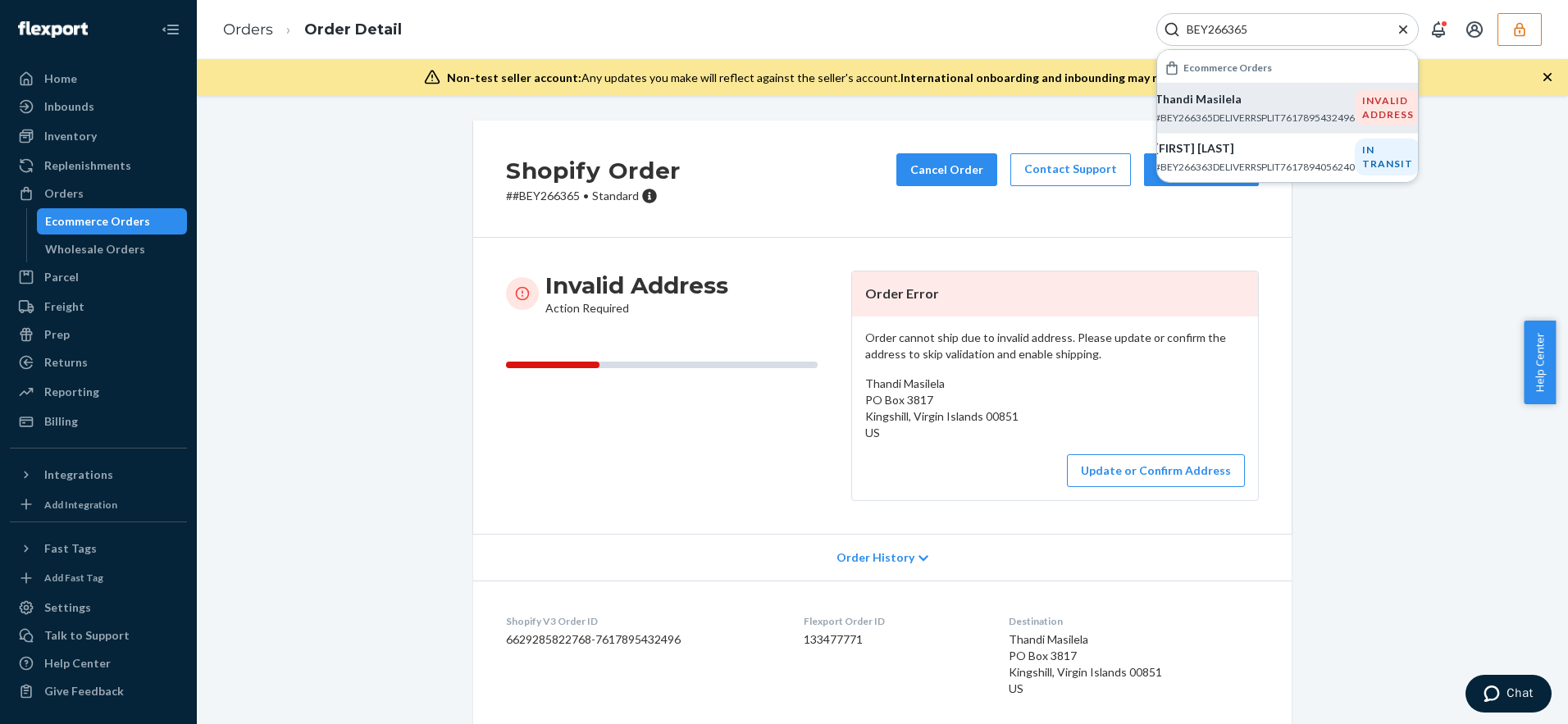 click on "133477771" at bounding box center (892, 640) 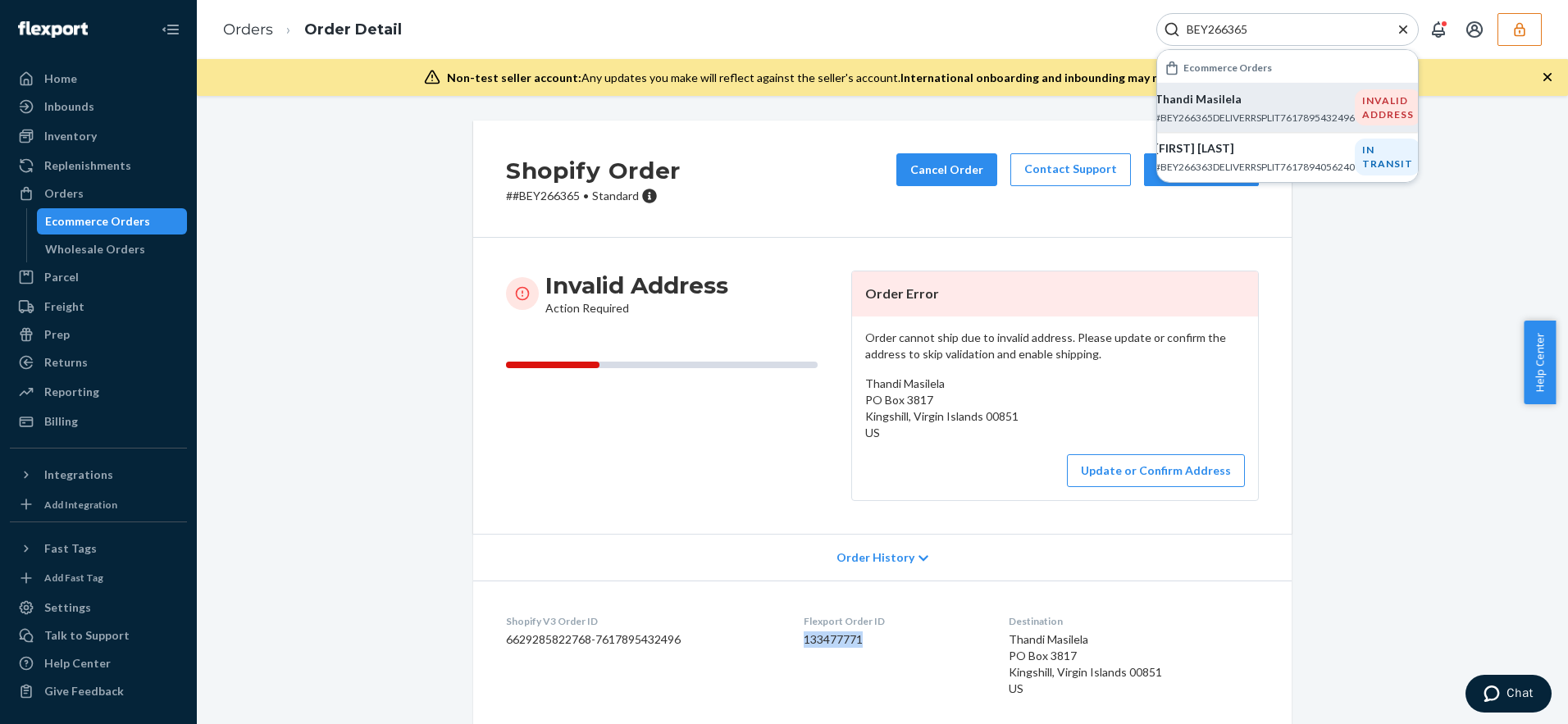 click on "133477771" at bounding box center [892, 640] 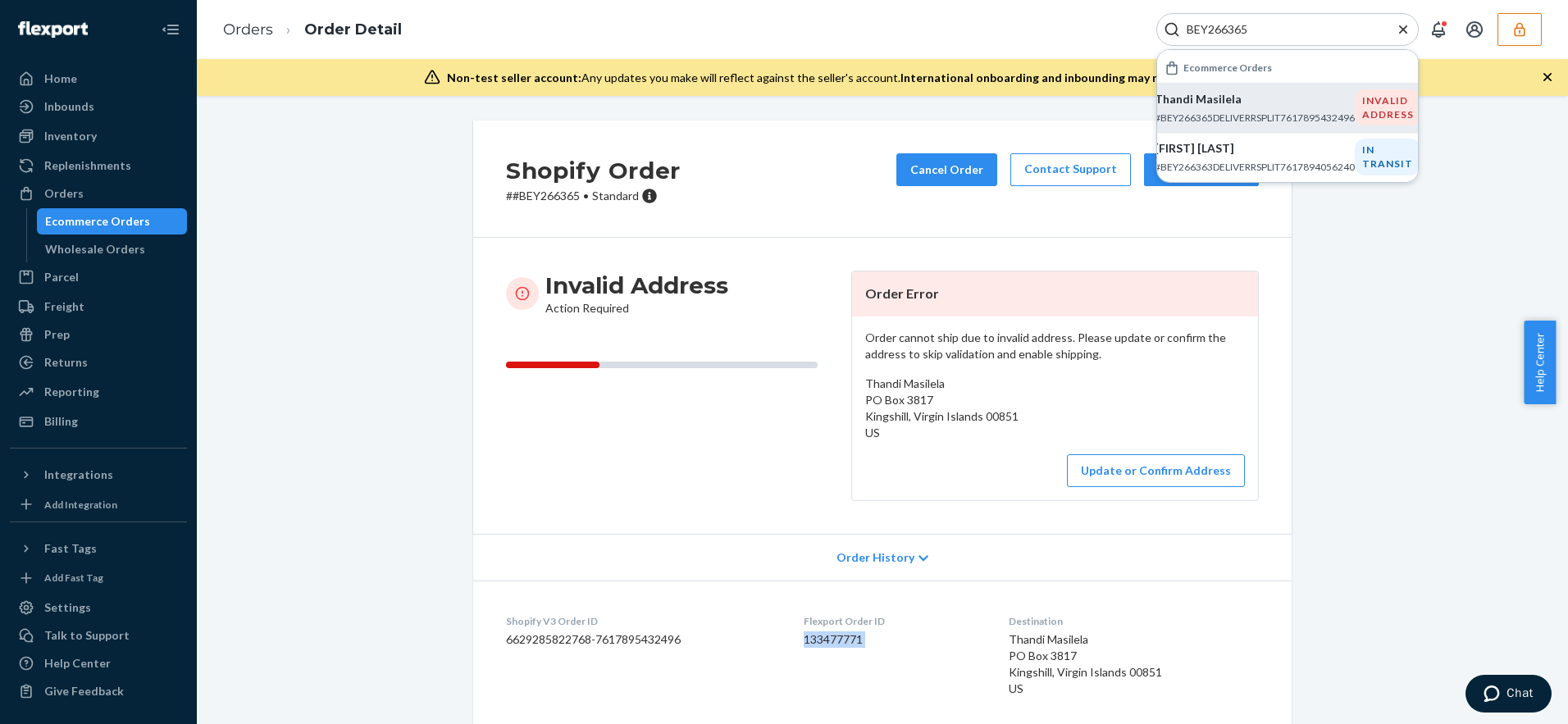 click on "133477771" at bounding box center [892, 640] 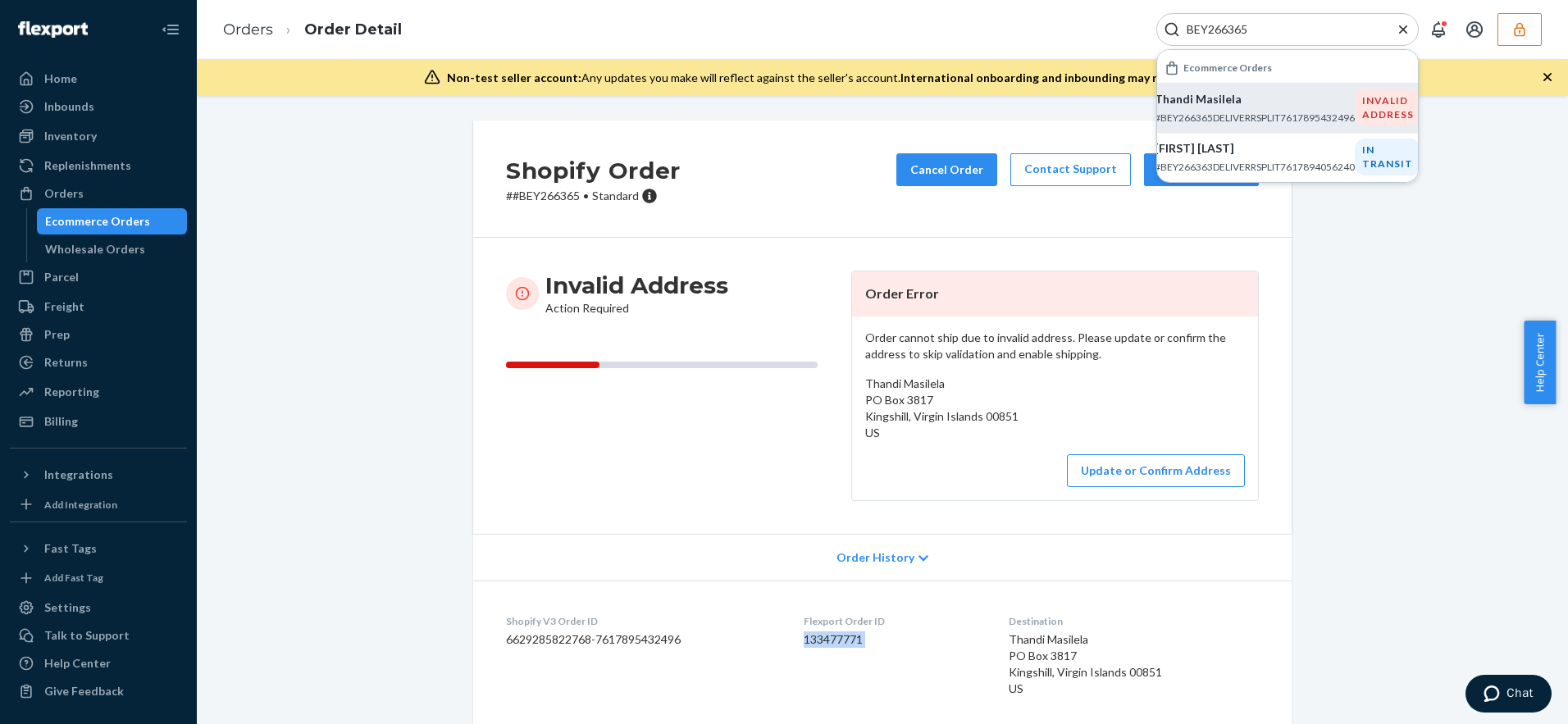 copy on "133477771" 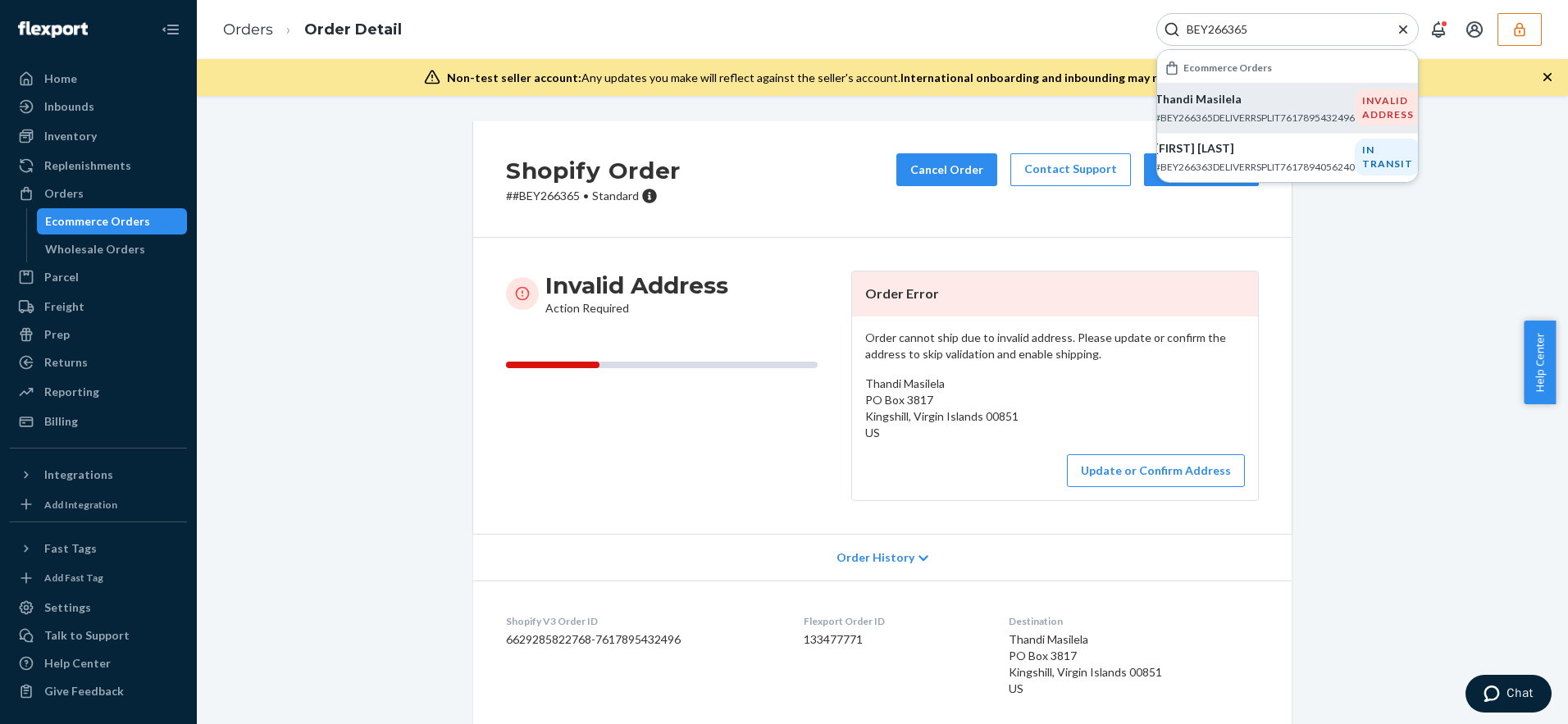 click on "BEY266365" at bounding box center (1288, 30) 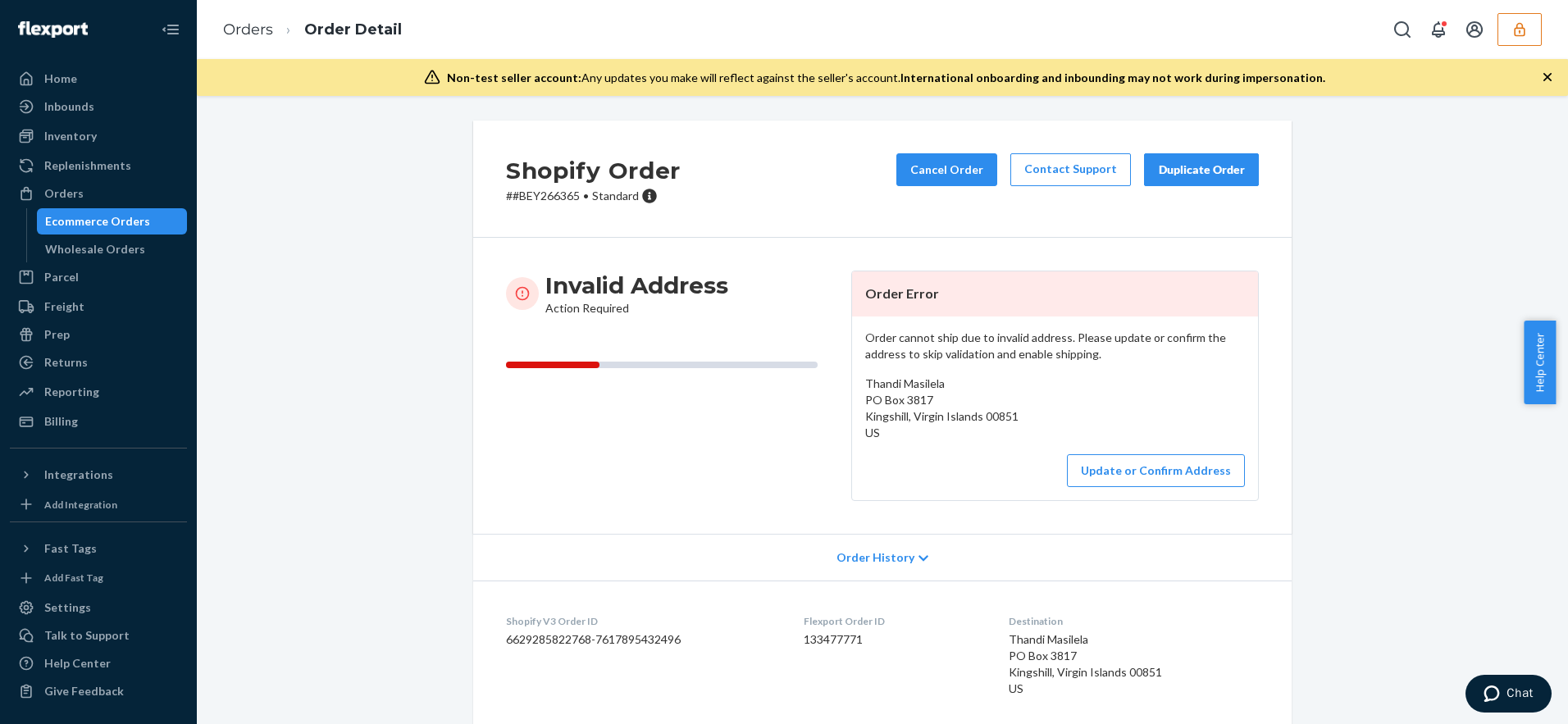 click on "Shopify Order # #BEY266365 • Standard Cancel Order Contact Support Duplicate Order Invalid Address Action Required Order Error Order cannot ship due to invalid address. Please update or confirm the address to skip validation and enable shipping. Thandi Masilela
PO Box 3817
Kingshill, Virgin Islands 00851
US Update or Confirm Address Order History Shopify V3 Order ID 6629285822768-7617895432496 Flexport Order ID 133477771 Destination Thandi Masilela
PO Box 3817
Kingshill, Virgin Islands 00851
US Buyer Order Tracking 133477771 SKU Product Name Details Qty 810152452899 CCT RECLAMATION TEE (WHITE) (S) DSKU: DAZXFWVSB6W UPC: 810152452899 1" at bounding box center (882, 528) 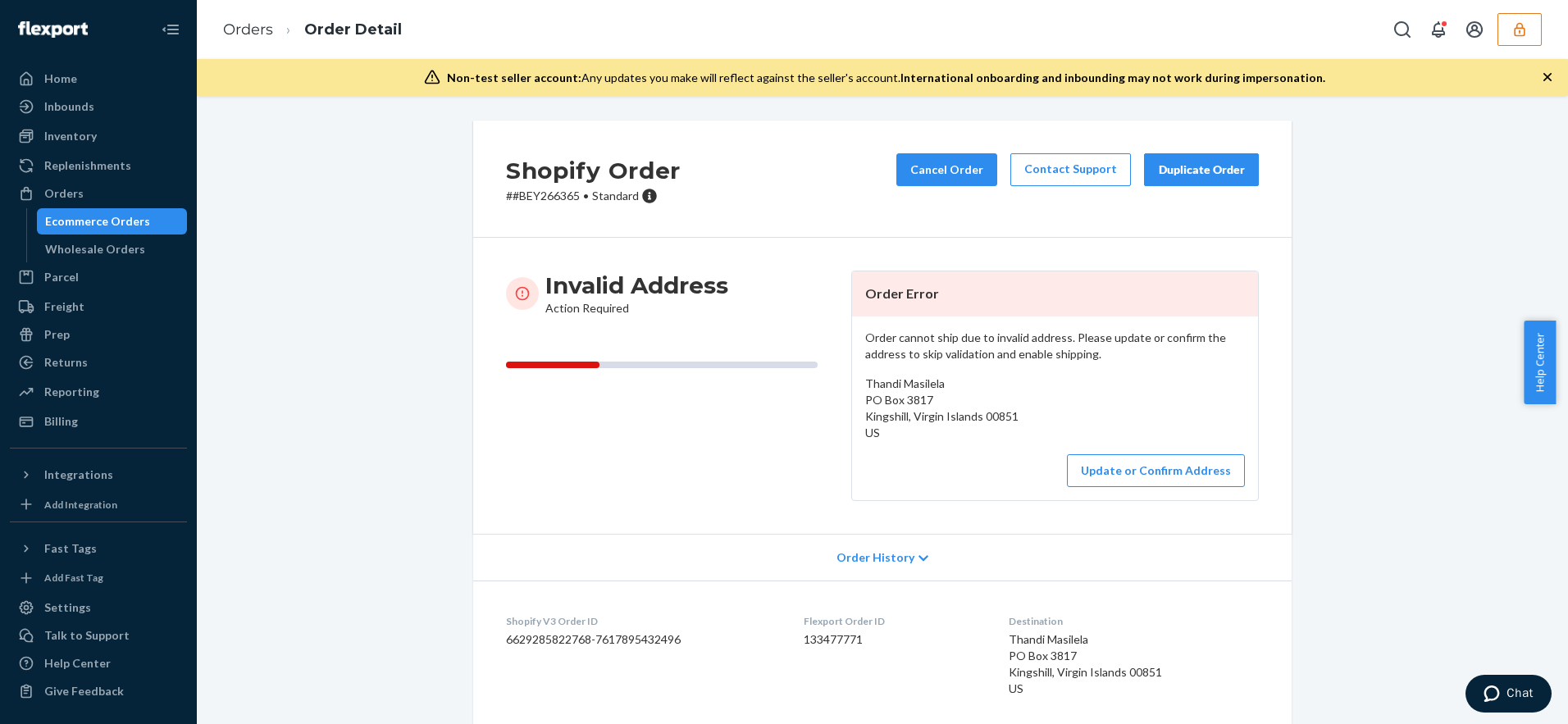 click 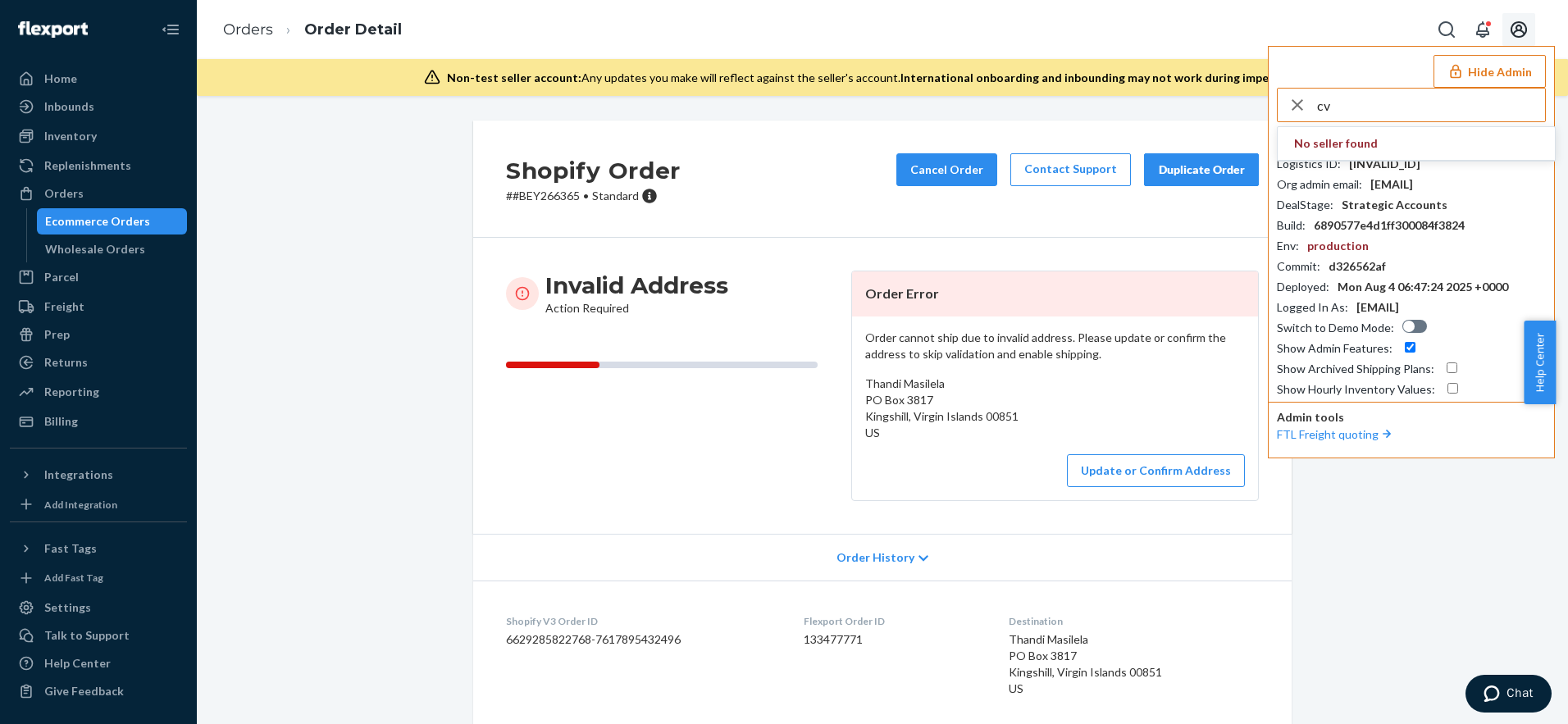 type on "c" 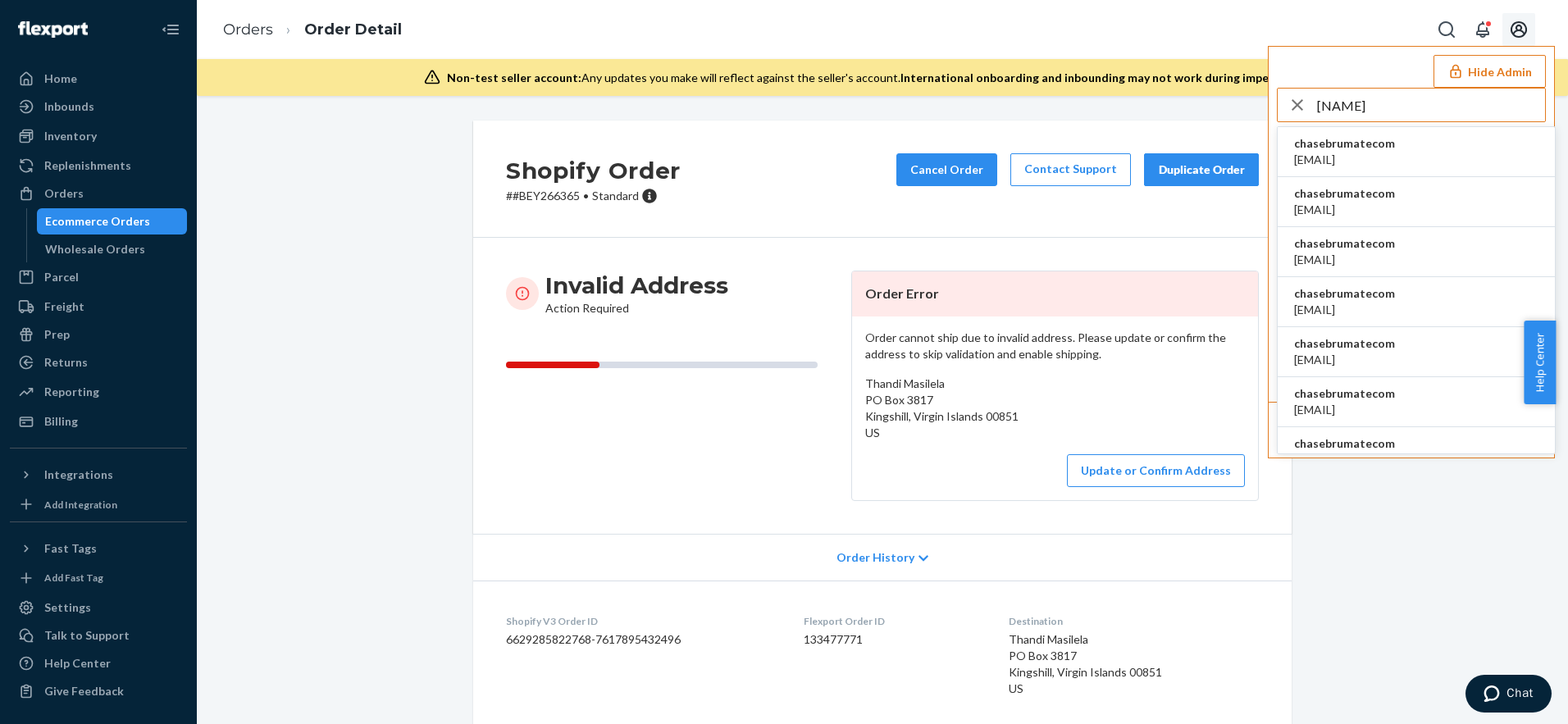 type on "chasebrumate" 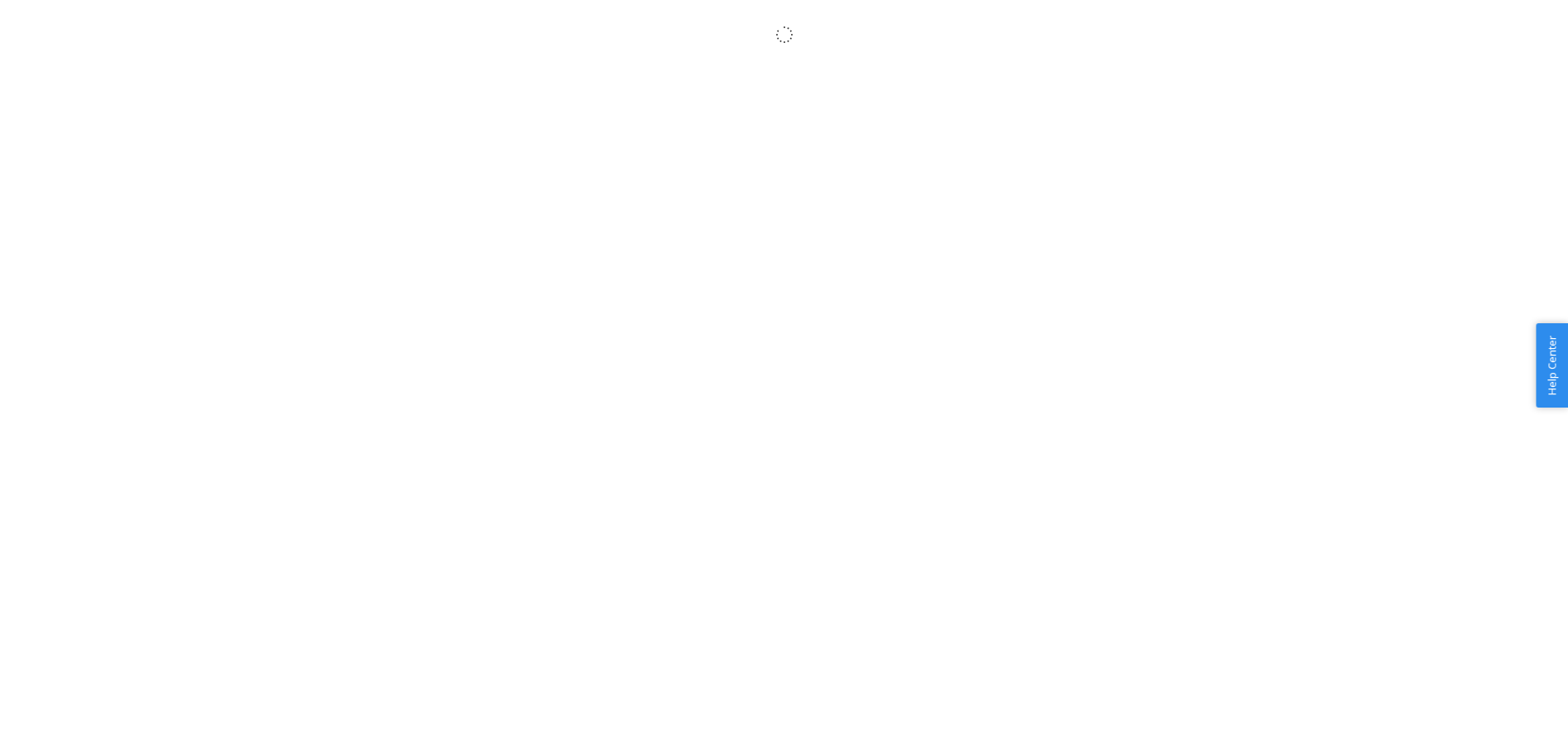 scroll, scrollTop: 0, scrollLeft: 0, axis: both 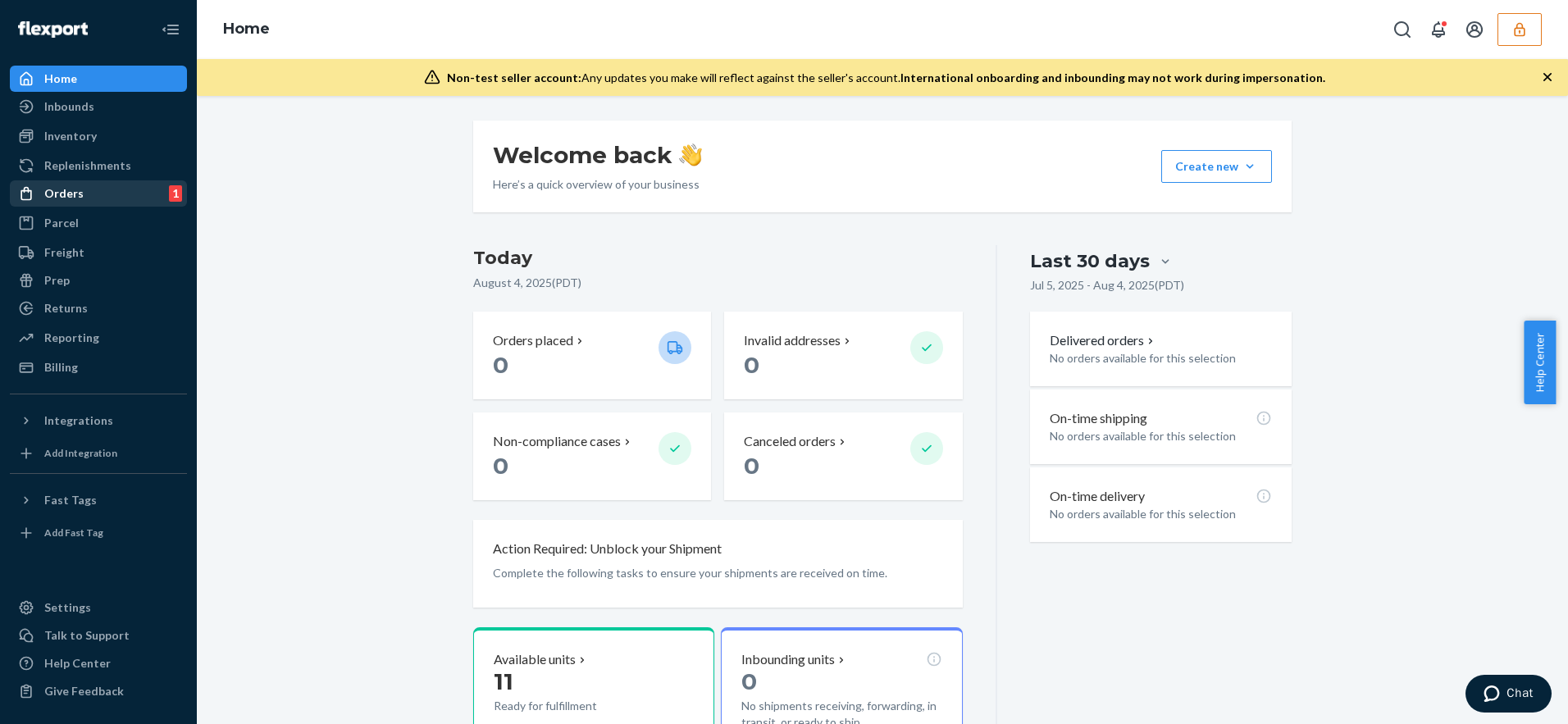 click on "Orders 1" at bounding box center (98, 194) 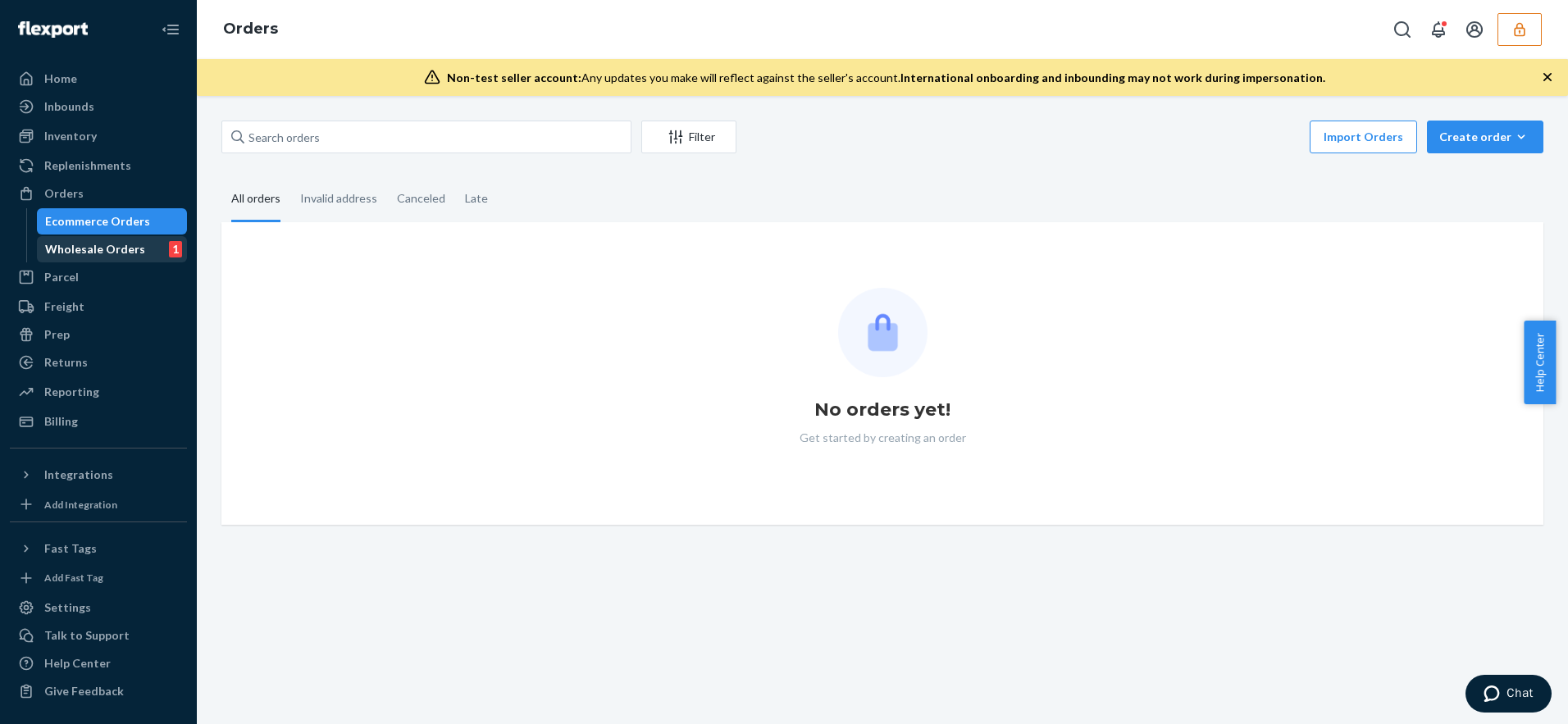 click on "Wholesale Orders 1" at bounding box center (112, 249) 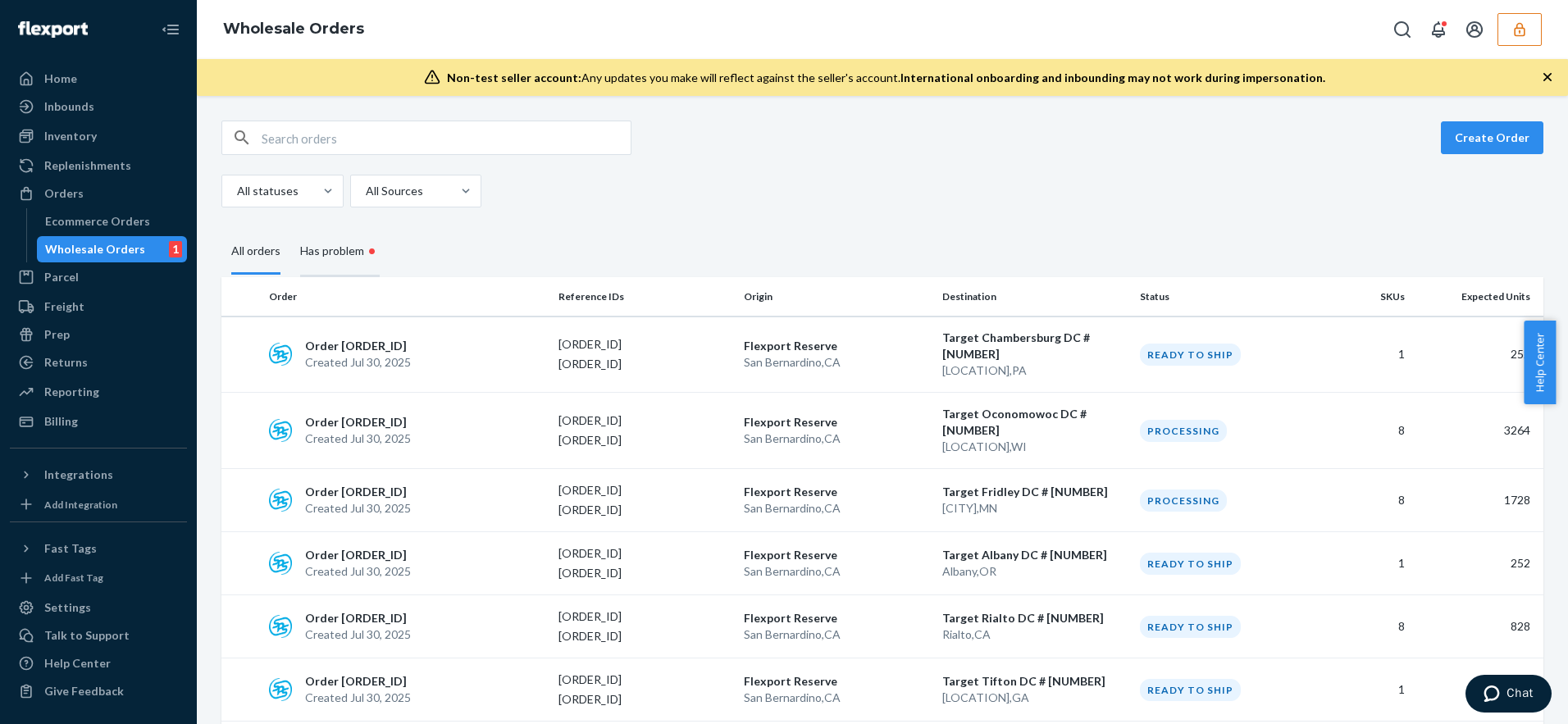 click on "Has problem •" at bounding box center (340, 252) 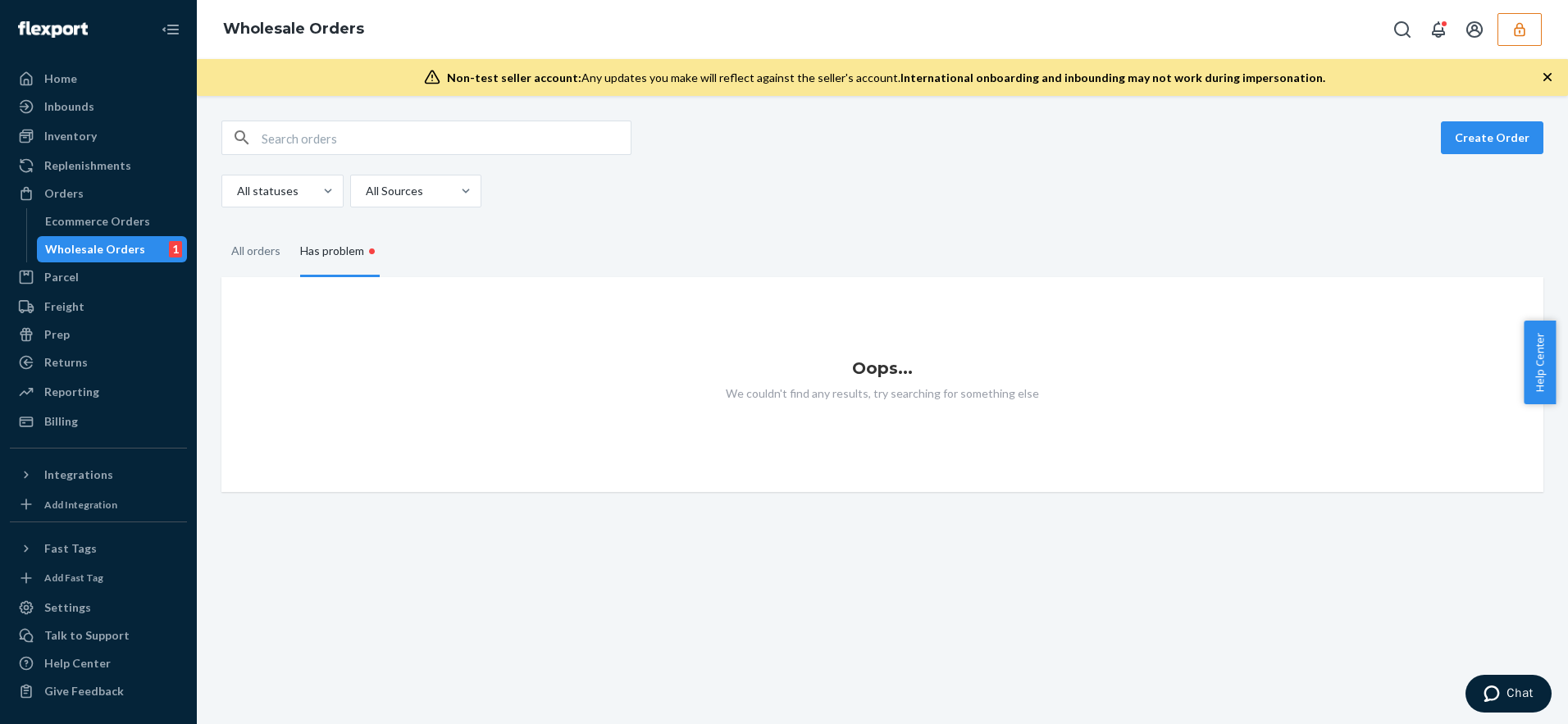 click on "Oops... We couldn't find any results, try searching for something else" at bounding box center [882, 385] 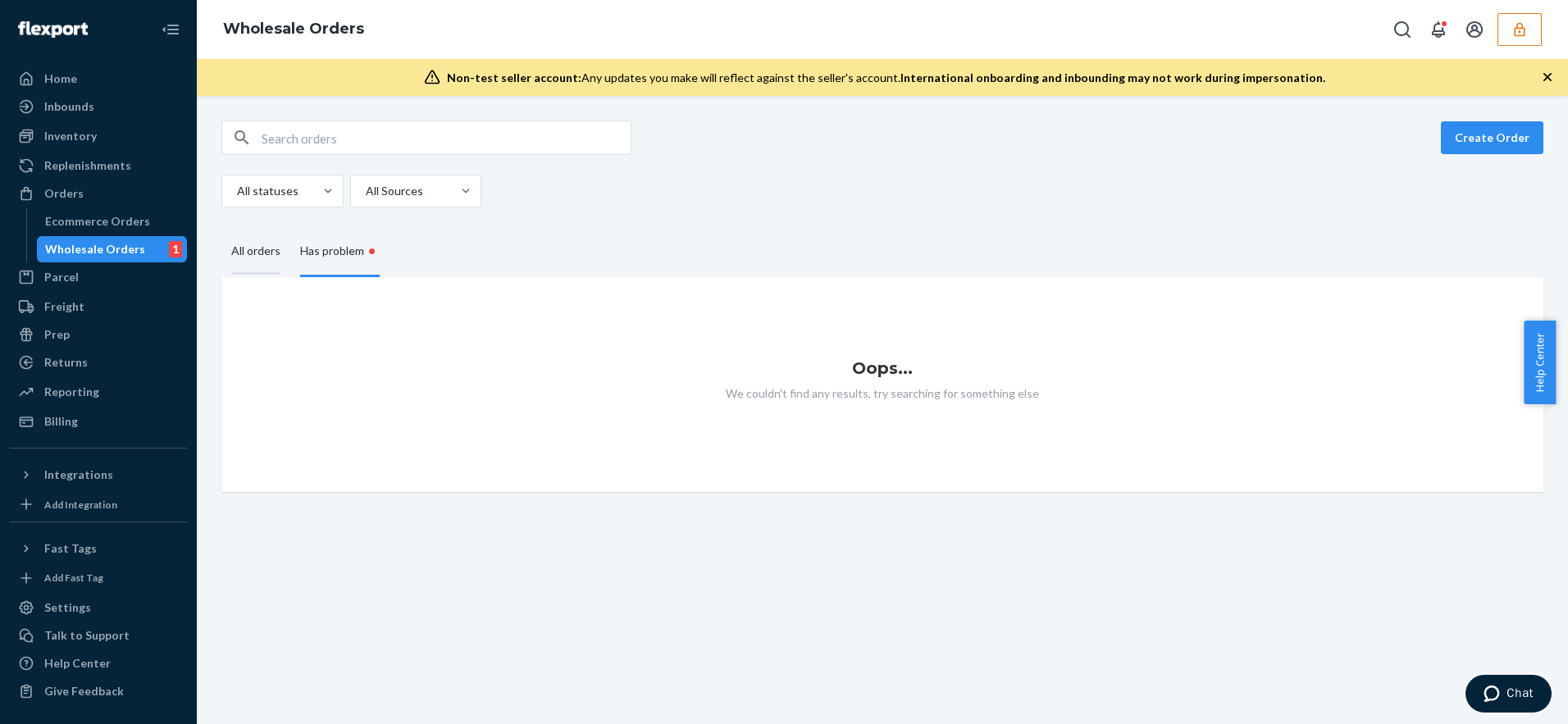 click on "All orders" at bounding box center (256, 252) 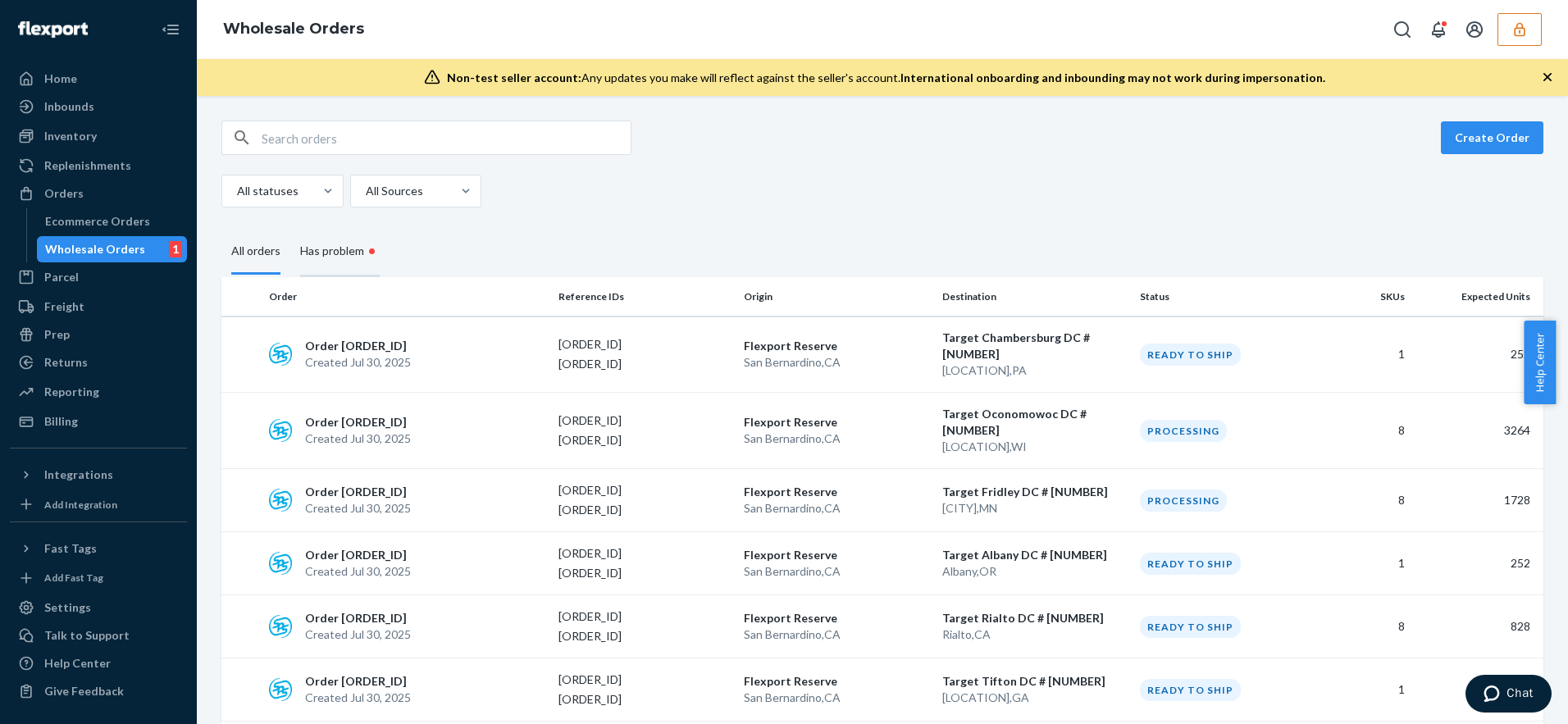 click on "Has problem •" at bounding box center (340, 252) 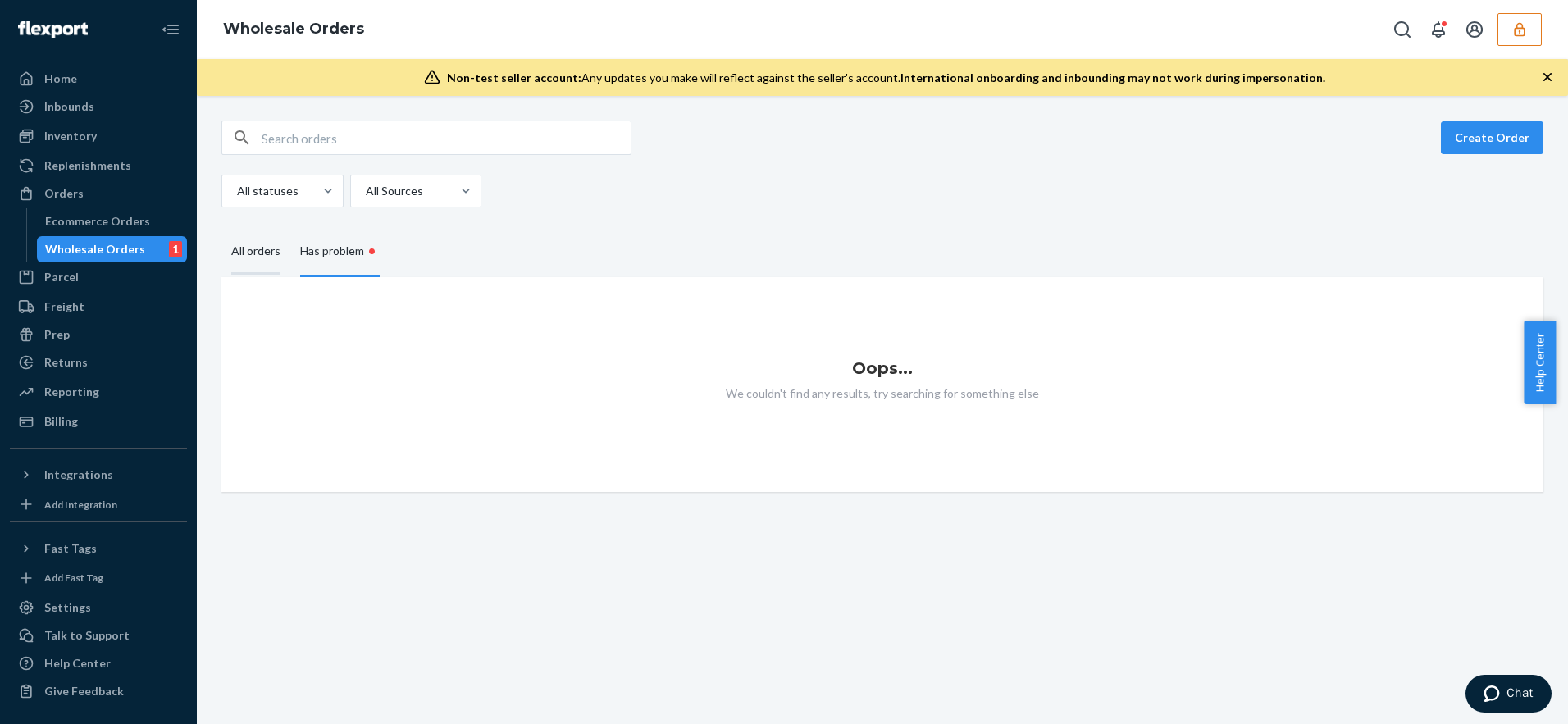 click on "All orders" at bounding box center (256, 252) 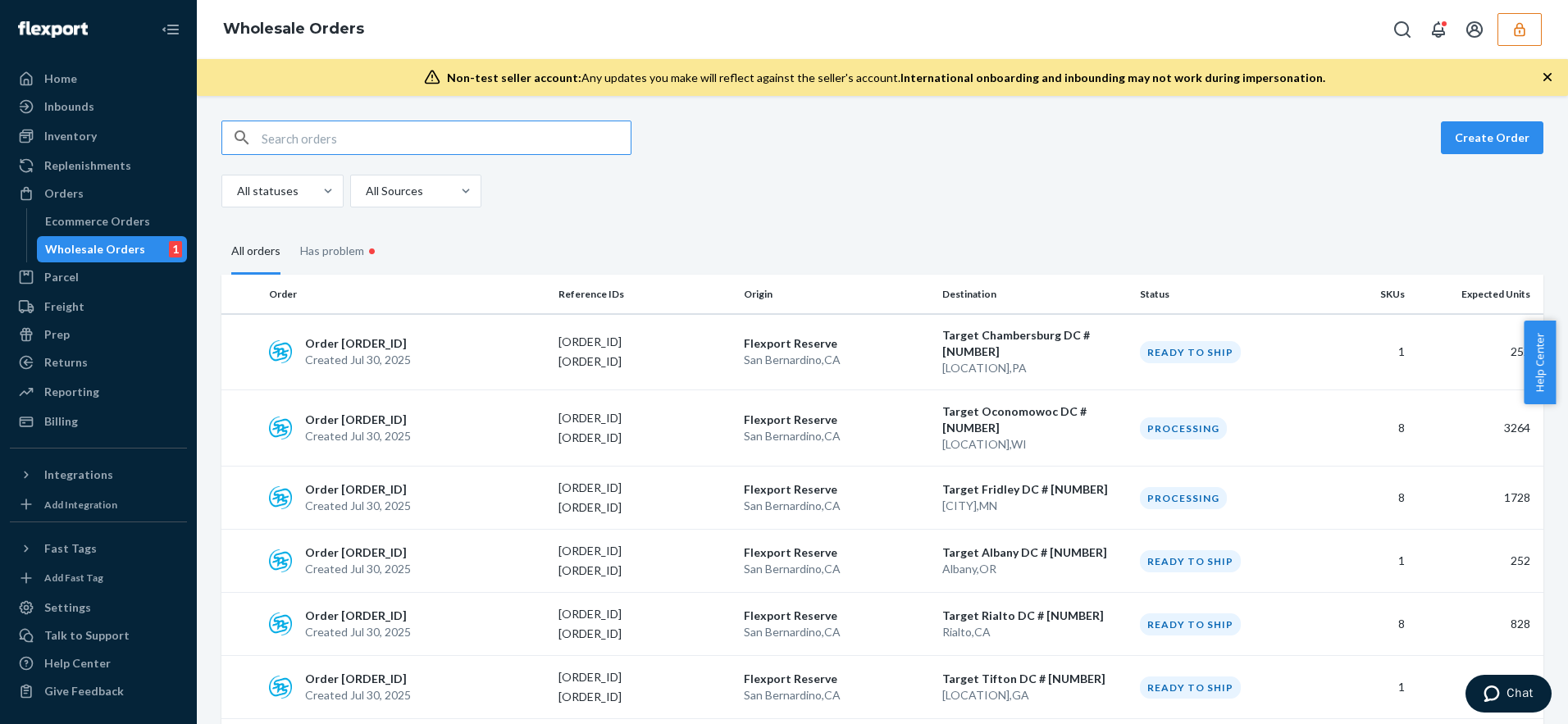 click at bounding box center (1520, 30) 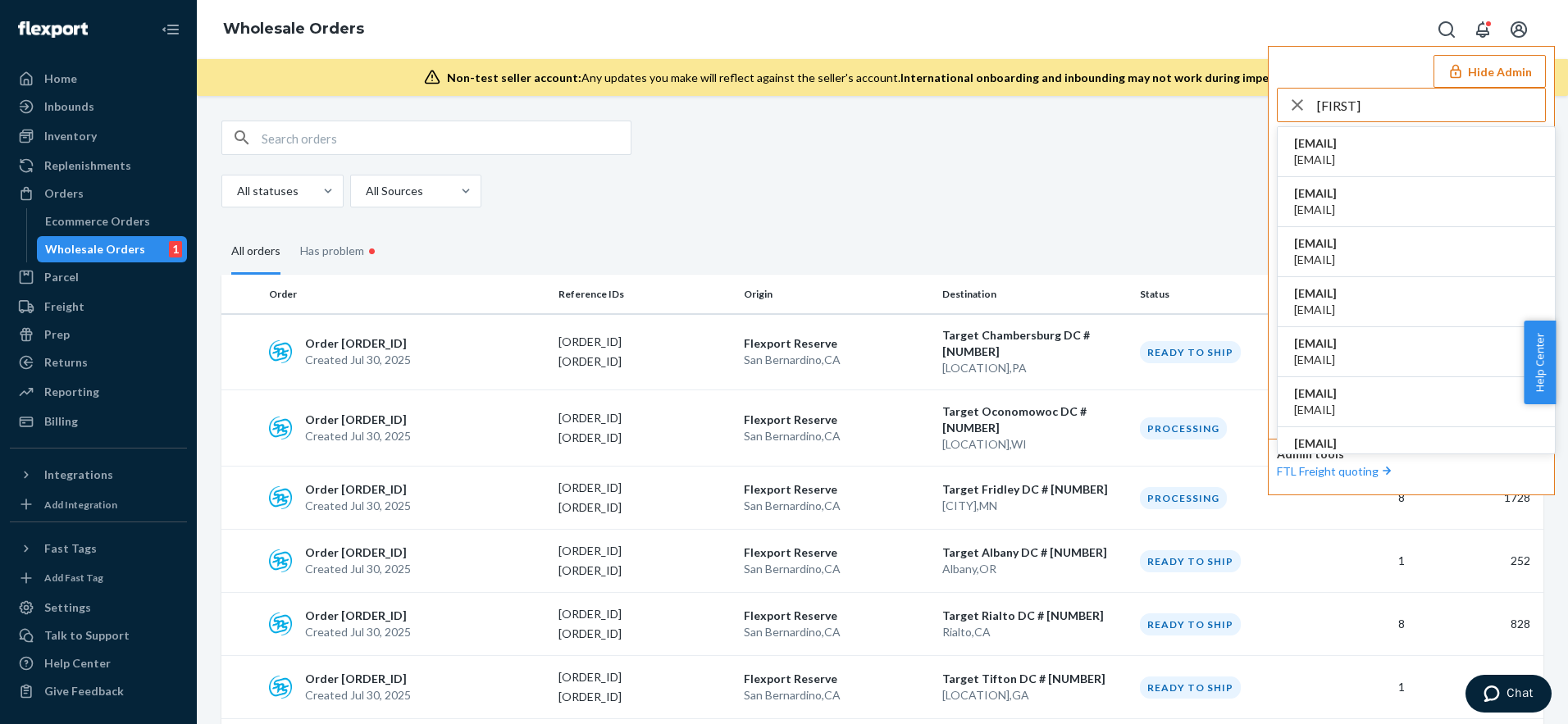 type on "[FIRST]" 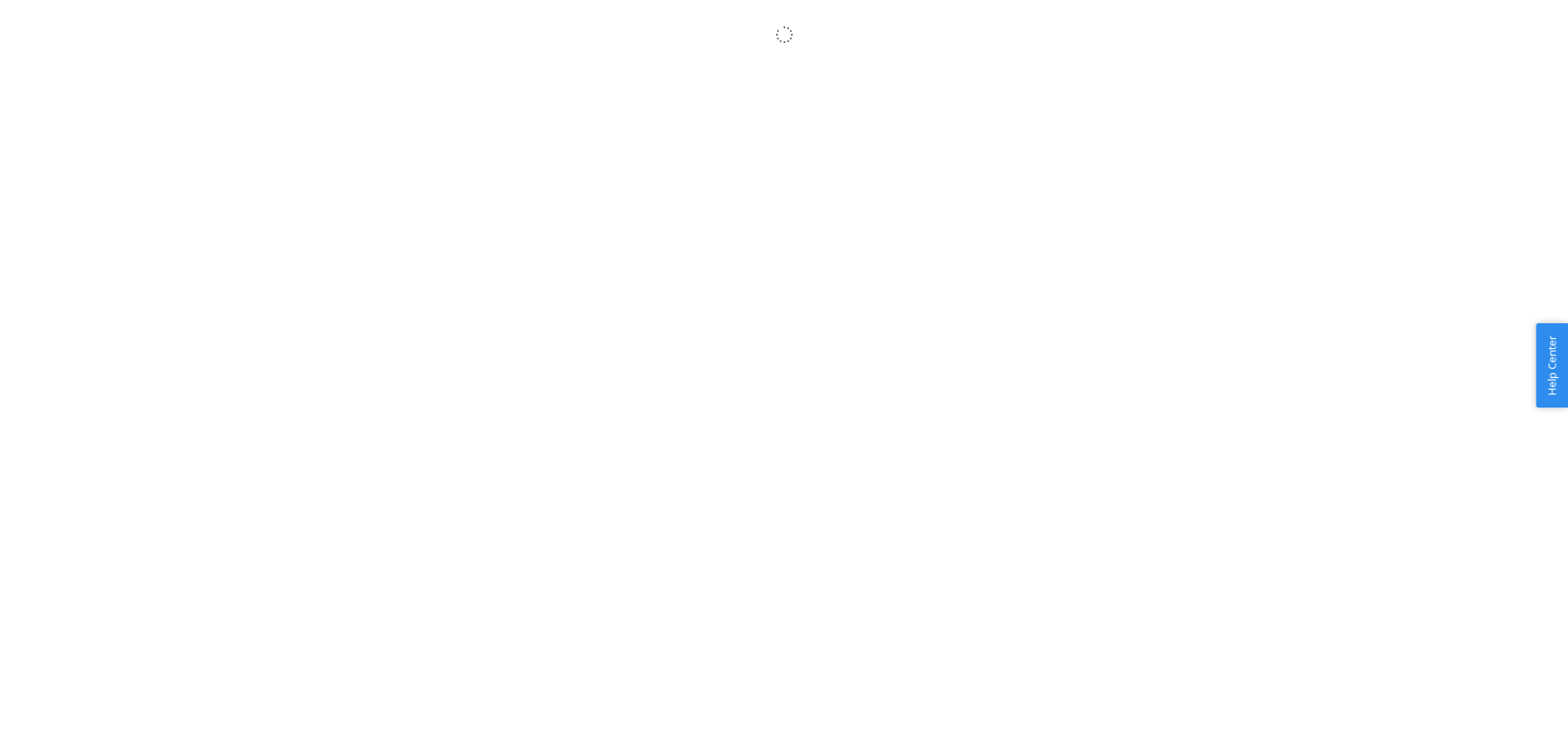 scroll, scrollTop: 0, scrollLeft: 0, axis: both 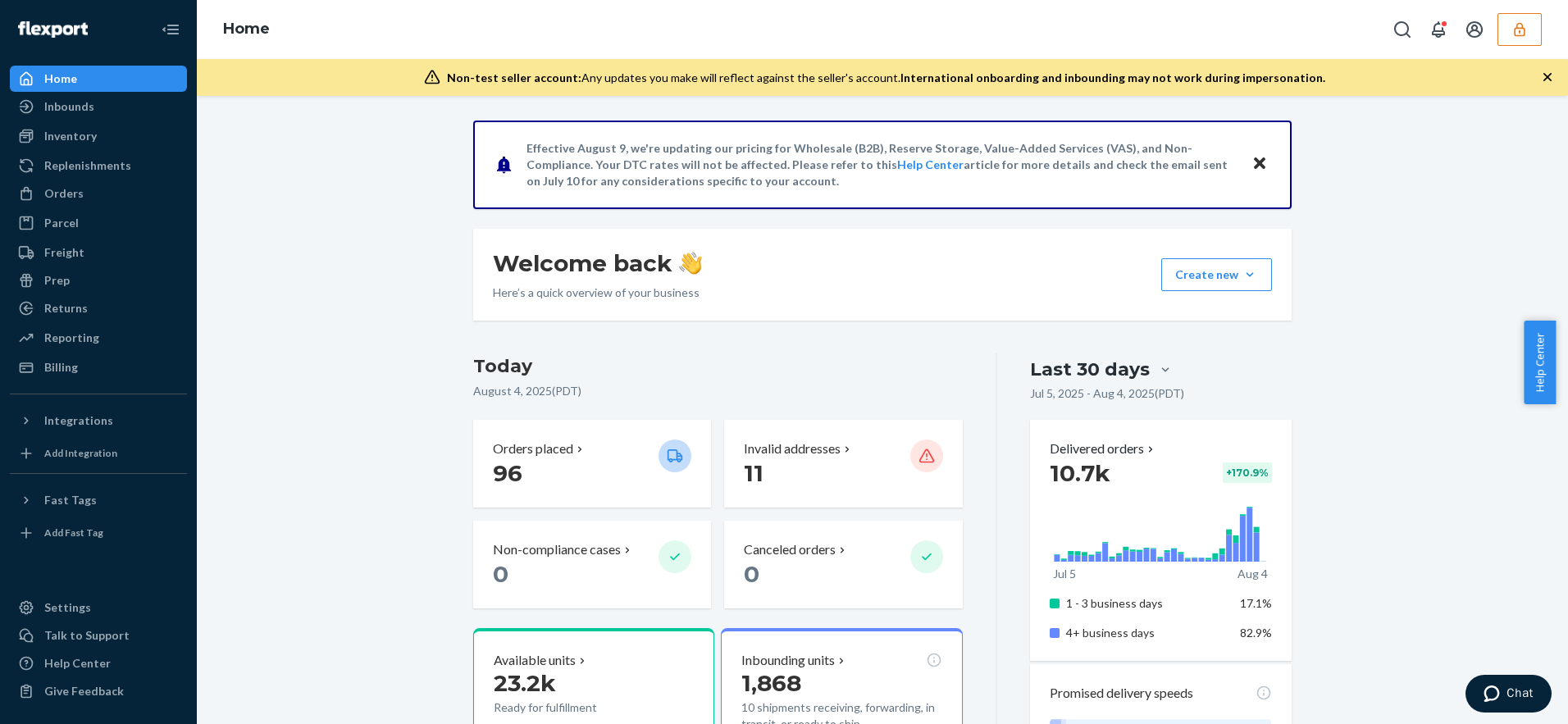 click at bounding box center [1520, 30] 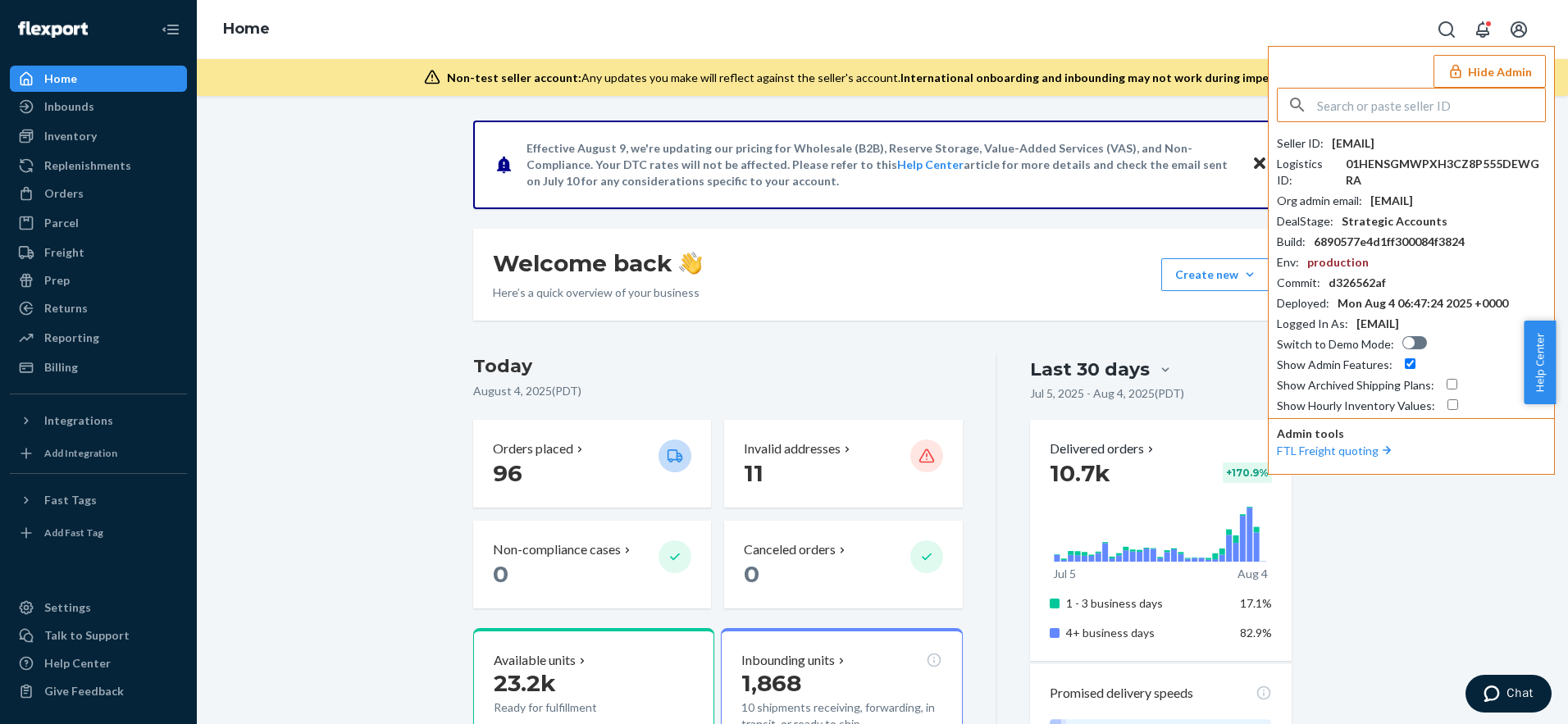 click on "Hide Admin" at bounding box center [1489, 71] 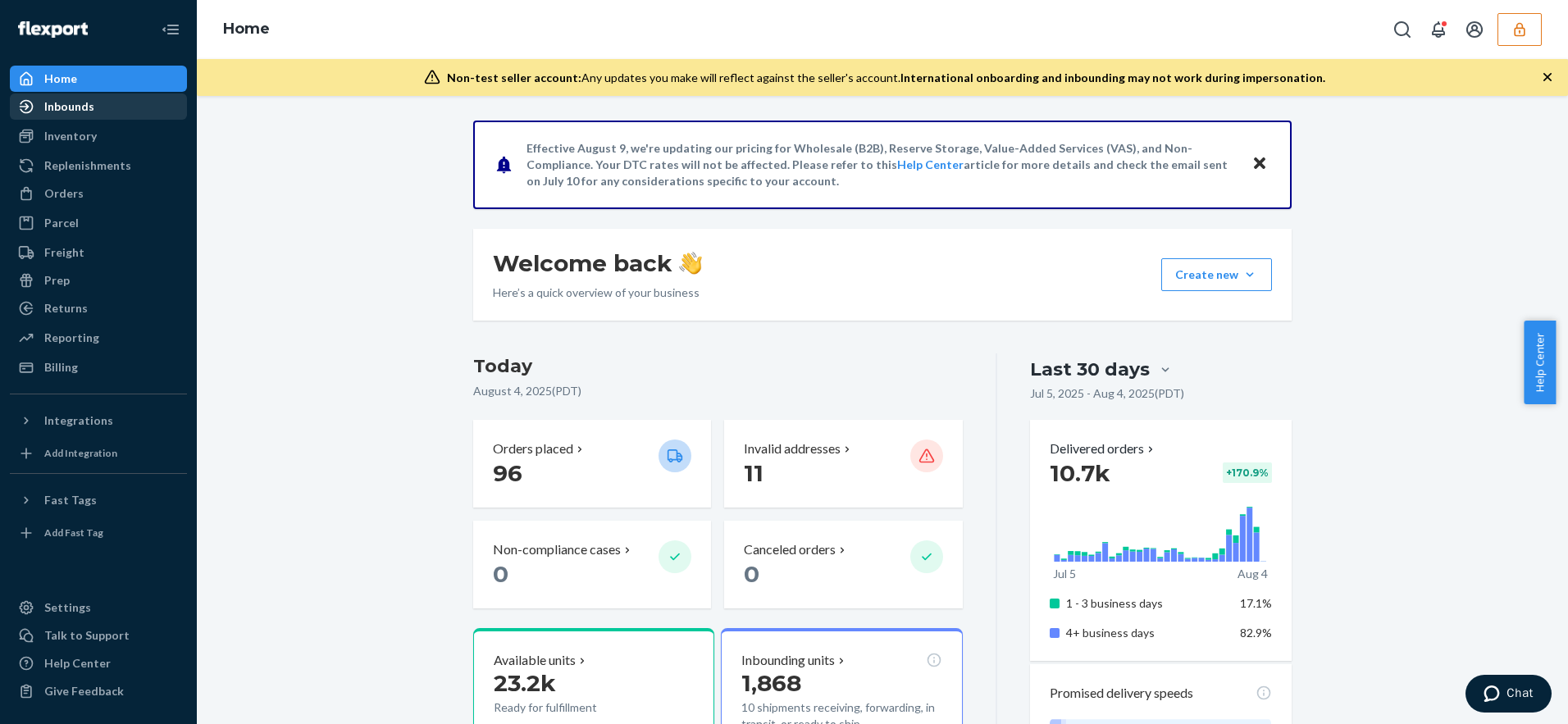 click on "Inbounds" at bounding box center [98, 107] 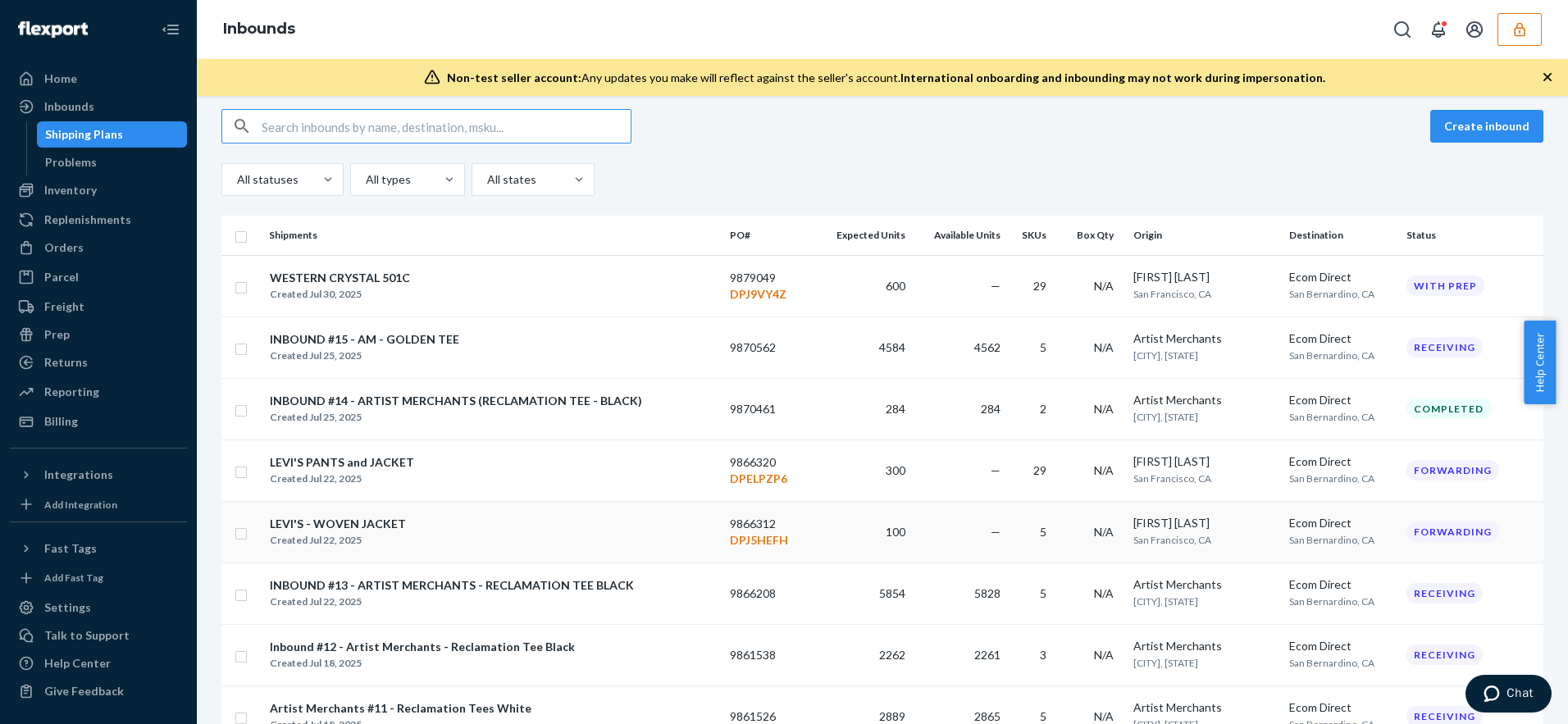 scroll, scrollTop: 136, scrollLeft: 0, axis: vertical 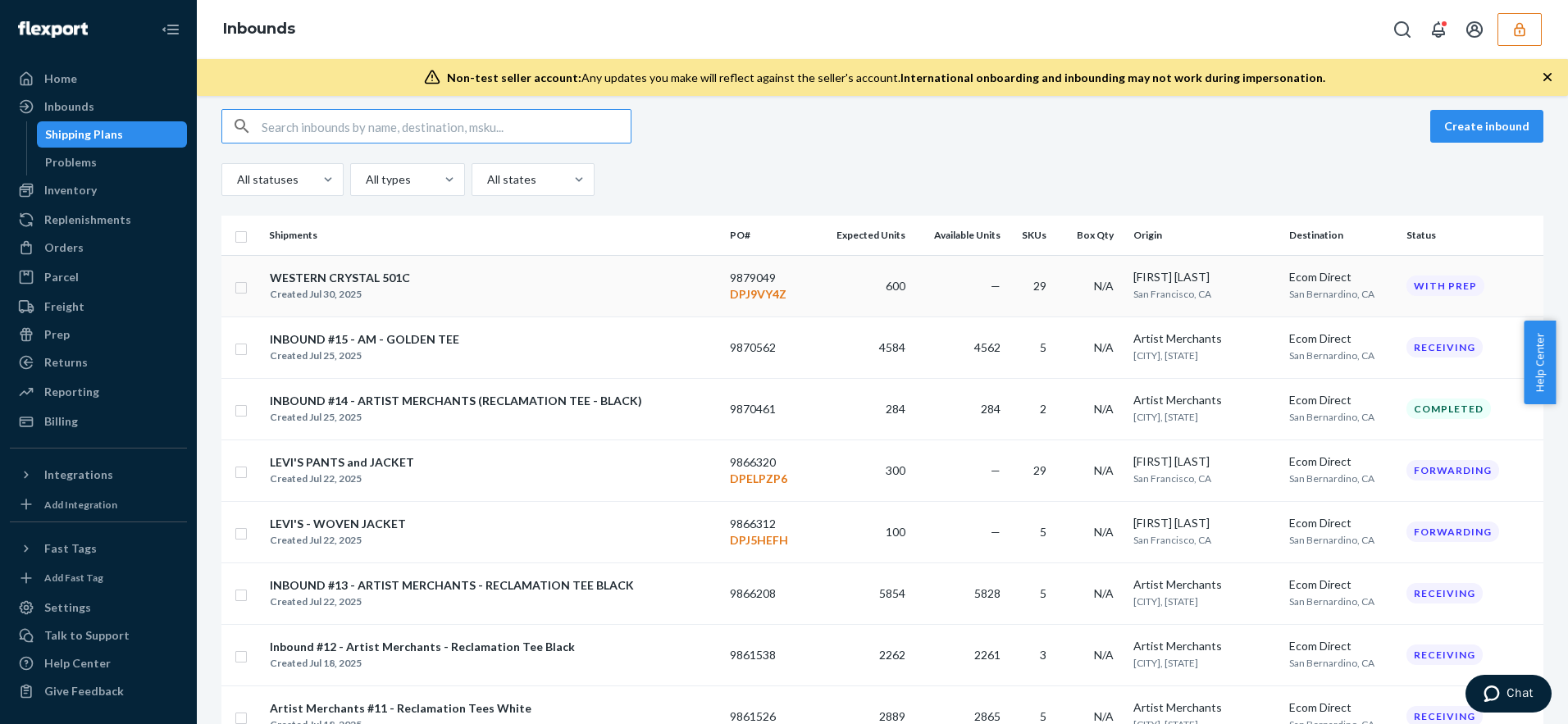 click on "WESTERN CRYSTAL 501C Created [MONTH] [DAY], [YEAR]" at bounding box center [493, 286] 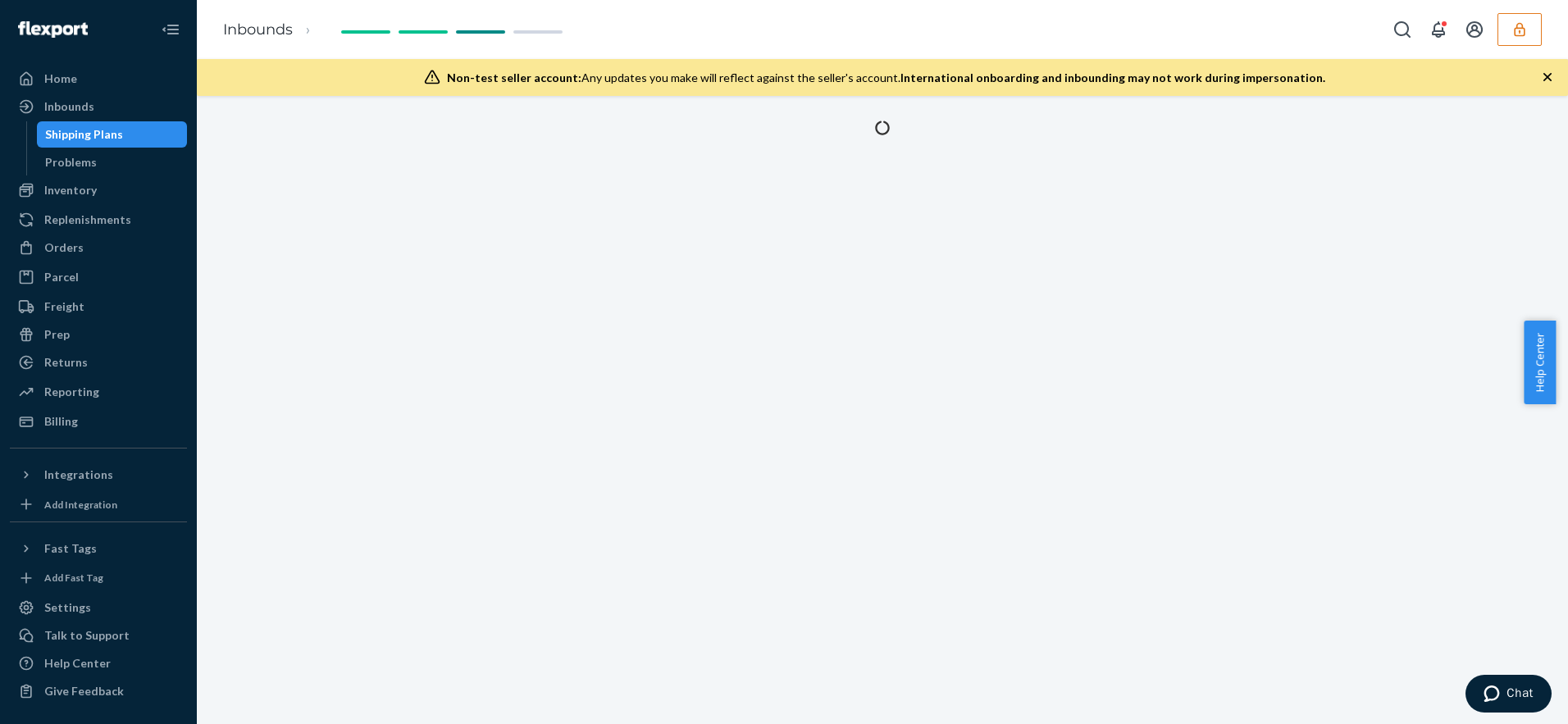 scroll, scrollTop: 0, scrollLeft: 0, axis: both 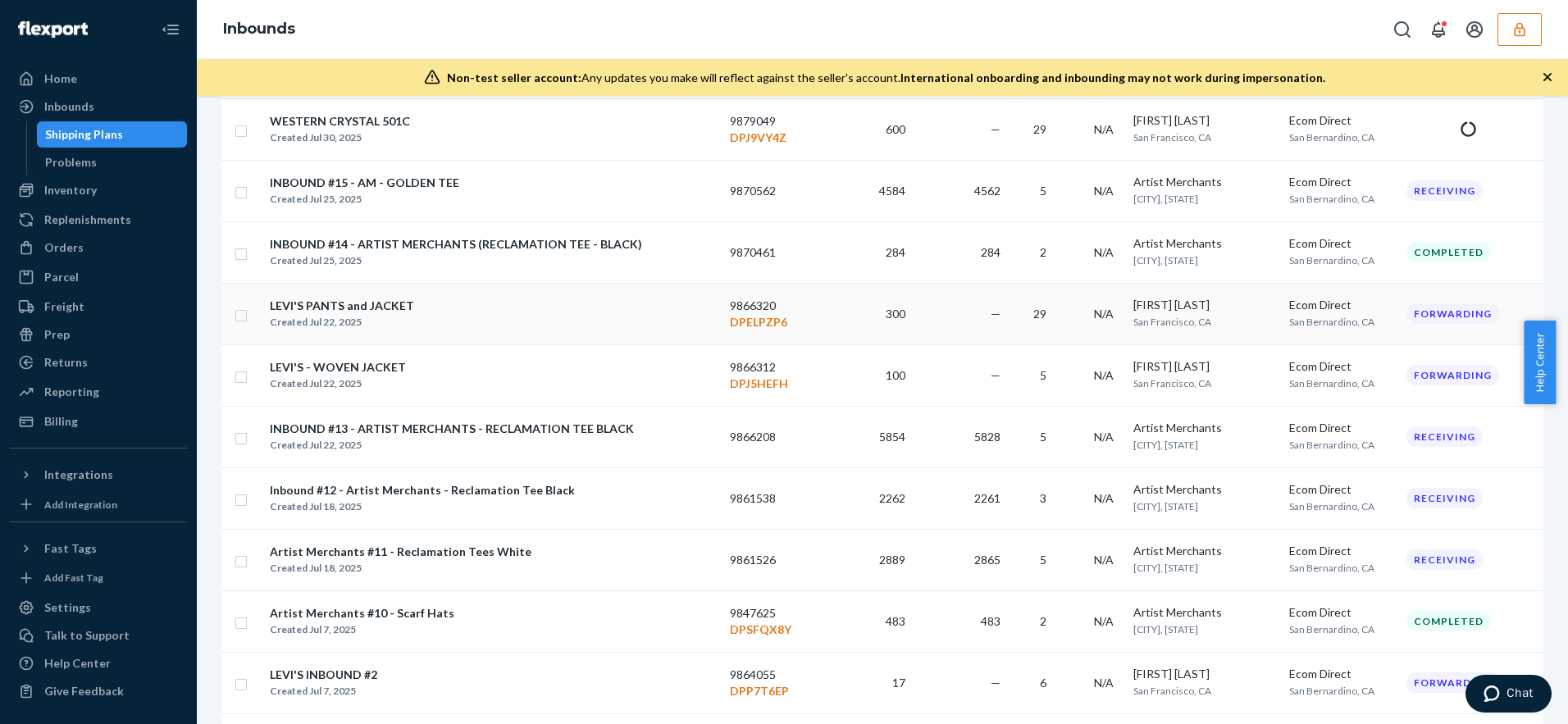 click on "LEVI'S PANTS and JACKET" at bounding box center (342, 306) 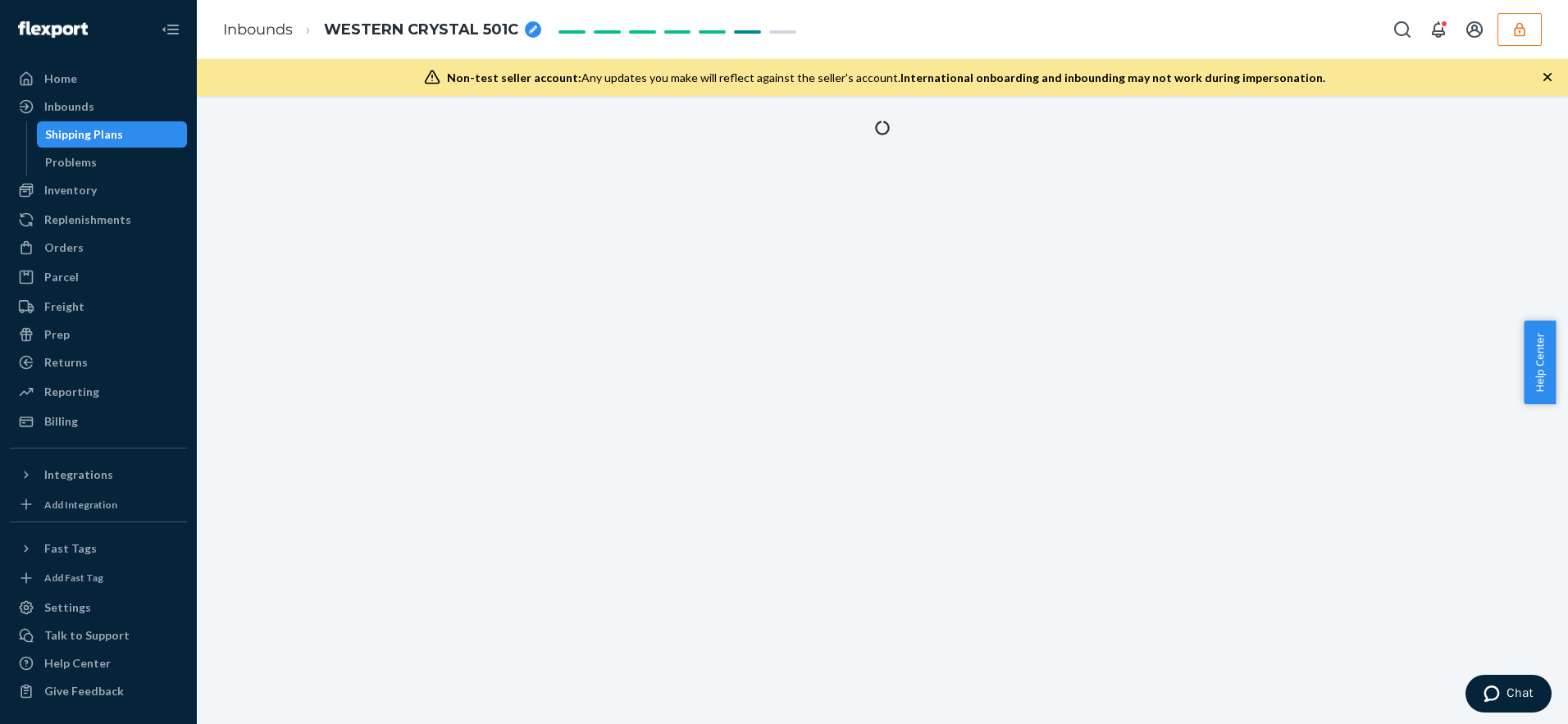 scroll, scrollTop: 0, scrollLeft: 0, axis: both 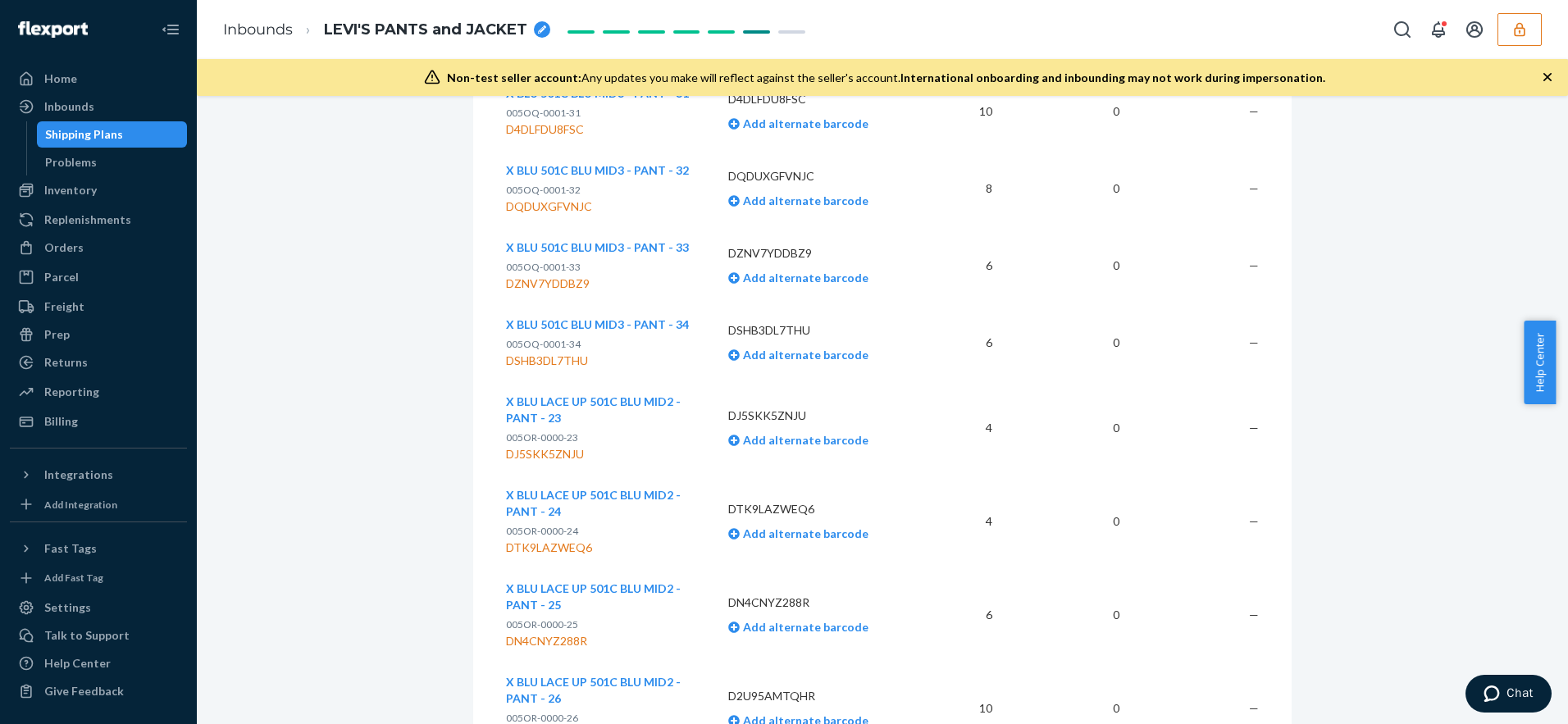click on "X BLU 501C BLU MID3 - PANT - 34" at bounding box center [597, 324] 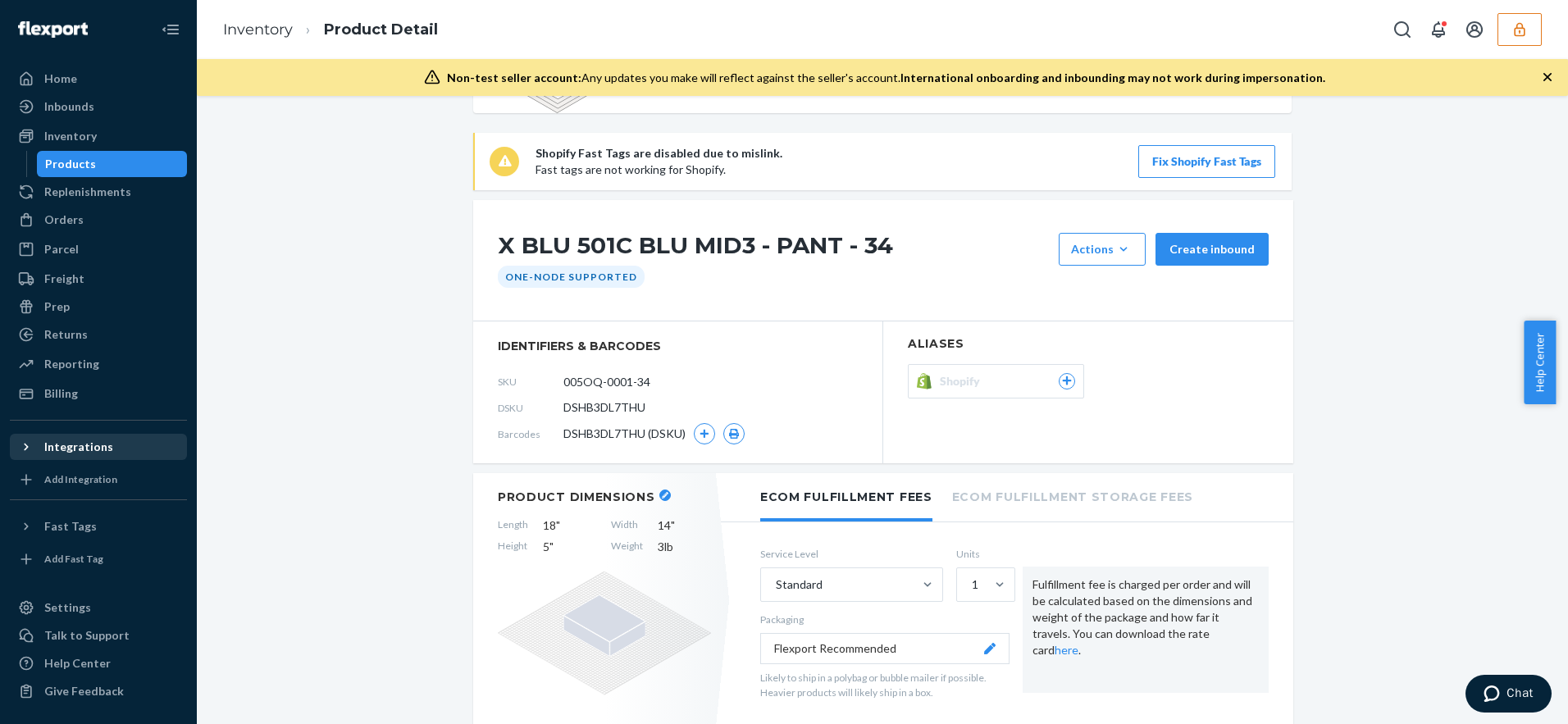 scroll, scrollTop: 0, scrollLeft: 0, axis: both 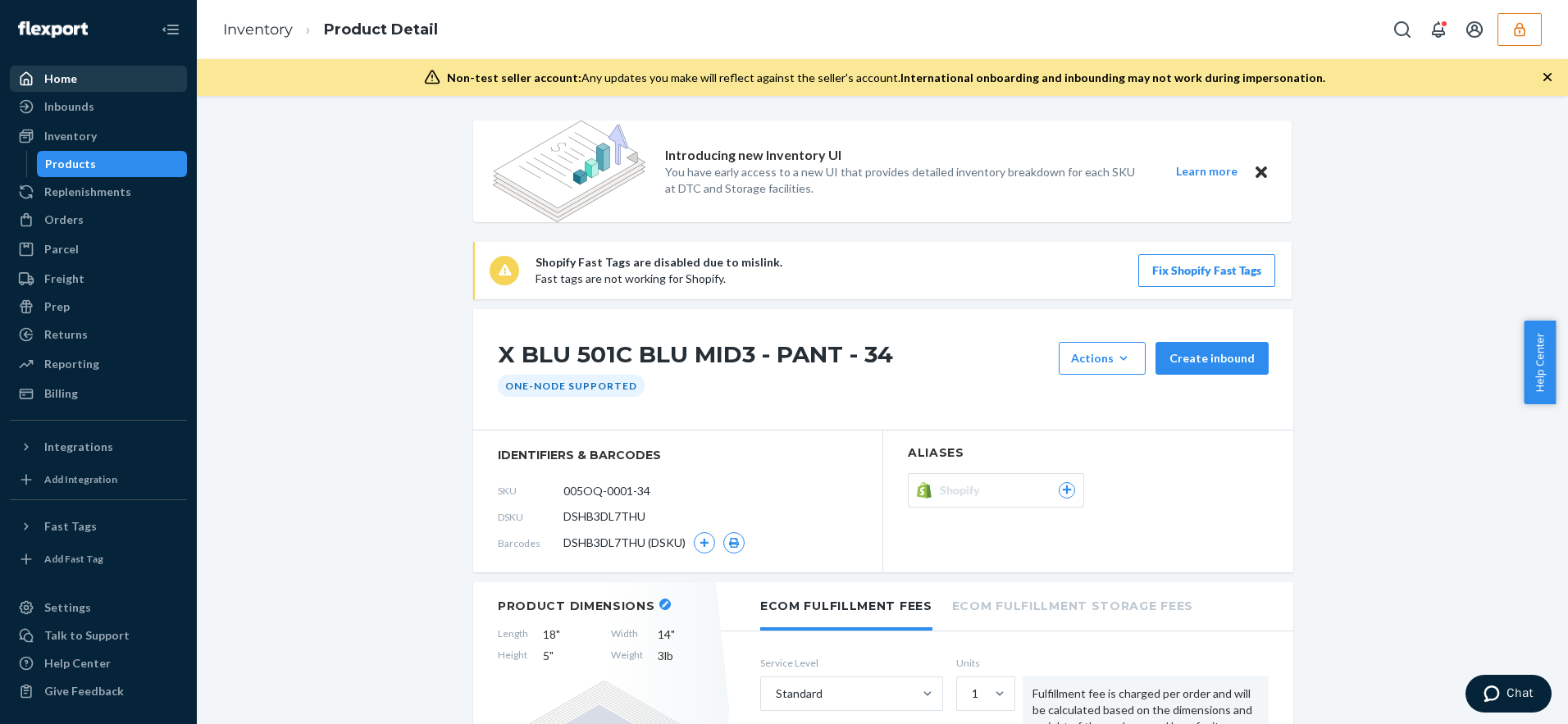 click on "Home" at bounding box center (98, 79) 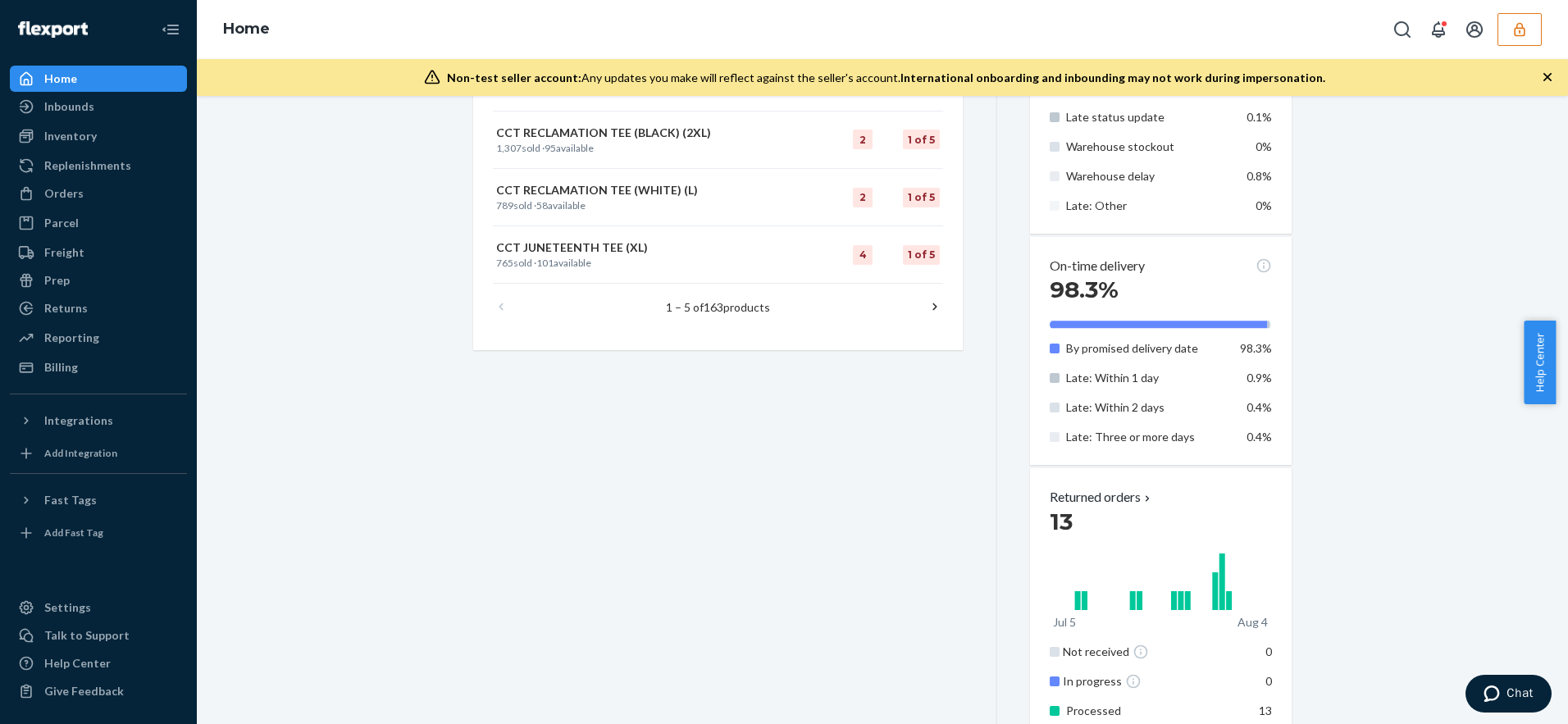 scroll, scrollTop: 585, scrollLeft: 0, axis: vertical 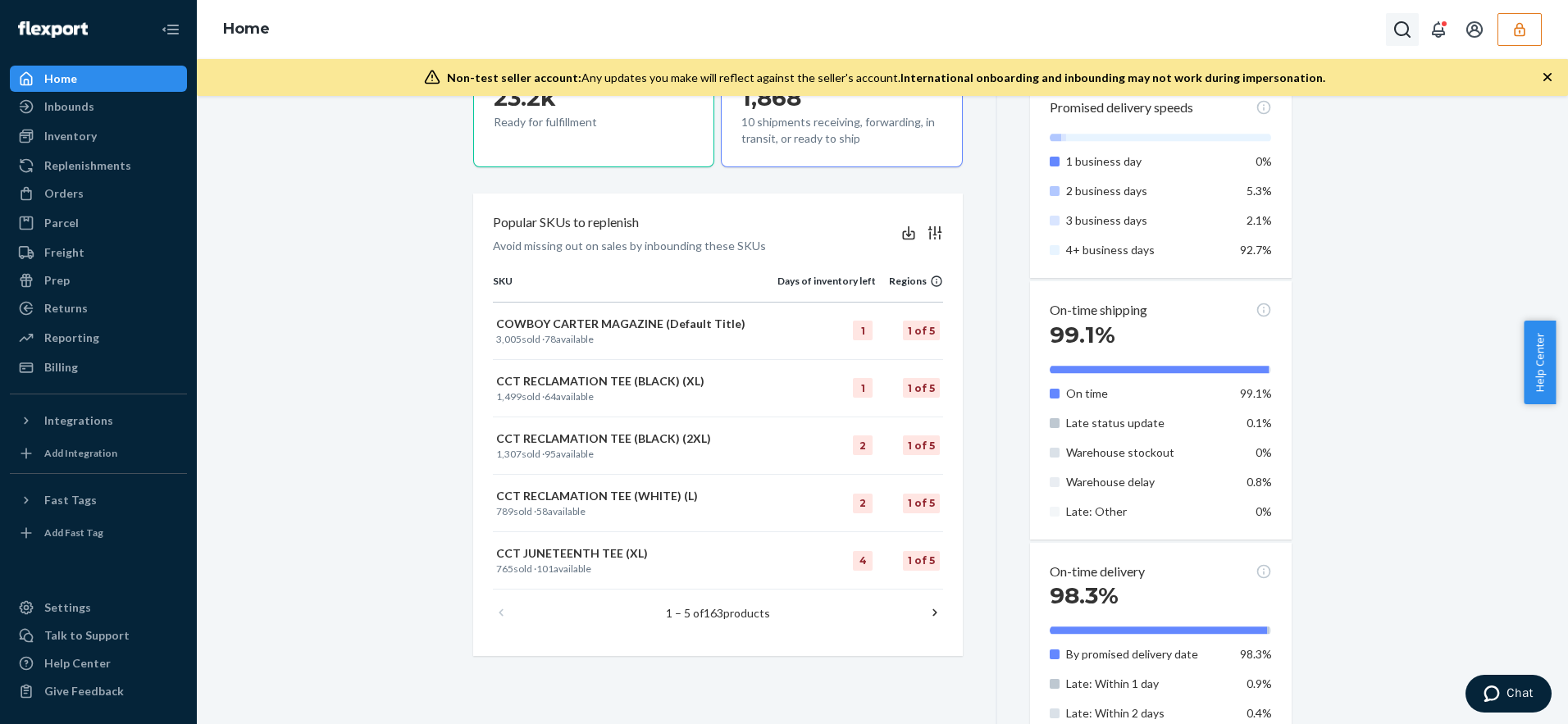 click 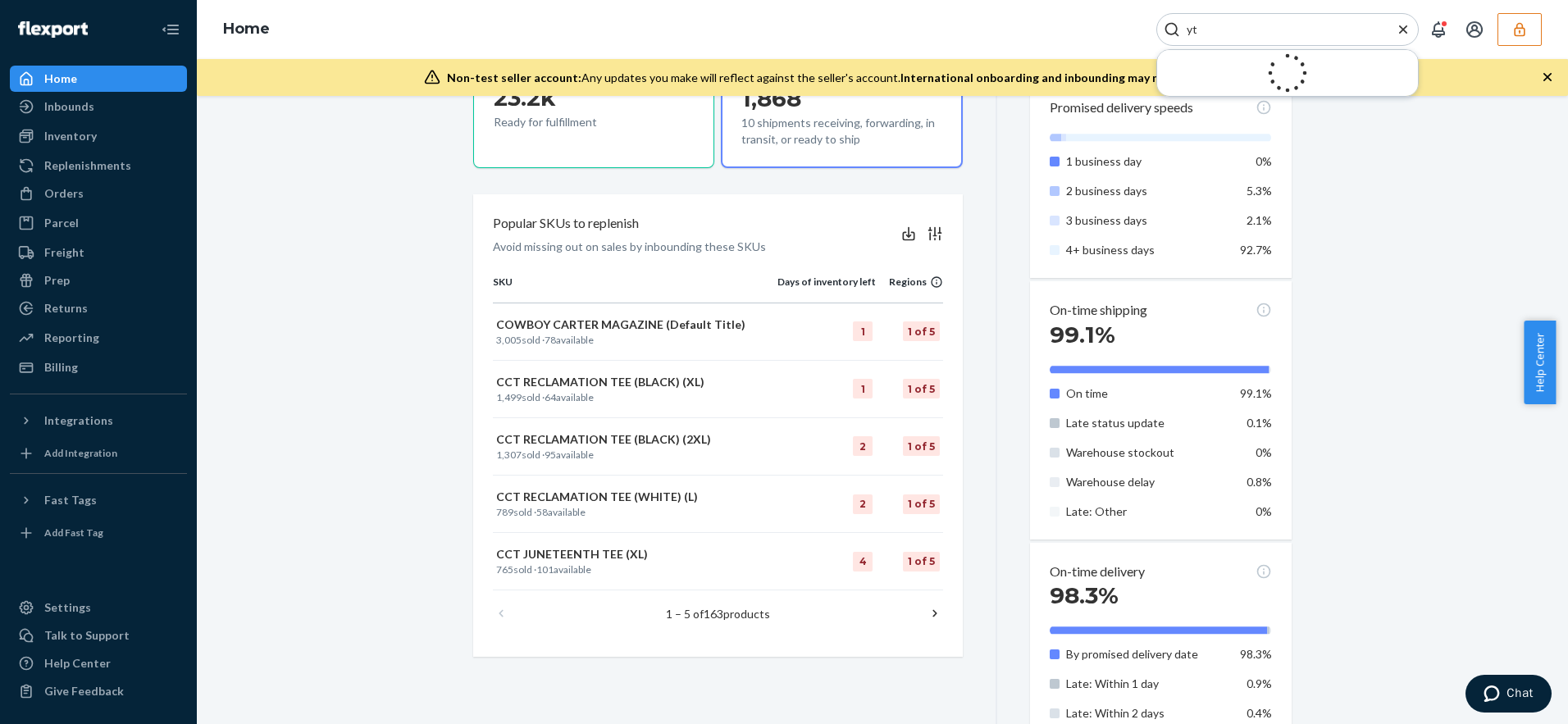 type on "y" 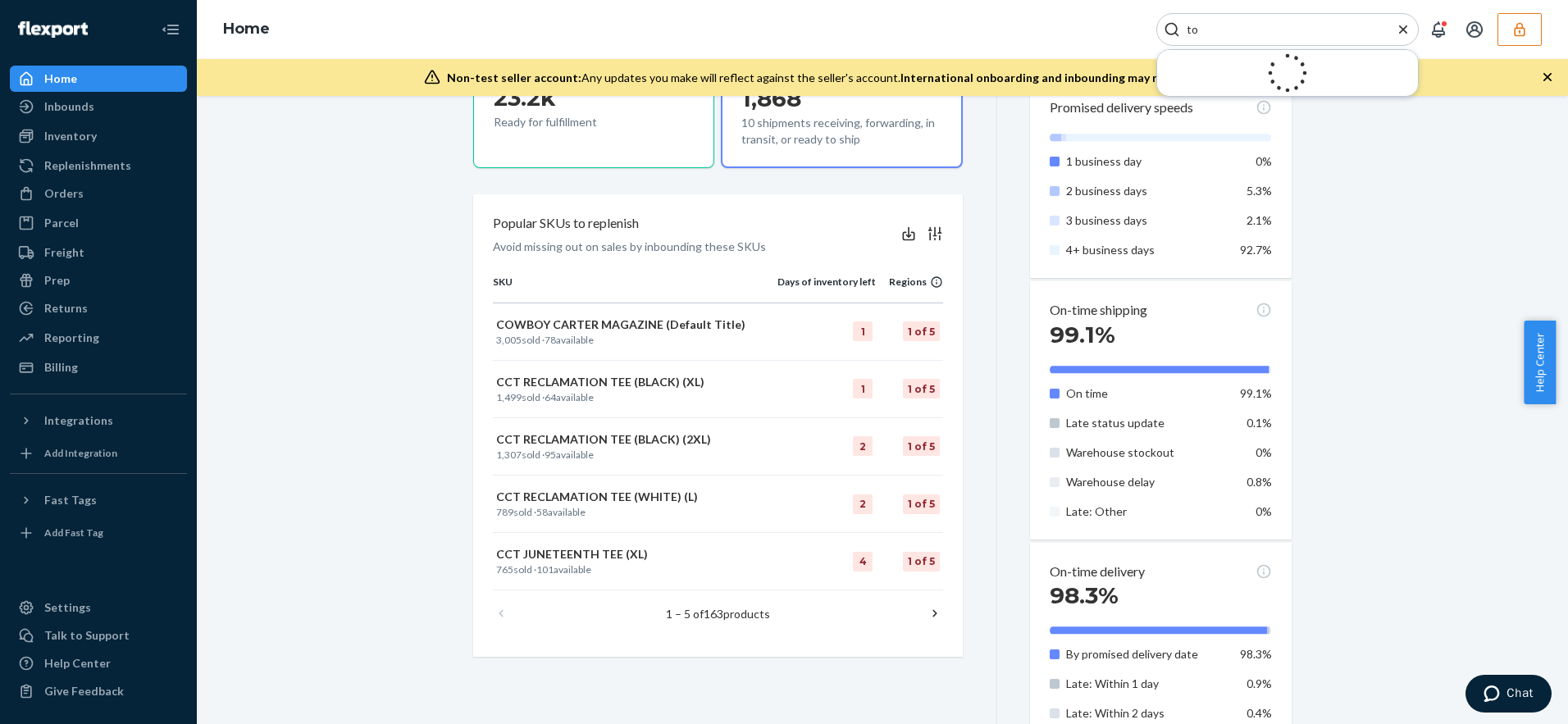 type on "t" 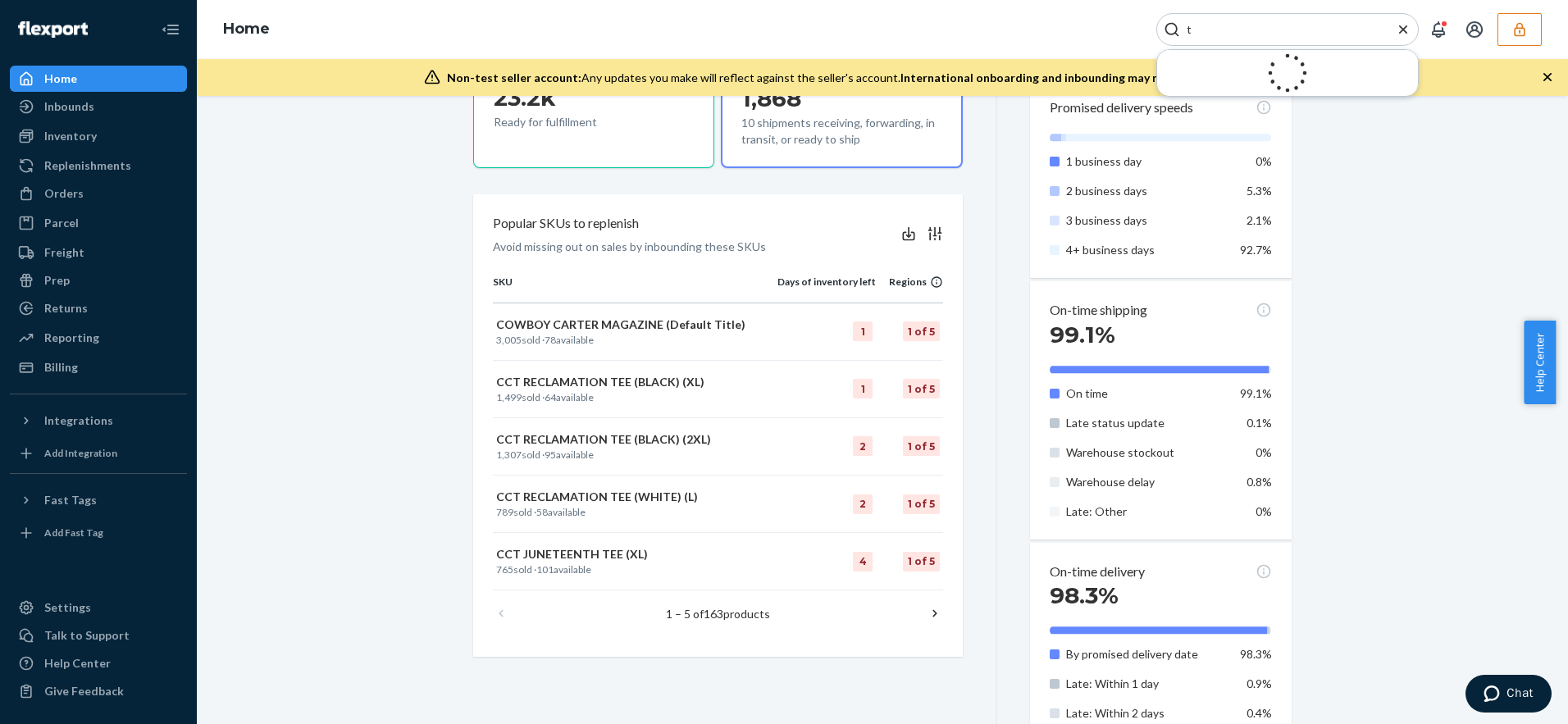 type 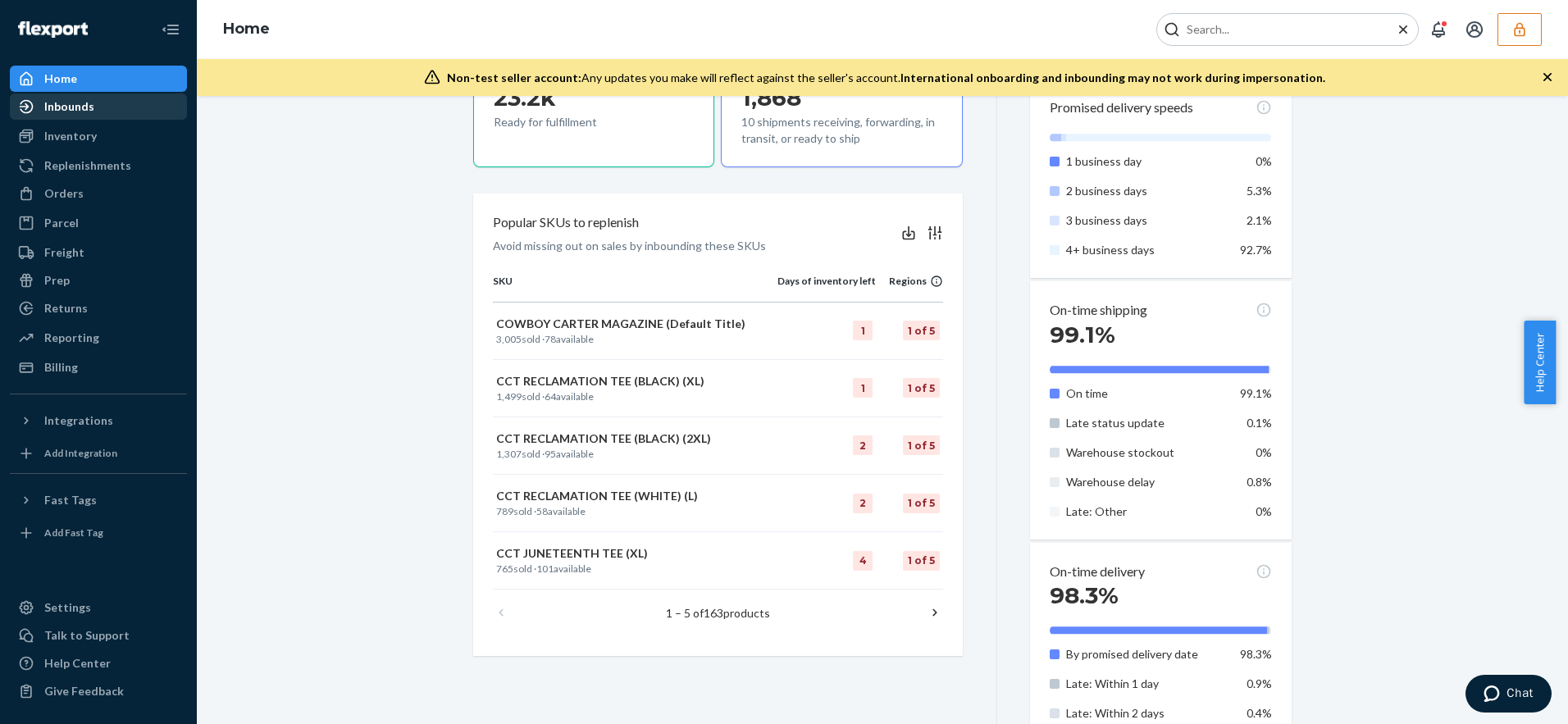 click on "Inbounds" at bounding box center [69, 107] 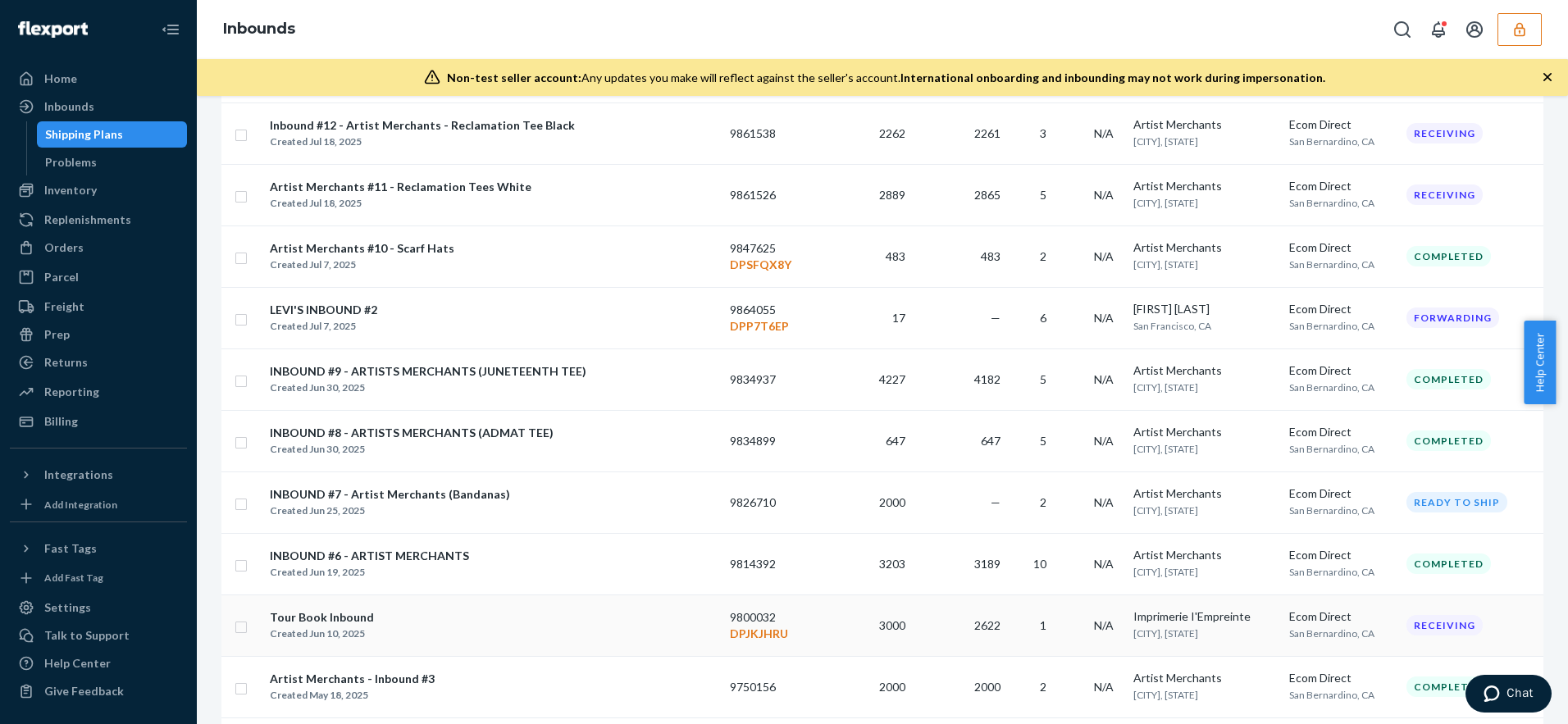 scroll, scrollTop: 693, scrollLeft: 0, axis: vertical 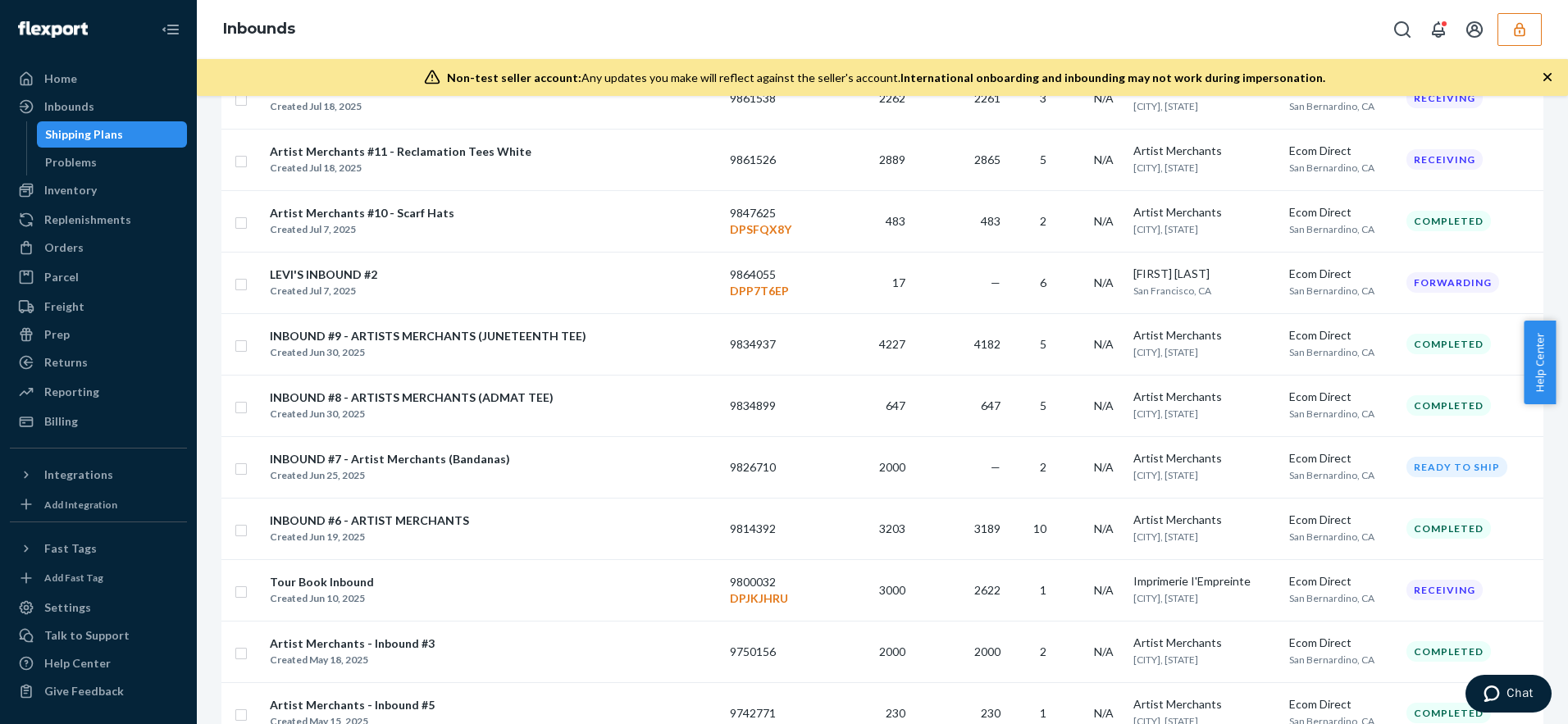 click on "Tour Book Inbound Created [MONTH] [DAY], [YEAR]" at bounding box center [321, 590] 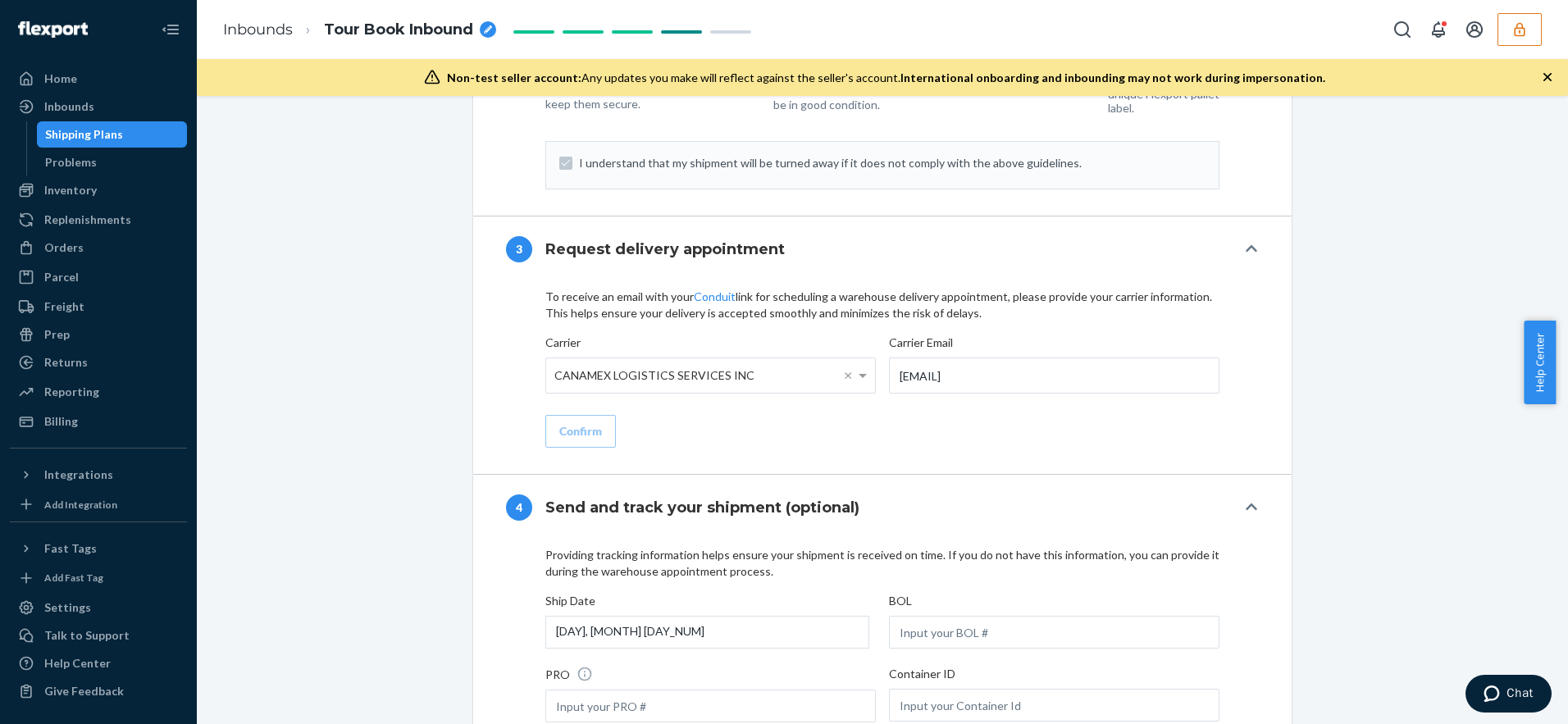 scroll, scrollTop: 2466, scrollLeft: 0, axis: vertical 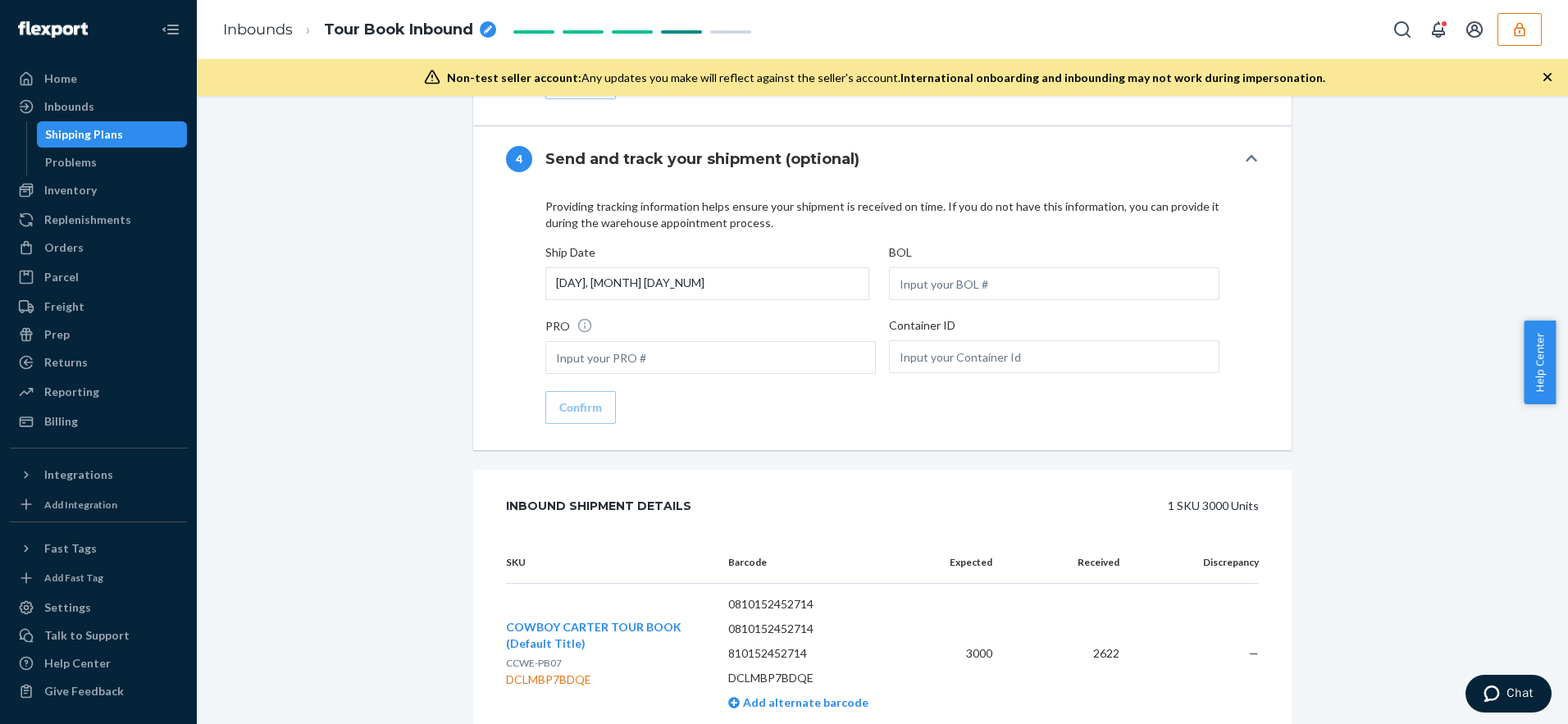 click on "COWBOY CARTER TOUR BOOK (Default Title)" at bounding box center (594, 635) 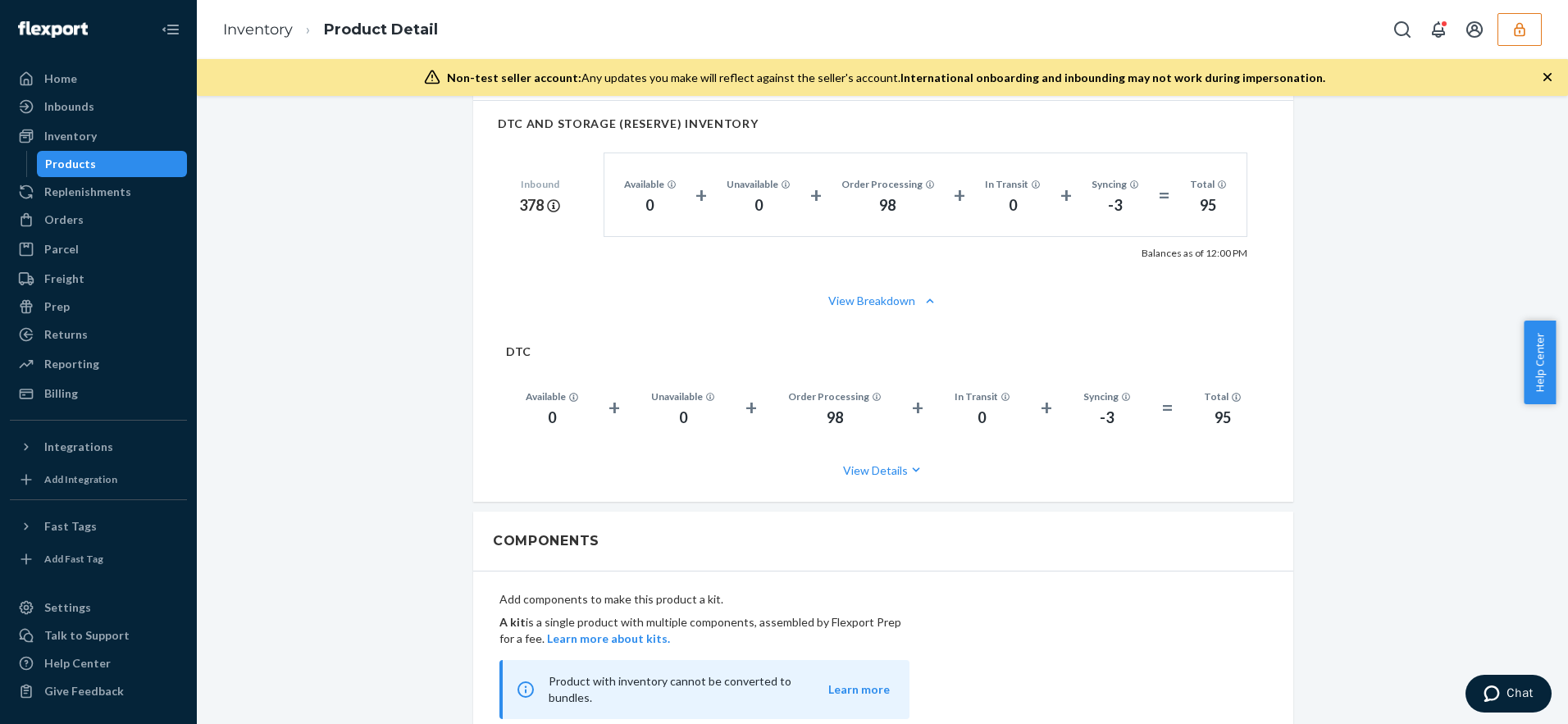 scroll, scrollTop: 1037, scrollLeft: 0, axis: vertical 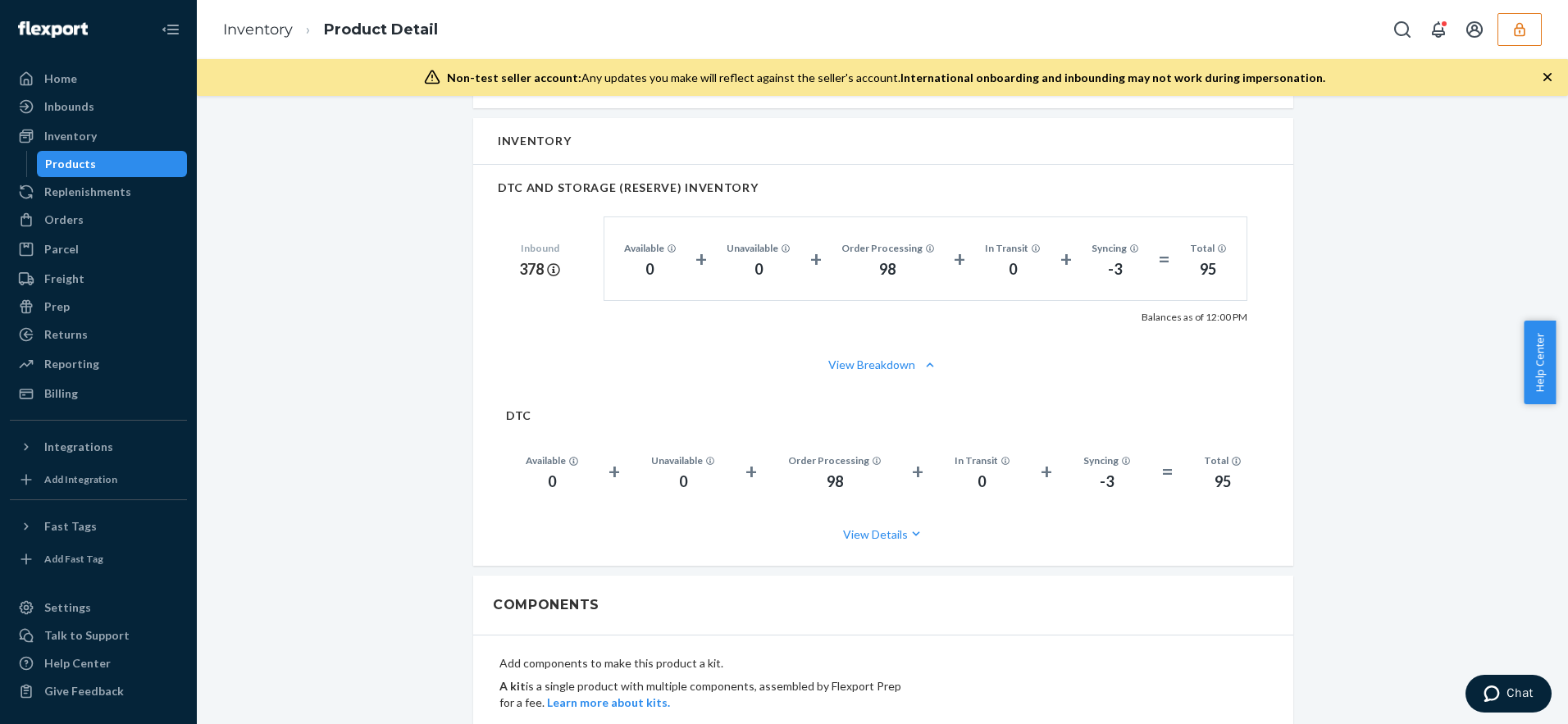 click on "View Breakdown" at bounding box center (883, 365) 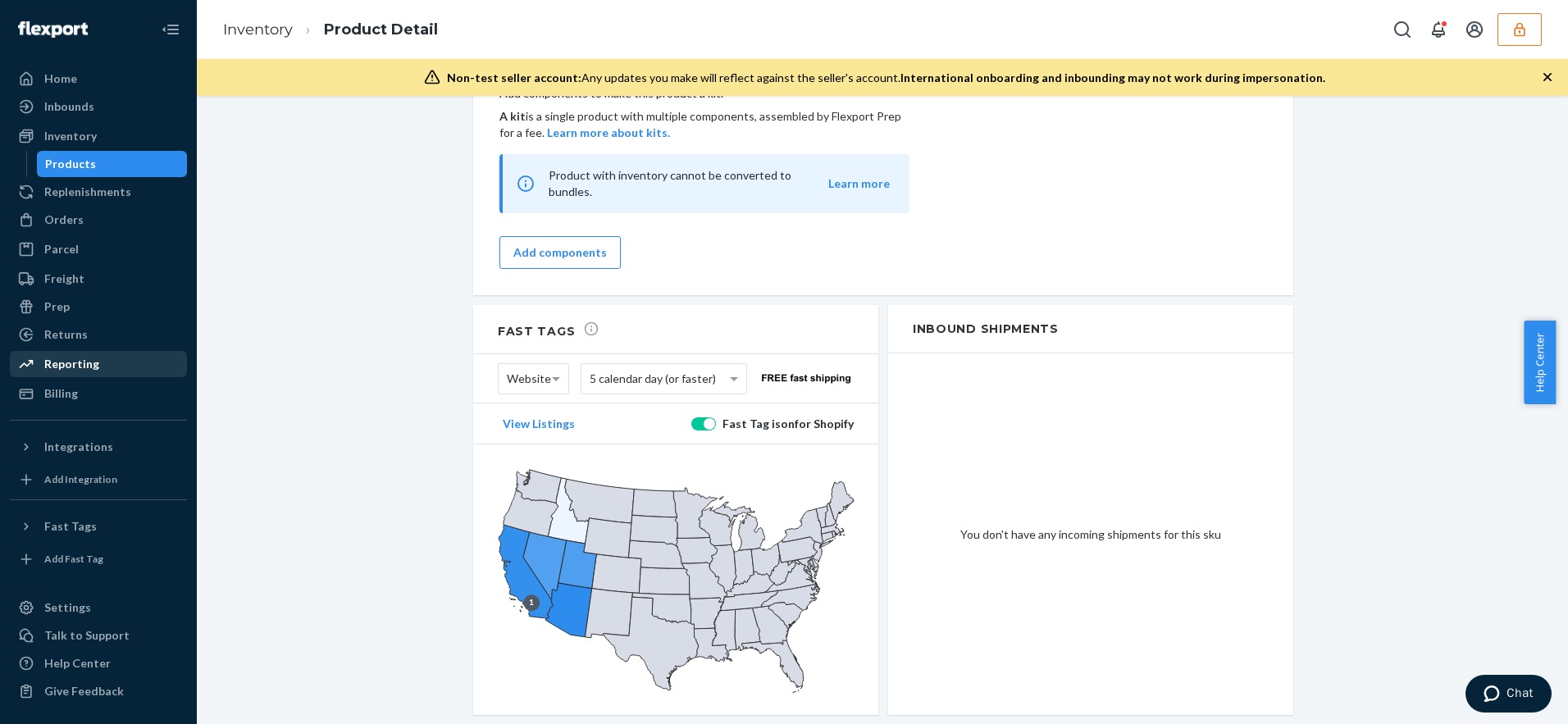 scroll, scrollTop: 1632, scrollLeft: 0, axis: vertical 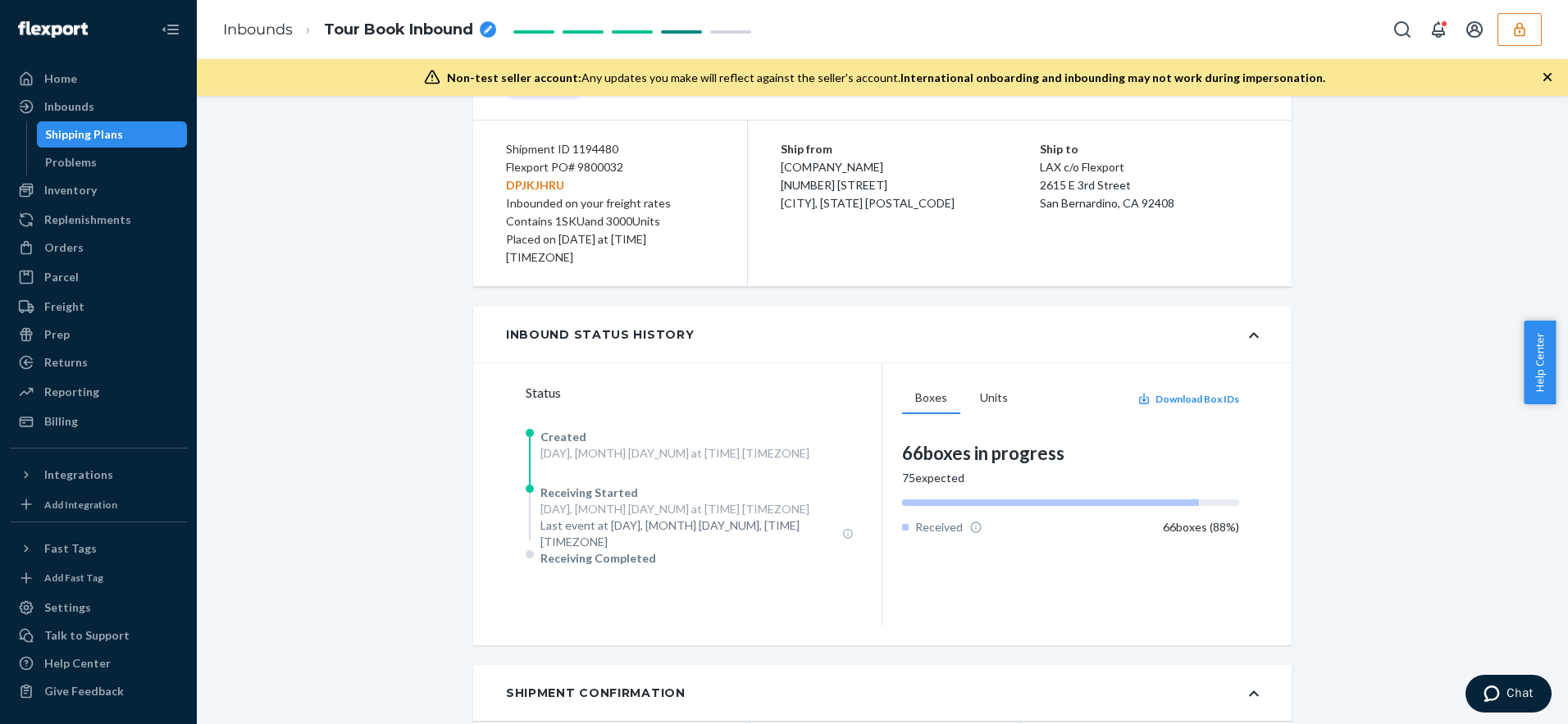click on "Flexport PO# 9800032 DPJKJHRU" at bounding box center (610, 176) 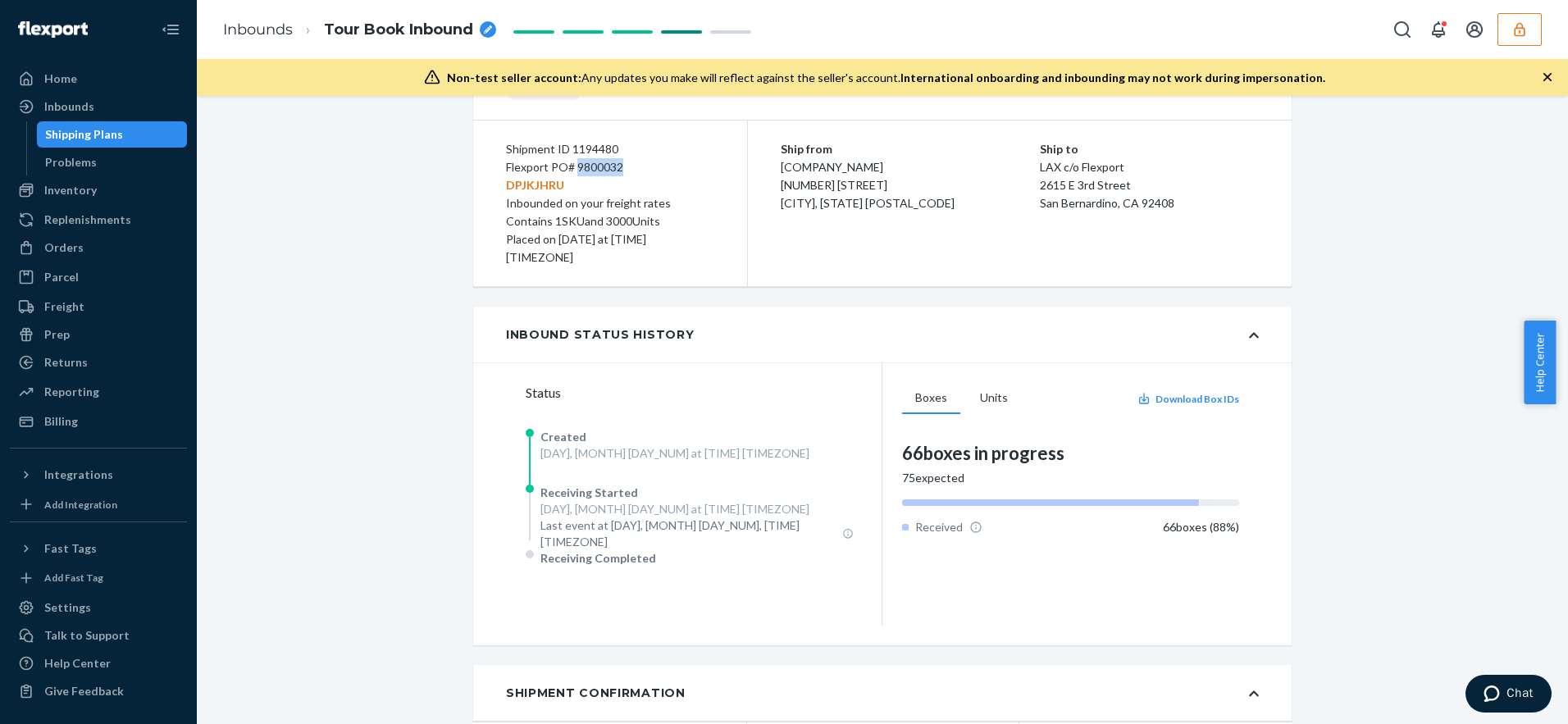 click on "Flexport PO# 9800032 DPJKJHRU" at bounding box center (610, 176) 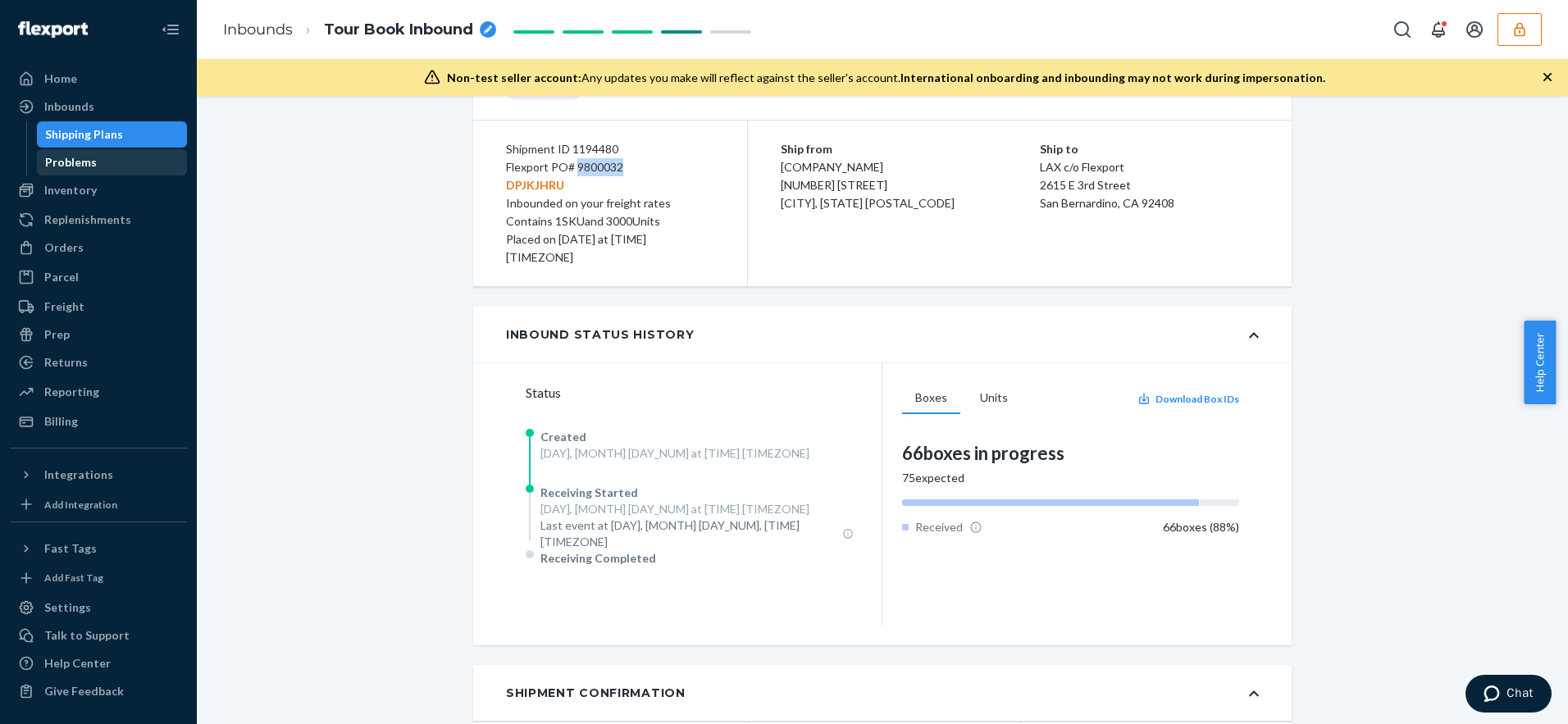 copy on "9800032" 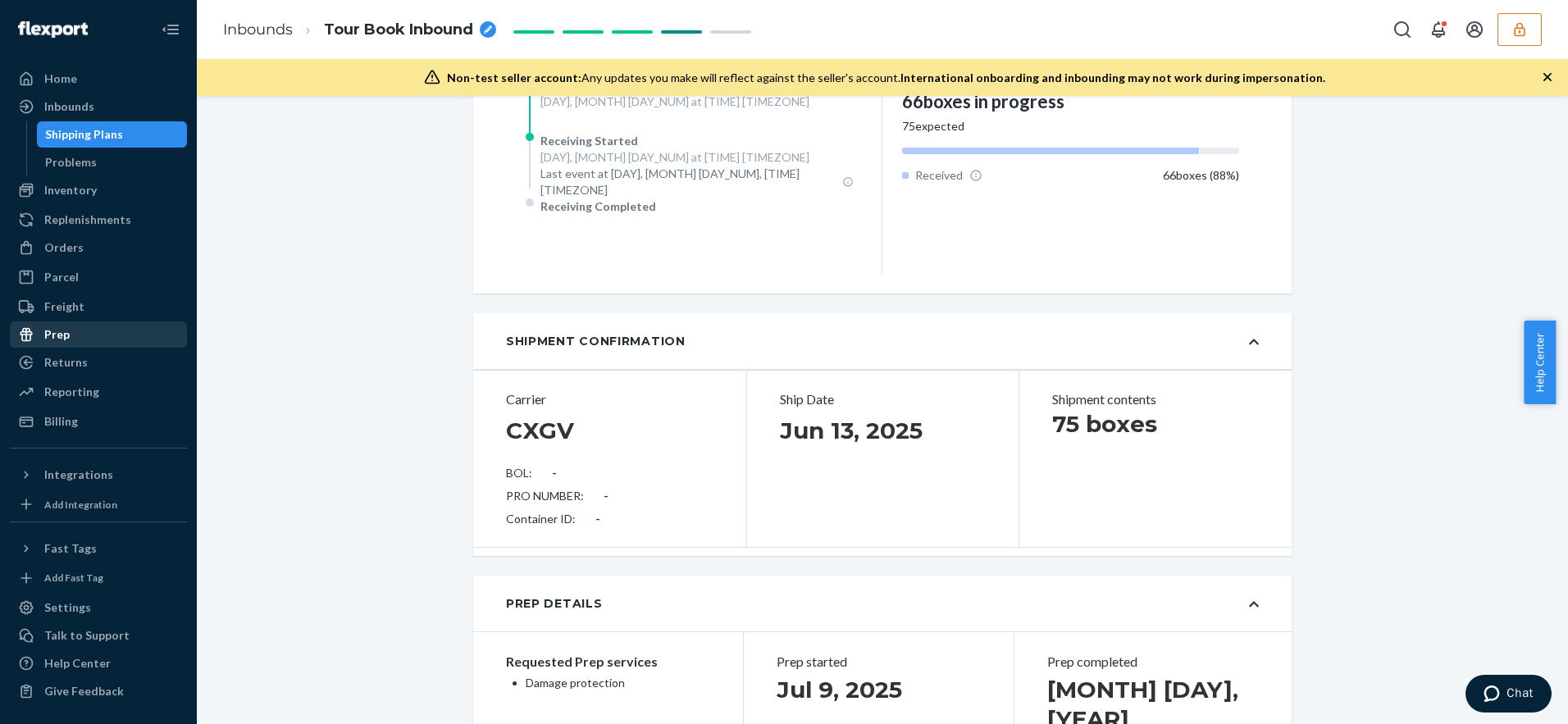 scroll, scrollTop: 0, scrollLeft: 0, axis: both 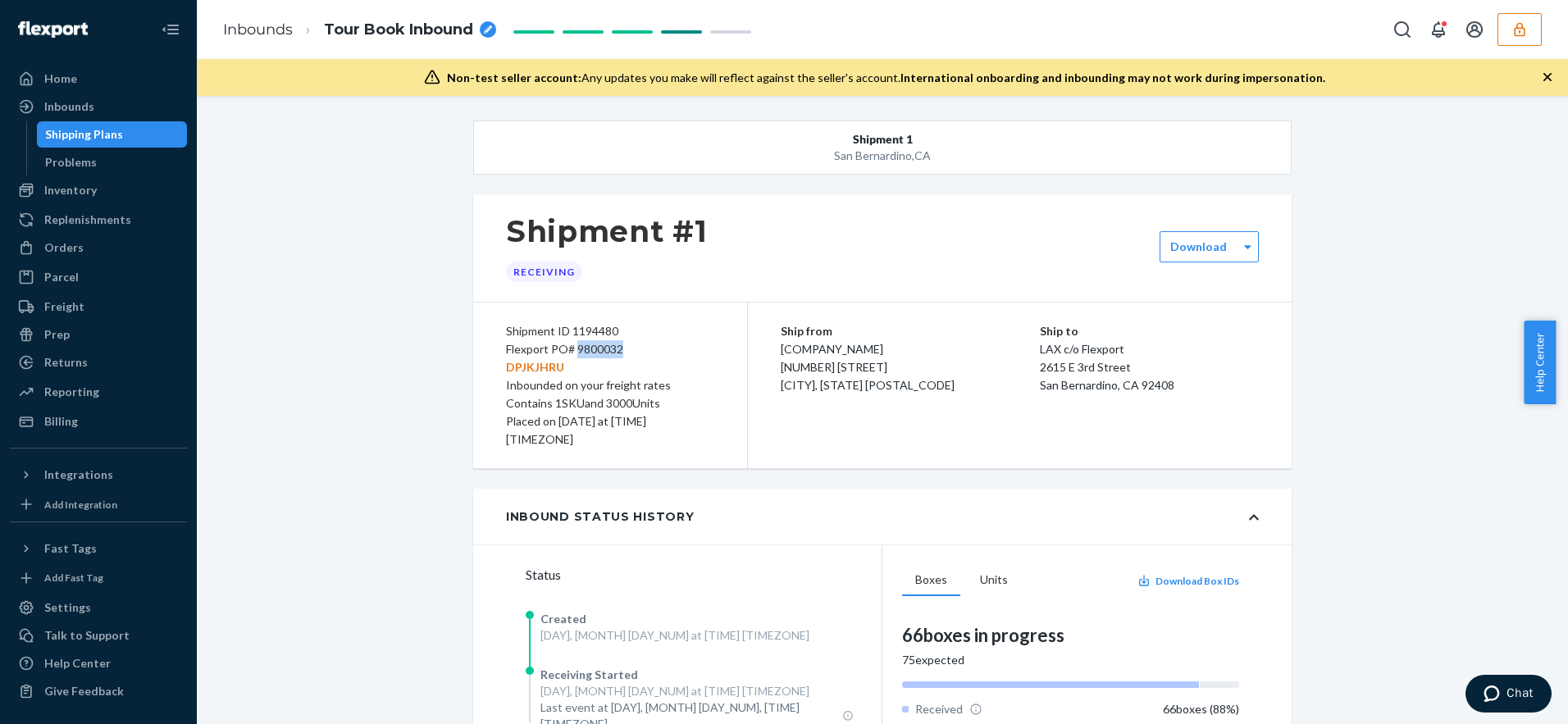 copy on "9800032" 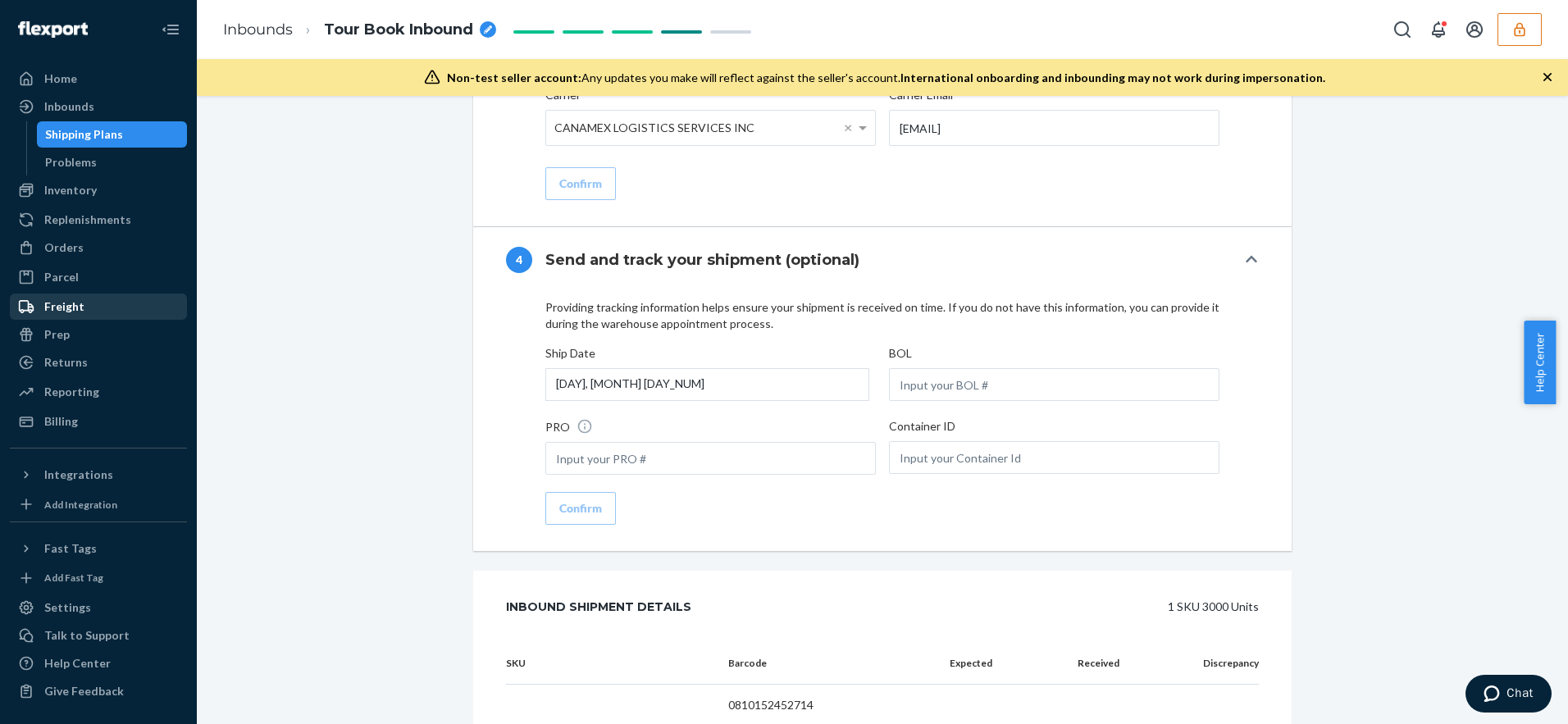 scroll, scrollTop: 2466, scrollLeft: 0, axis: vertical 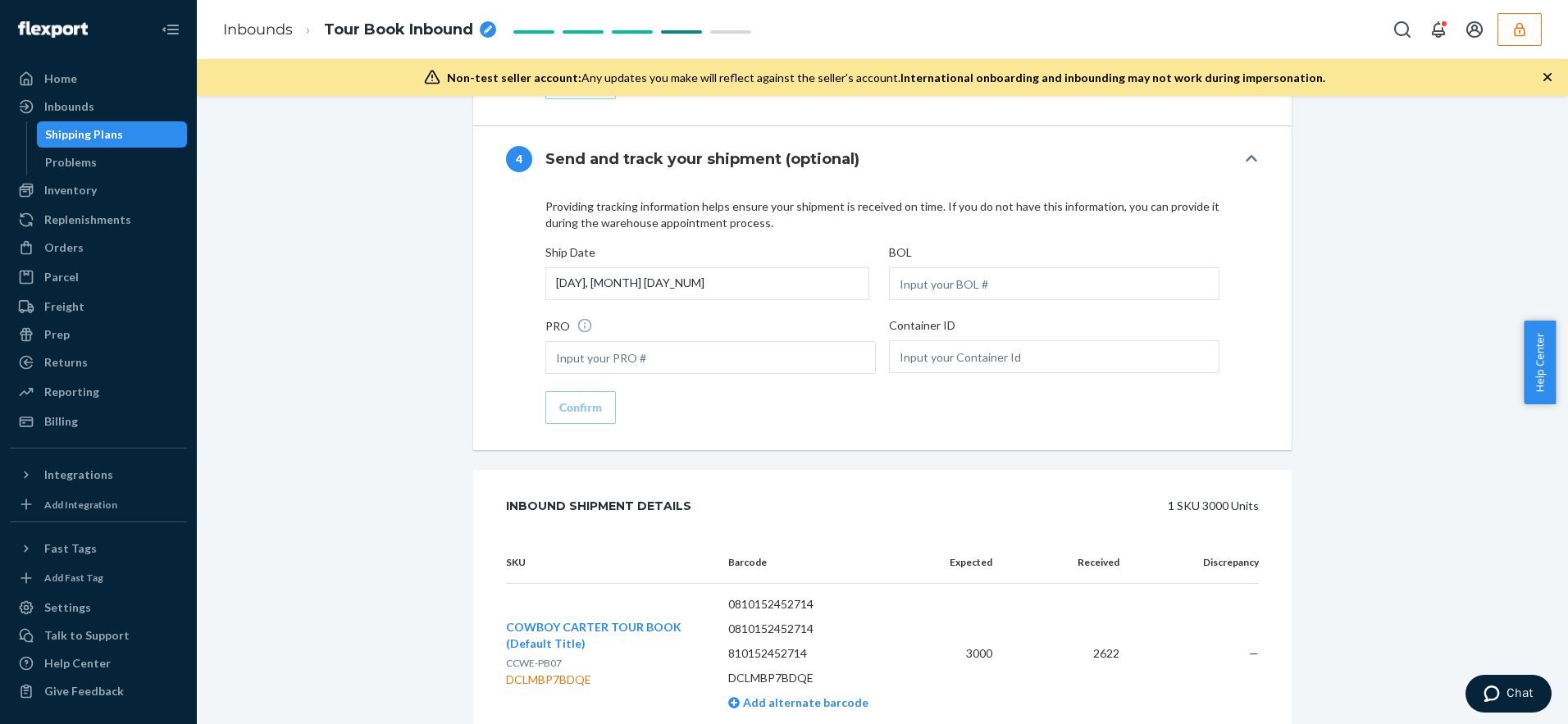 click on "COWBOY CARTER TOUR BOOK (Default Title)" at bounding box center (594, 635) 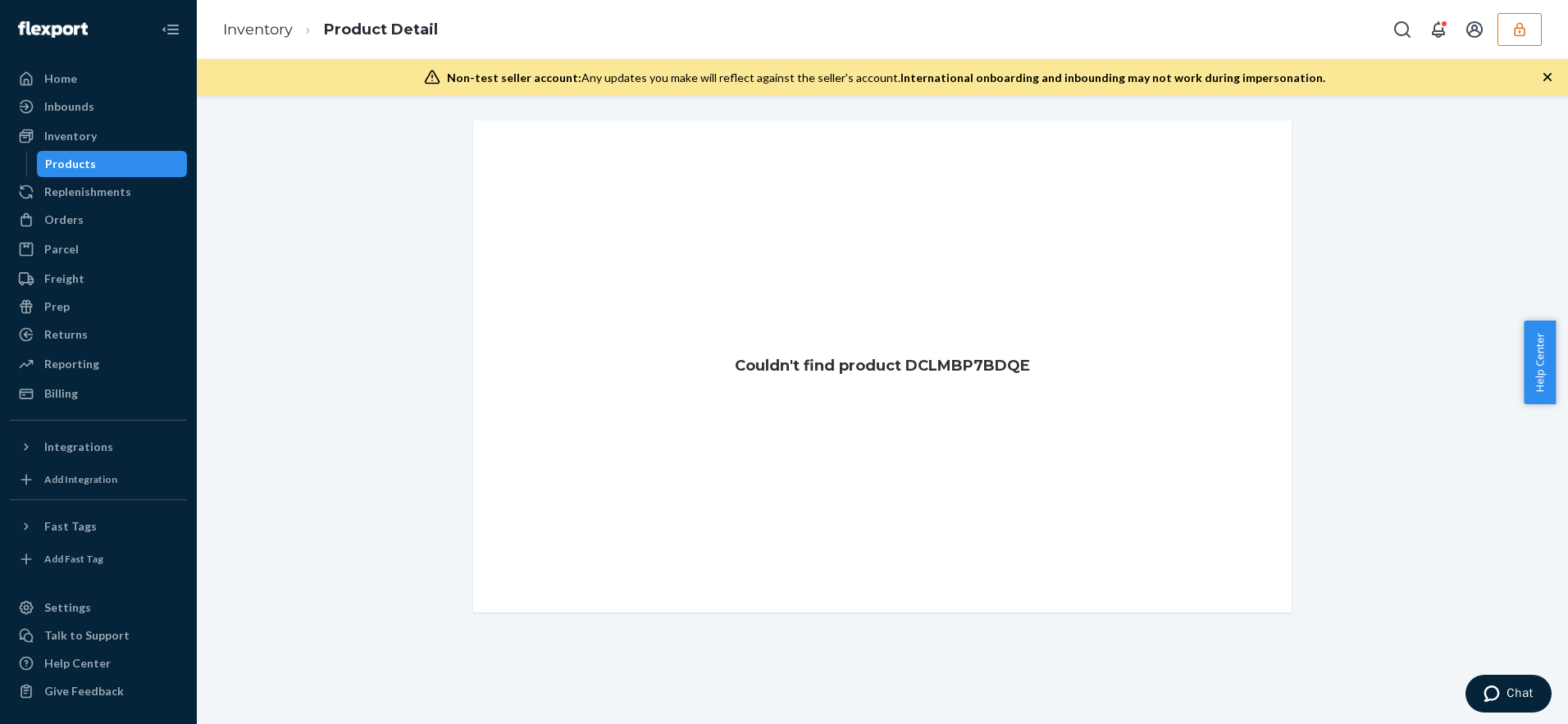scroll, scrollTop: 0, scrollLeft: 0, axis: both 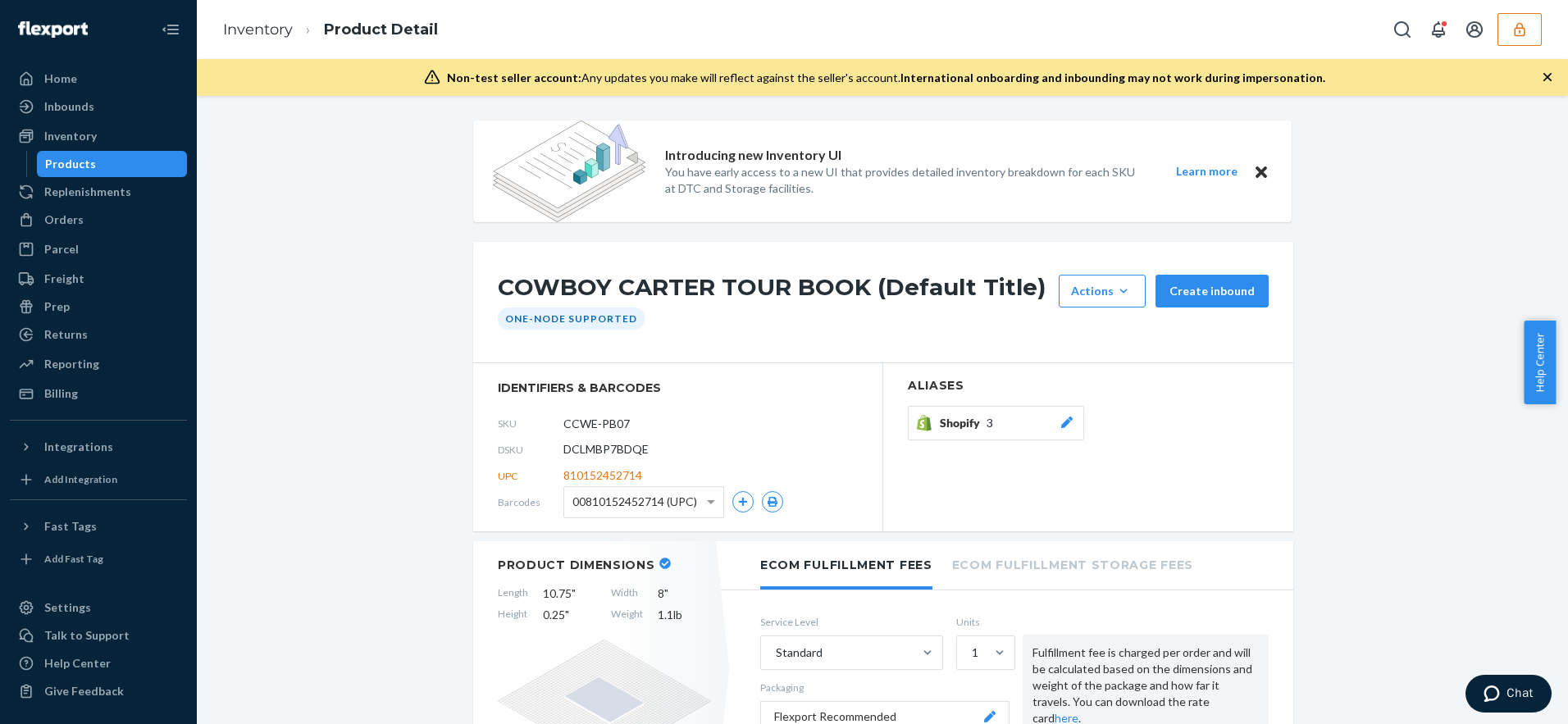 click on "DCLMBP7BDQE" at bounding box center [606, 449] 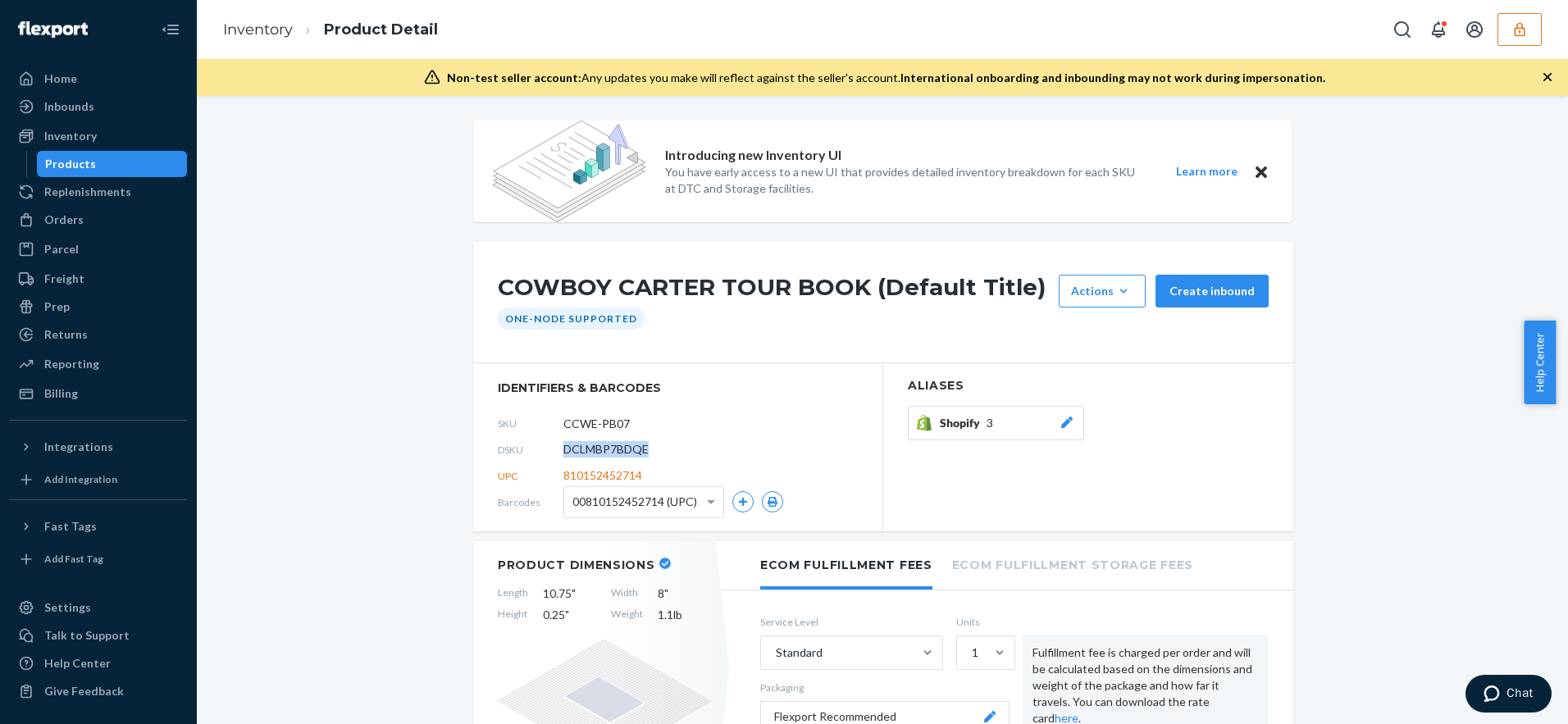 click on "DCLMBP7BDQE" at bounding box center [606, 449] 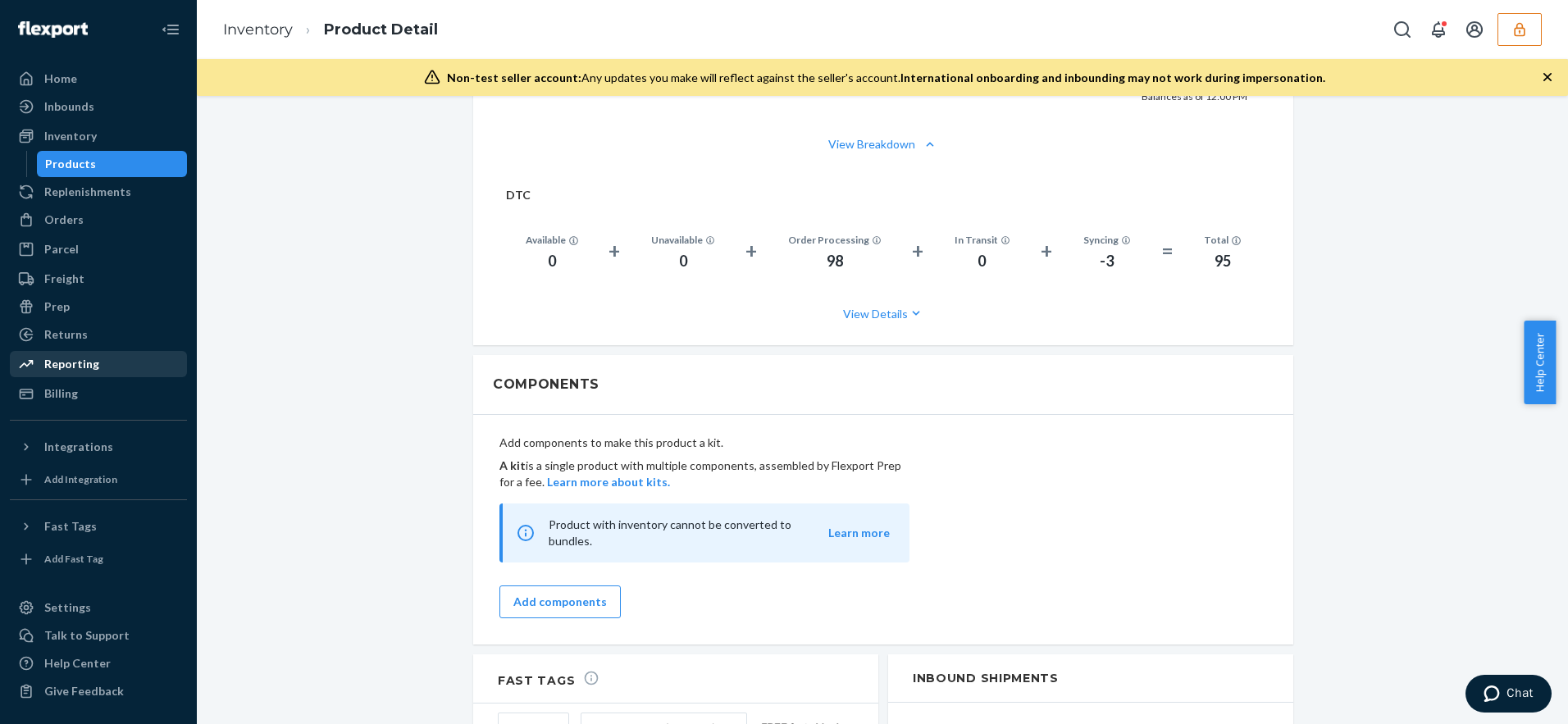 scroll, scrollTop: 925, scrollLeft: 0, axis: vertical 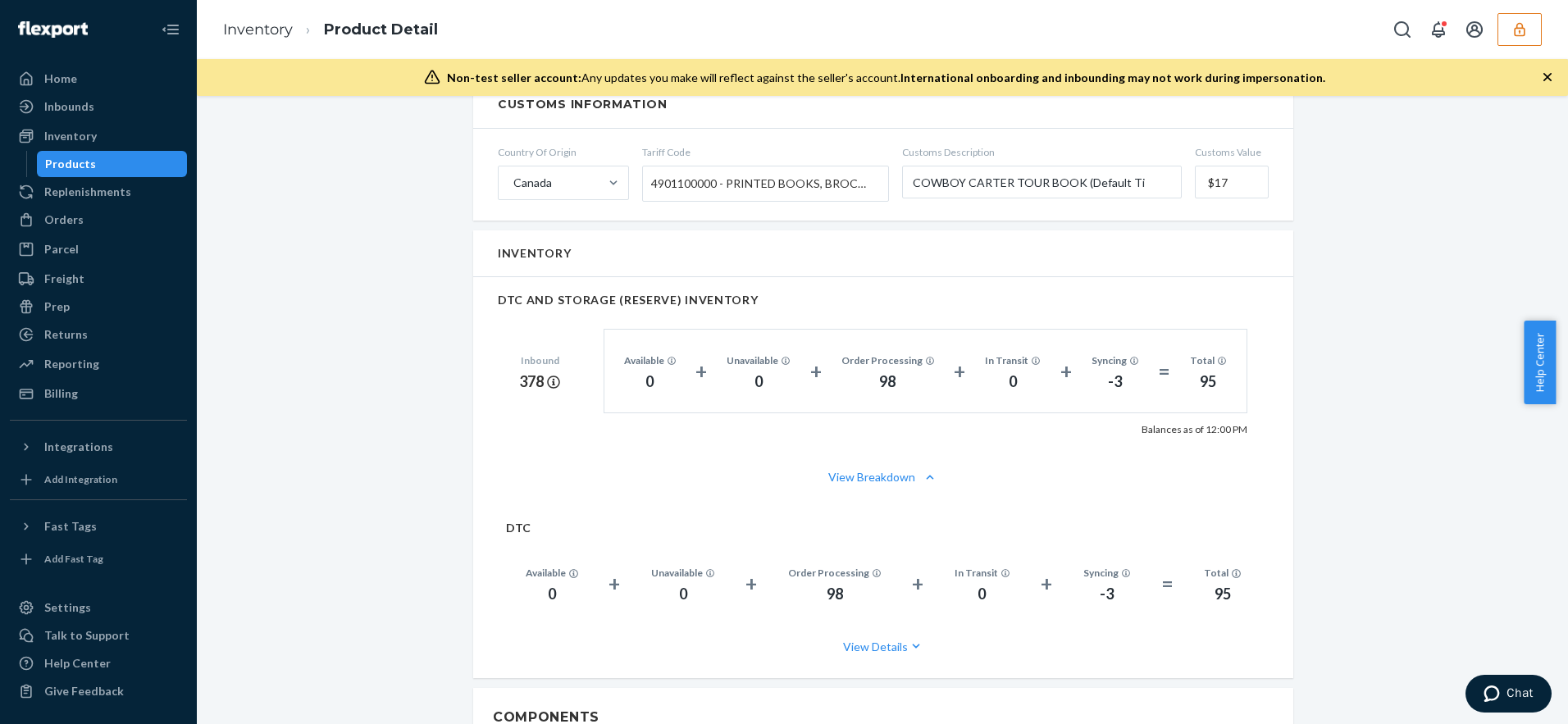 click on "Introducing new Inventory UI You have early access to a new UI that provides detailed inventory breakdown for each SKU at DTC and Storage facilities. Learn more COWBOY CARTER TOUR BOOK (Default Title) Actions Add components Hide Request removal Create inbound One-Node Supported identifiers & barcodes SKU CCWE-PB07 DSKU DCLMBP7BDQE UPC 810152452714 Barcodes 00810152452714 (UPC) Aliases Shopify 3 Product Dimensions Length 10.75 " Width 8 " Height 0.25 " Weight 1.1 lb Ecom Fulfillment Fees Ecom Fulfillment Storage Fees Service Level Standard Units 1 Packaging Flexport Recommended Likely to ship in a polybag or bubble mailer if possible. Heavier products will likely ship in a box. Fulfillment fee is charged per order and will be calculated based on the dimensions and weight of the package and how far it travels. You can download the rate card  here . PRODUCT CATEGORY Product category Other (no special packaging) Product has an SDS/MSDS No Products accepted by Flexport Customs Information Country Of Origin Canada" at bounding box center [882, 321] 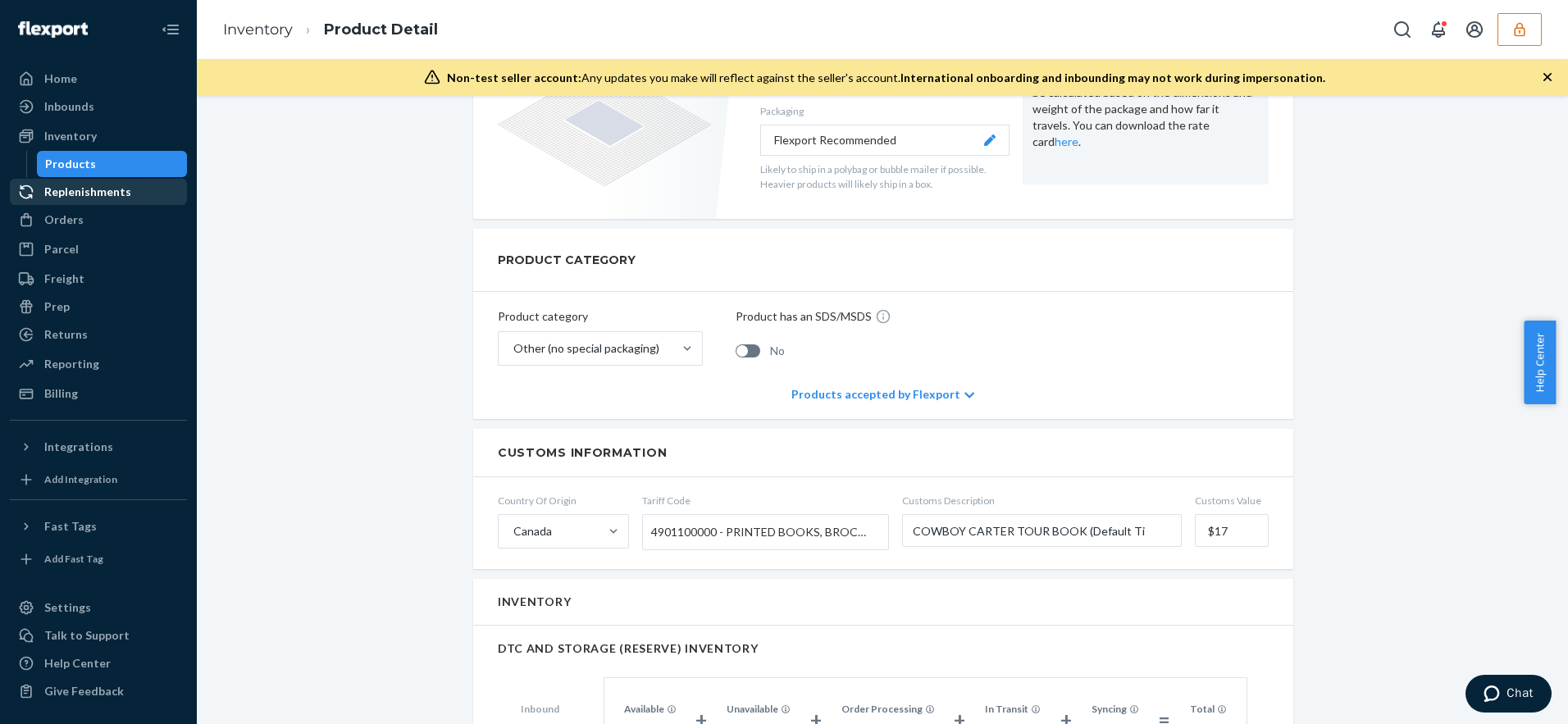 scroll, scrollTop: 931, scrollLeft: 0, axis: vertical 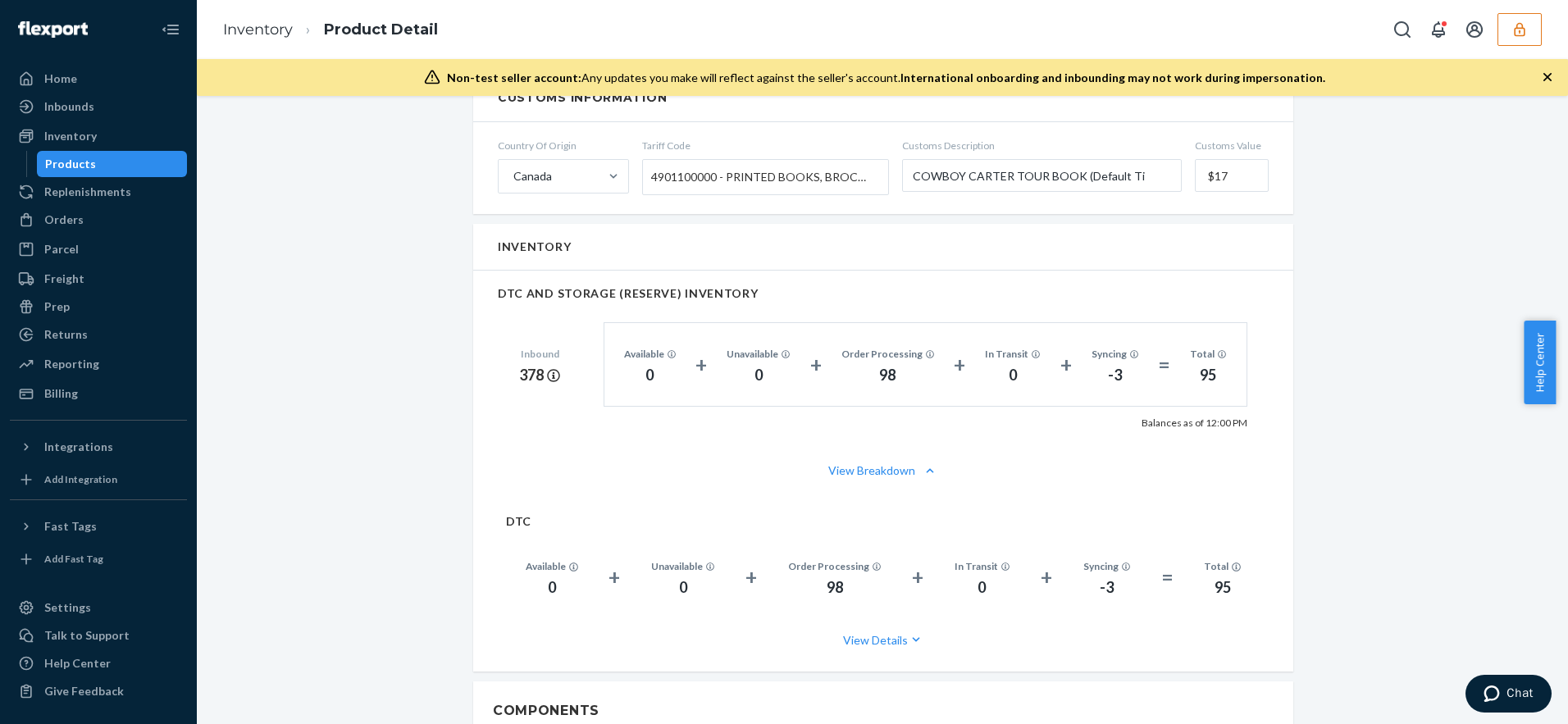click on "DTC AND STORAGE (RESERVE) INVENTORY Inbound 378 Available 0 + Unavailable 0 + Order Processing 98 + In Transit 0 + Syncing -3 = Total 95 Balances as of 12:00 PM" at bounding box center [883, 358] 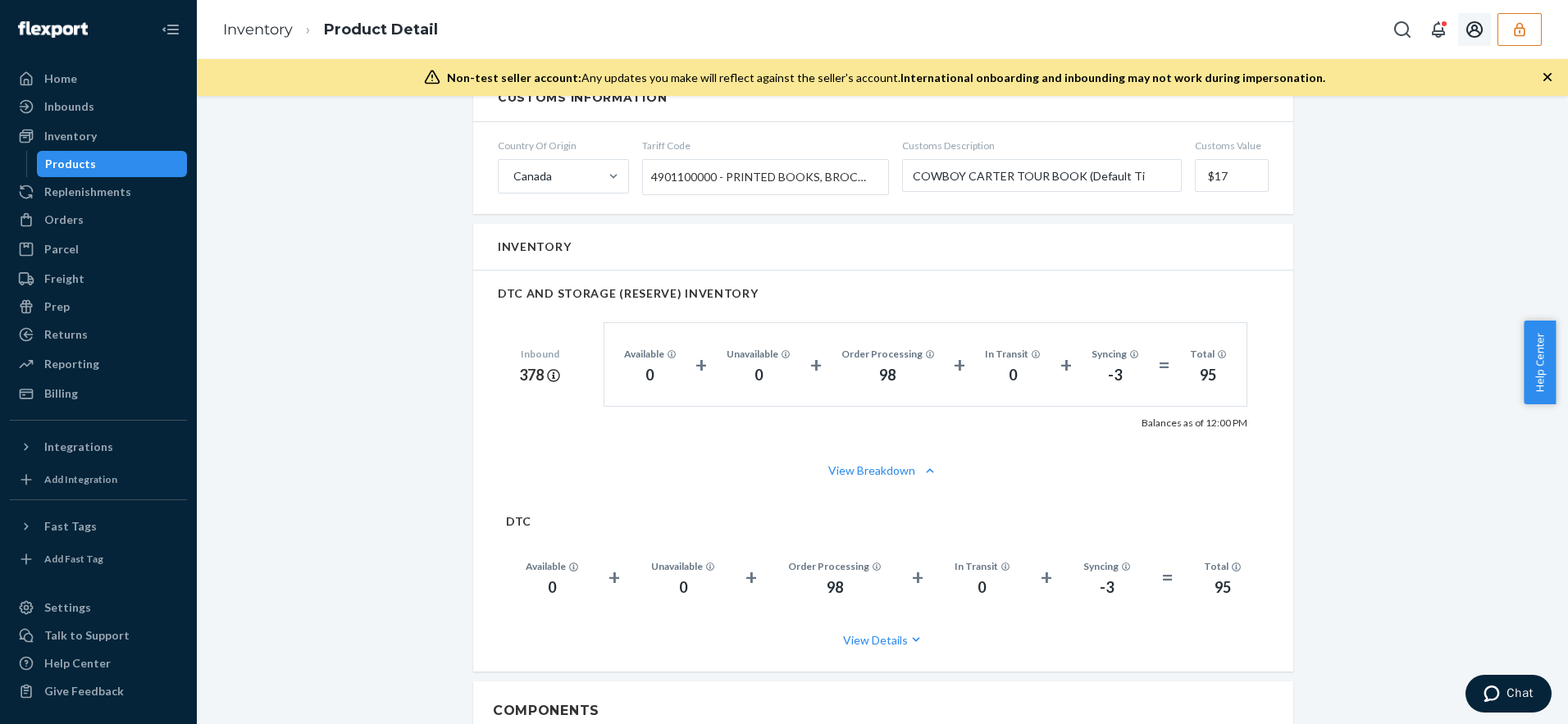 click 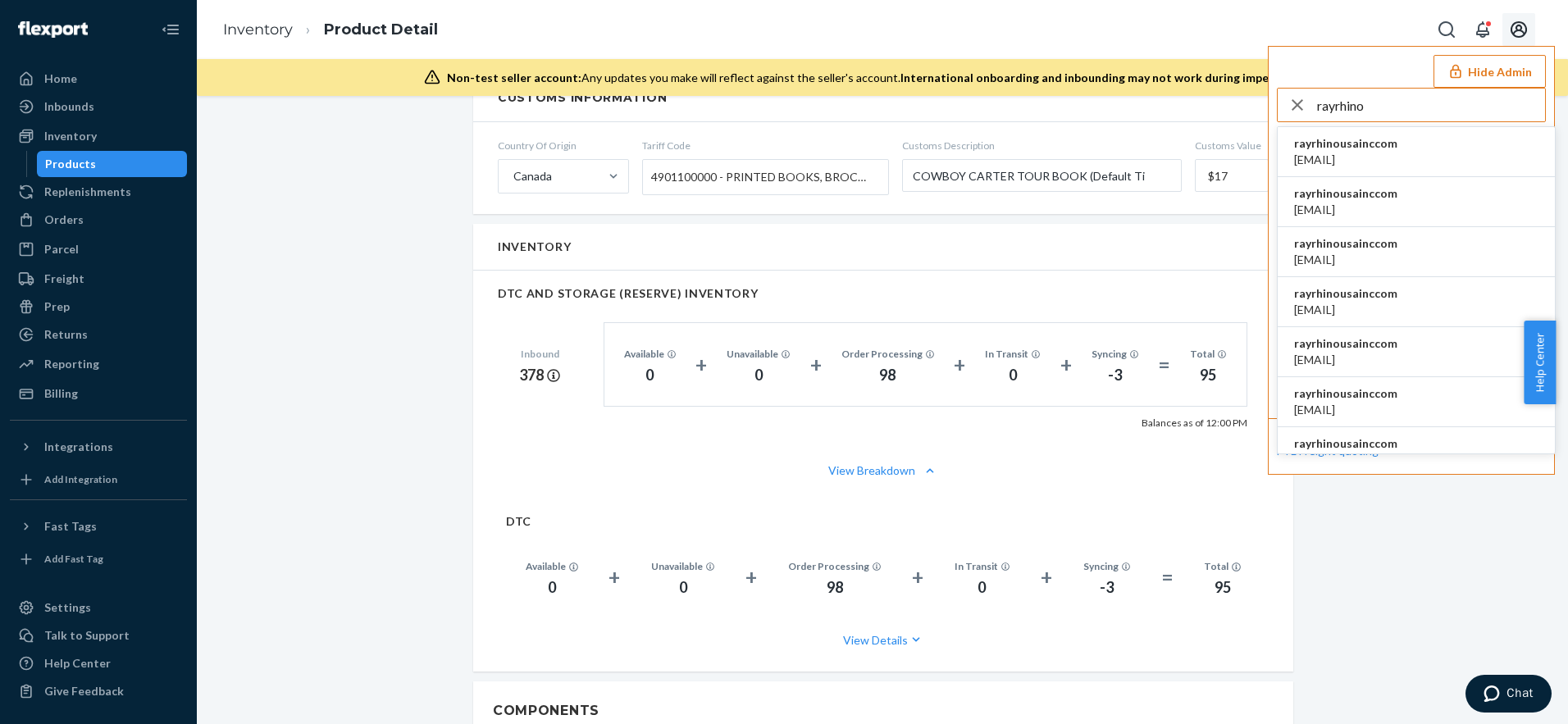 type on "rayrhino" 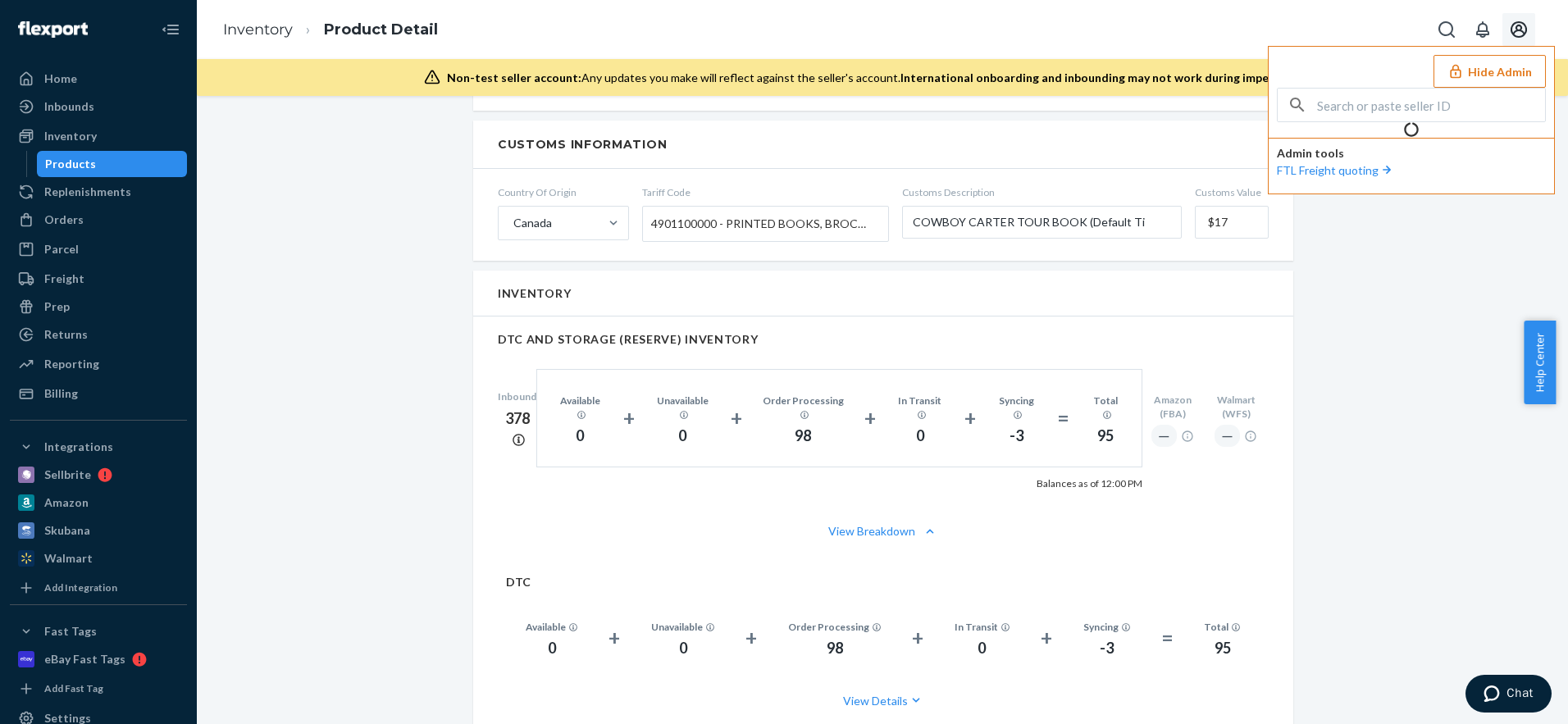 scroll, scrollTop: 963, scrollLeft: 0, axis: vertical 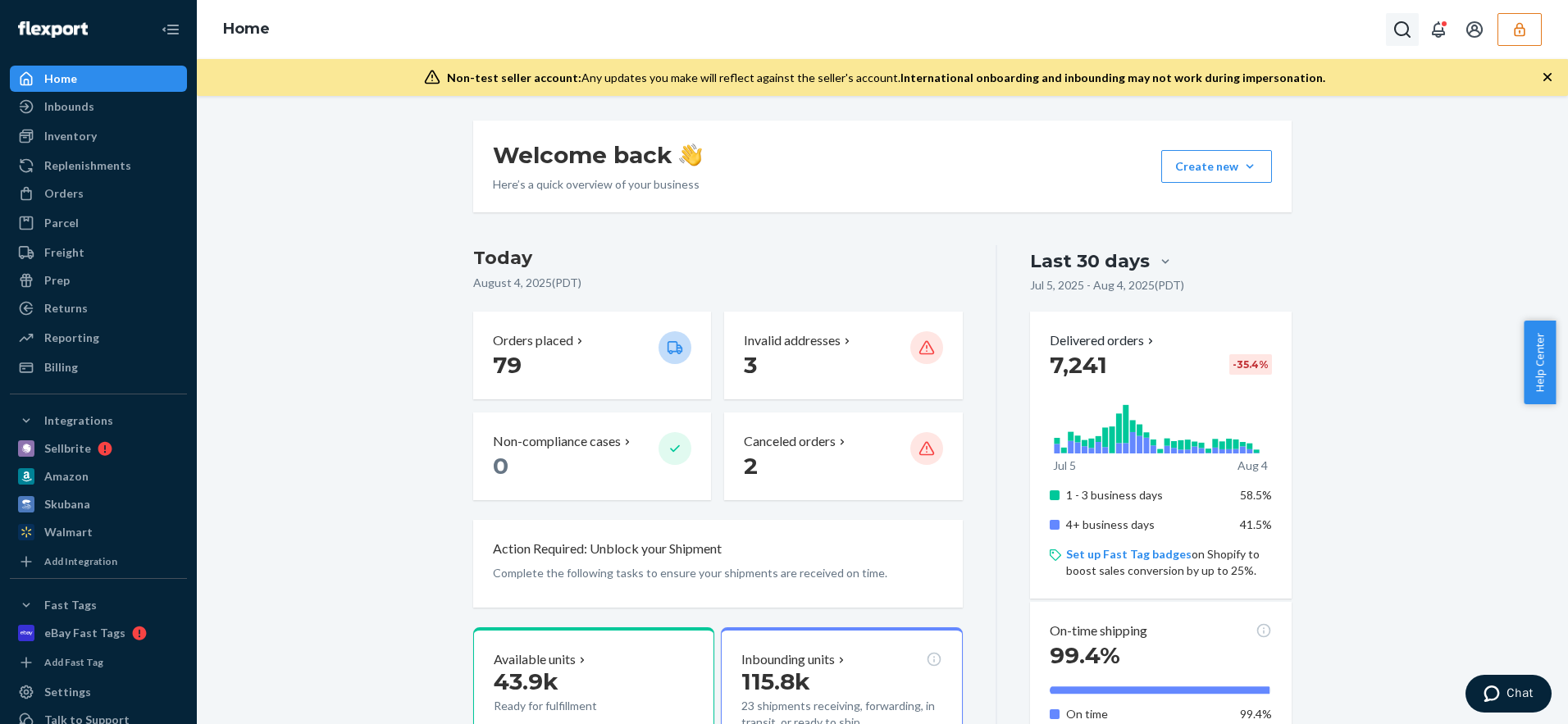 click at bounding box center [1402, 30] 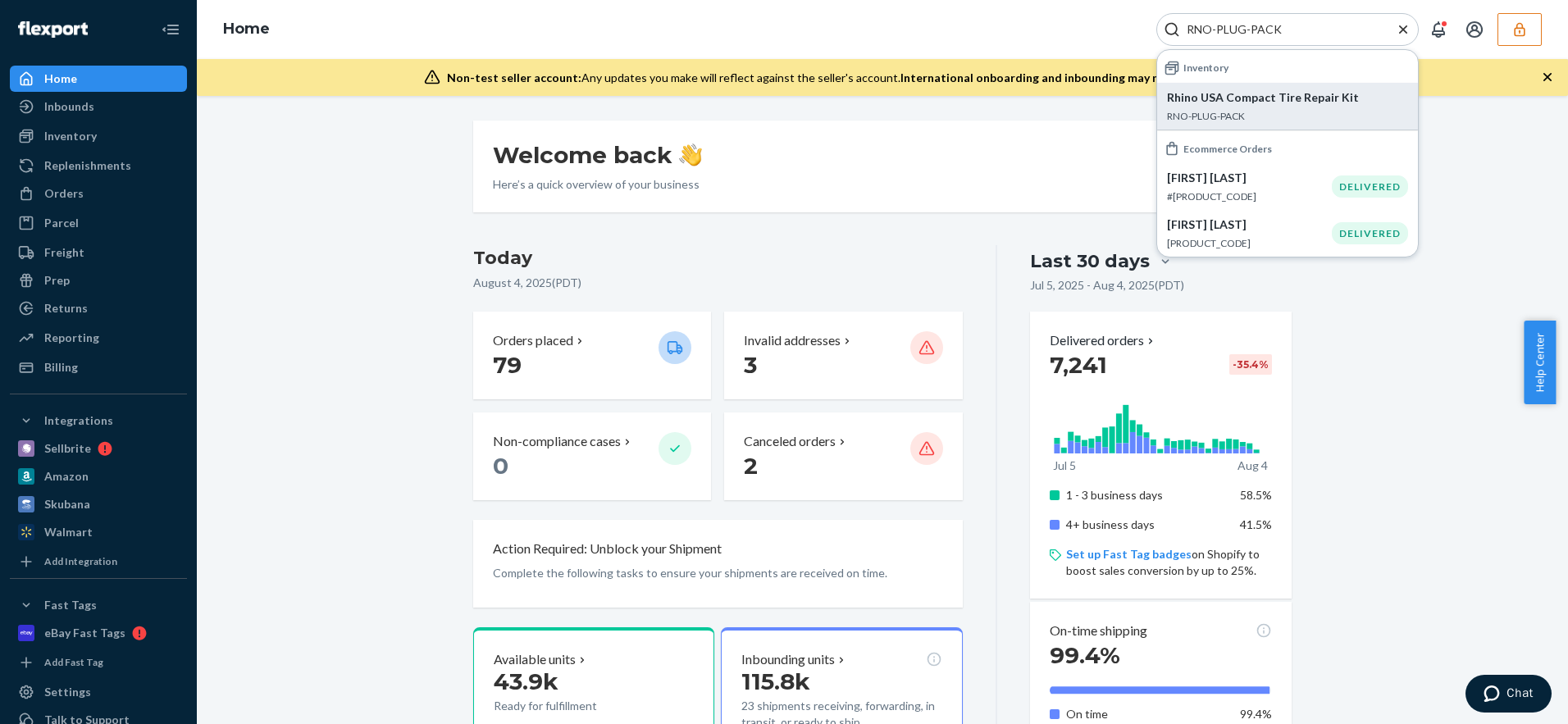type on "RNO-PLUG-PACK" 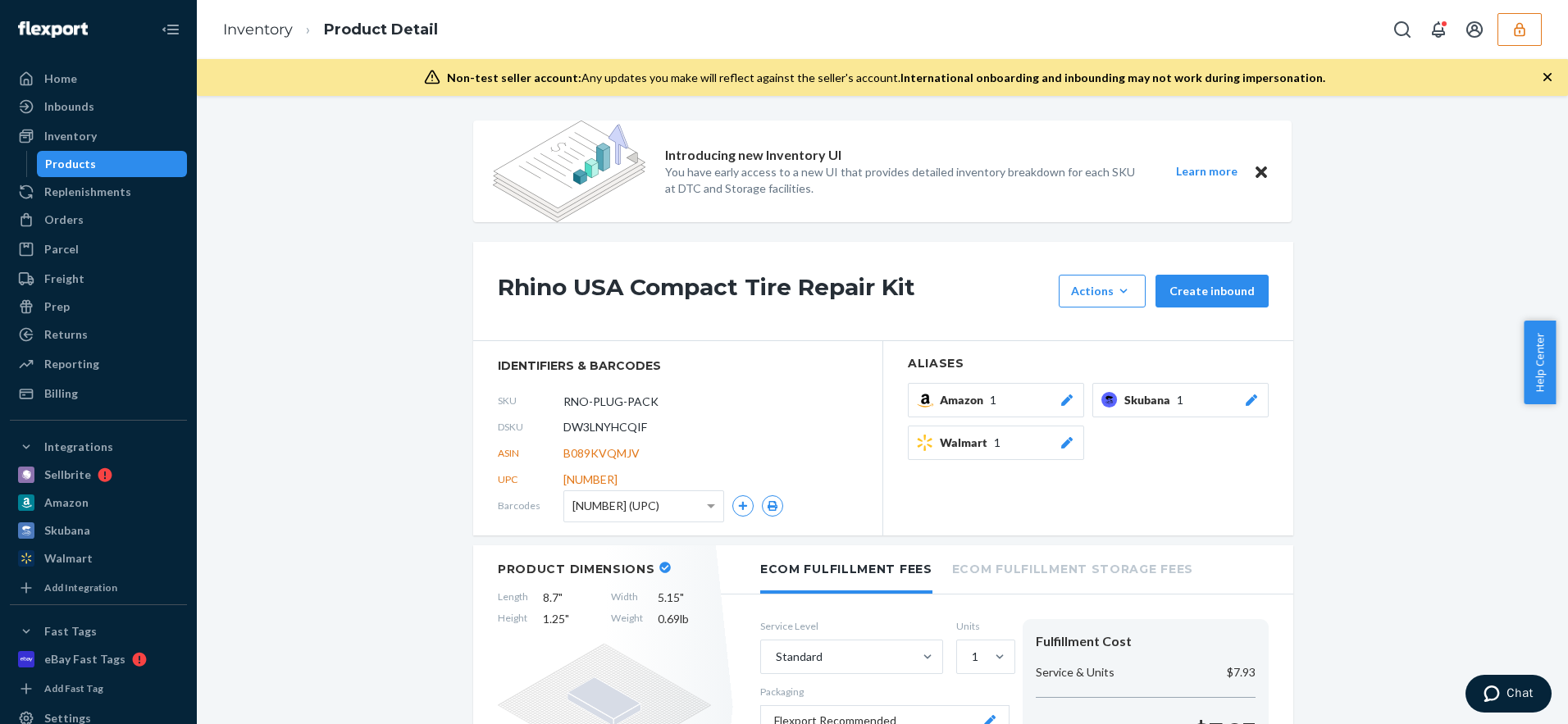 click on "DW3LNYHCQIF" at bounding box center [605, 427] 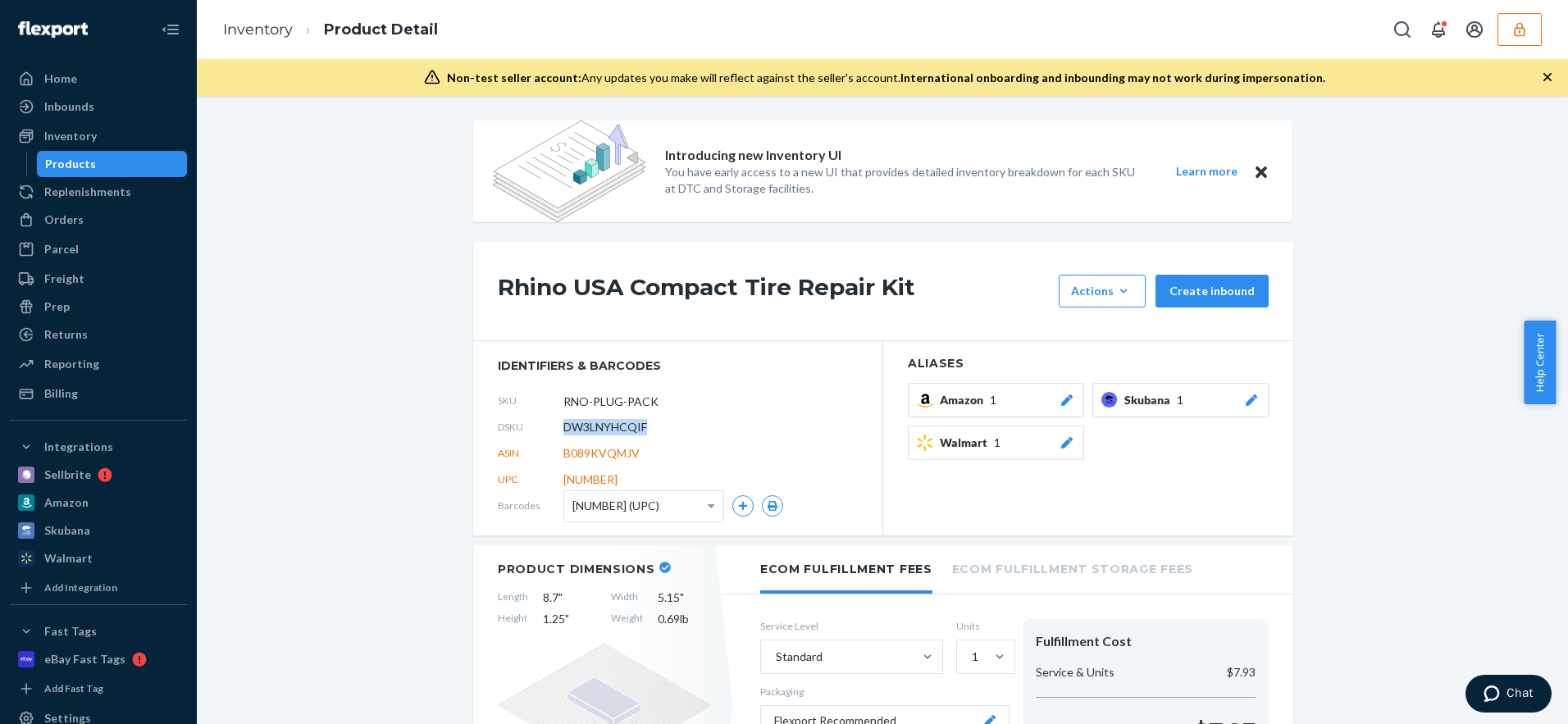 click on "DW3LNYHCQIF" at bounding box center [605, 427] 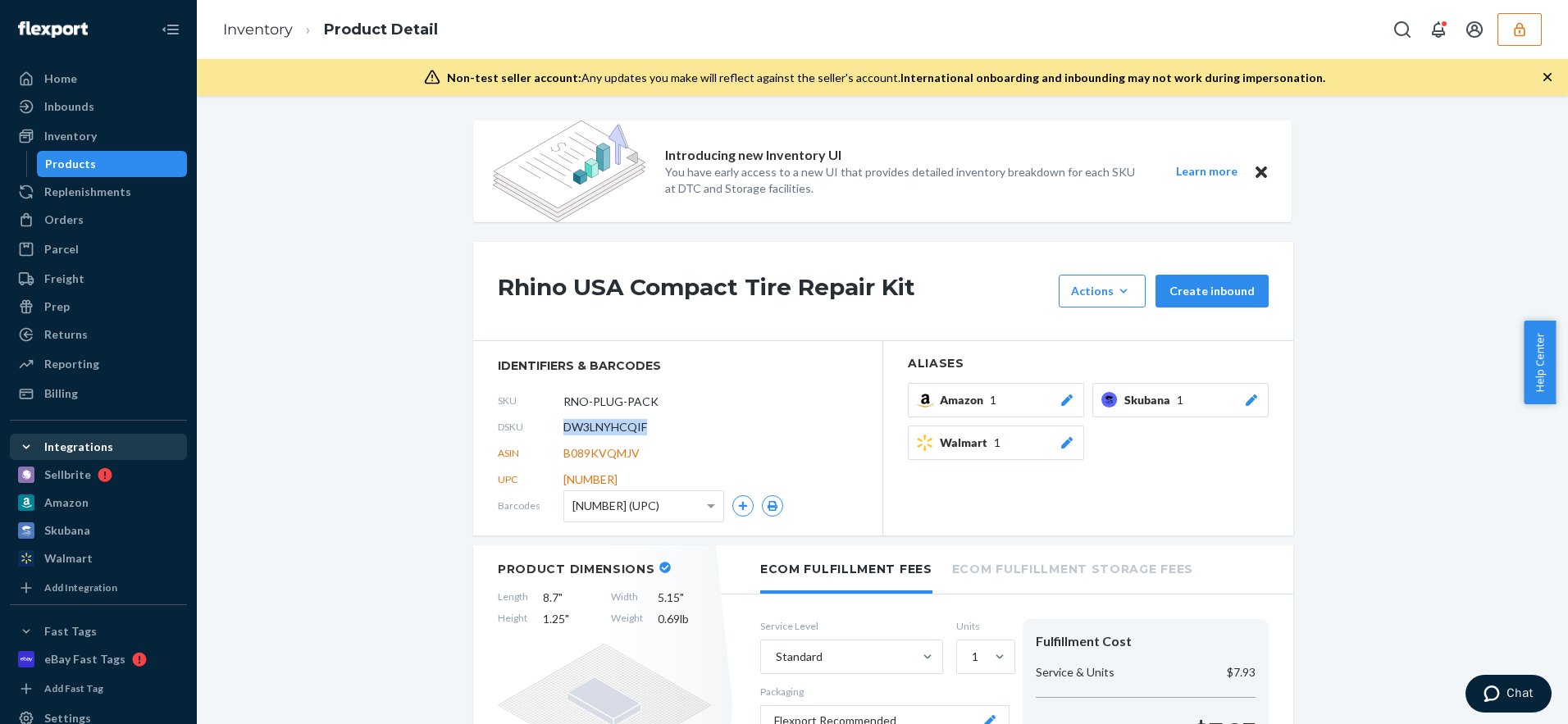 copy on "DW3LNYHCQIF" 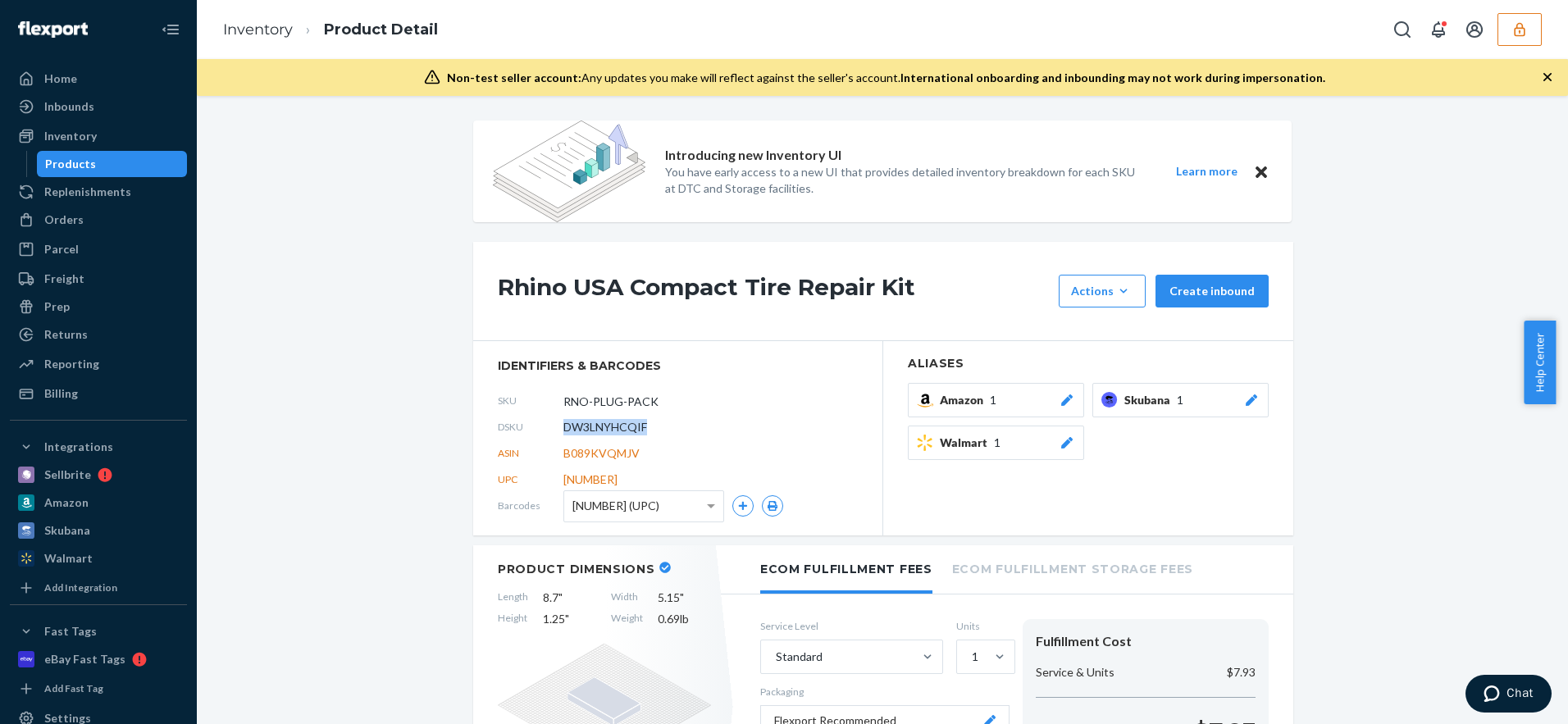click at bounding box center [1520, 30] 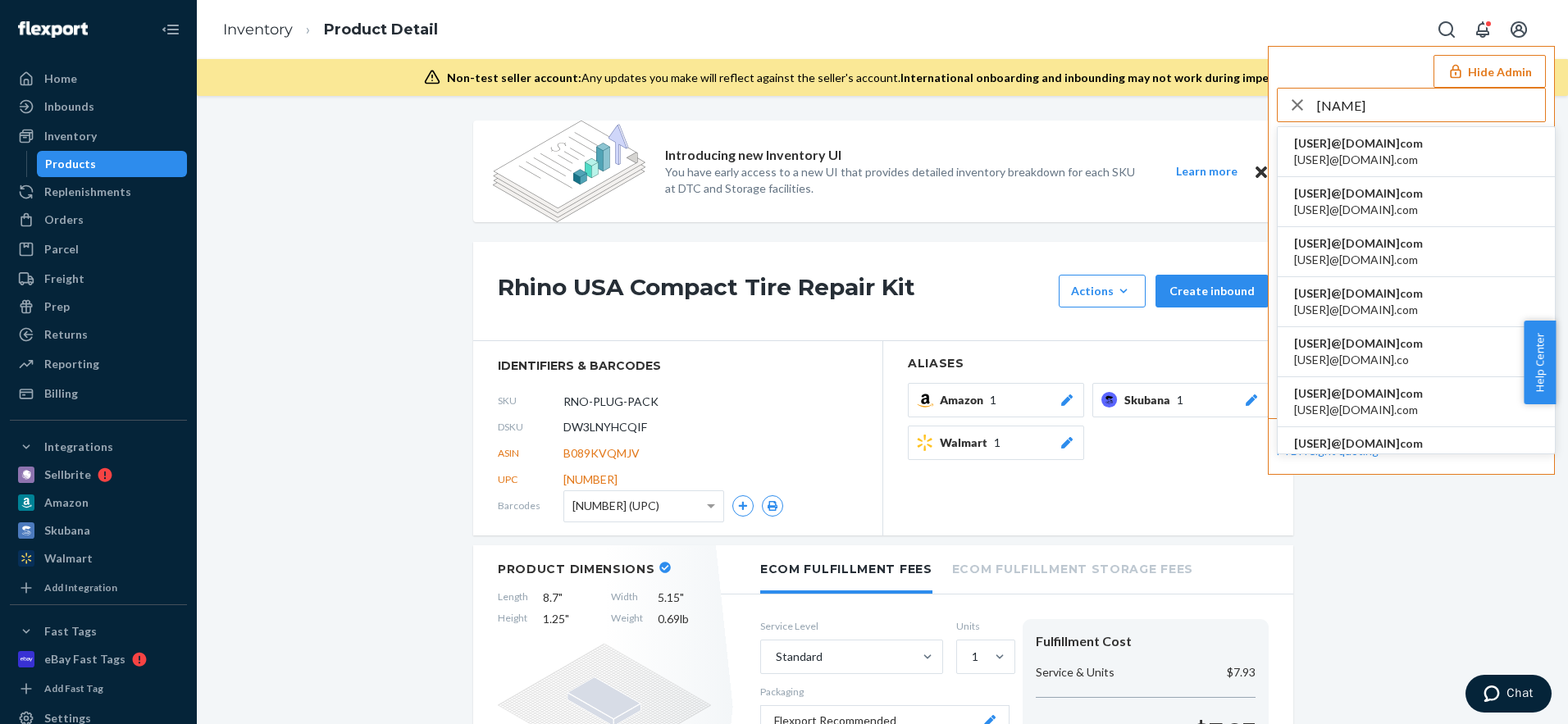 type on "ashleyfree" 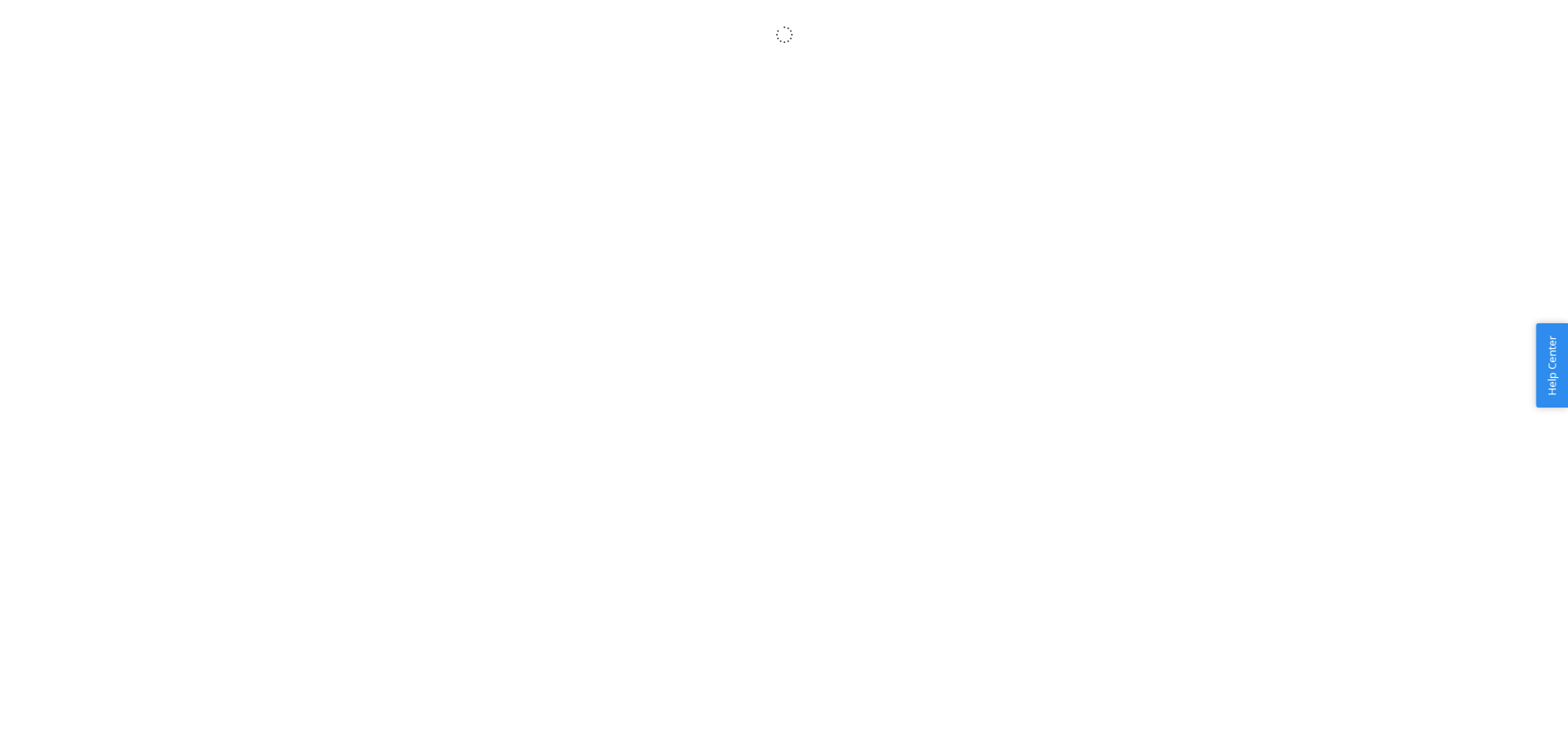 scroll, scrollTop: 0, scrollLeft: 0, axis: both 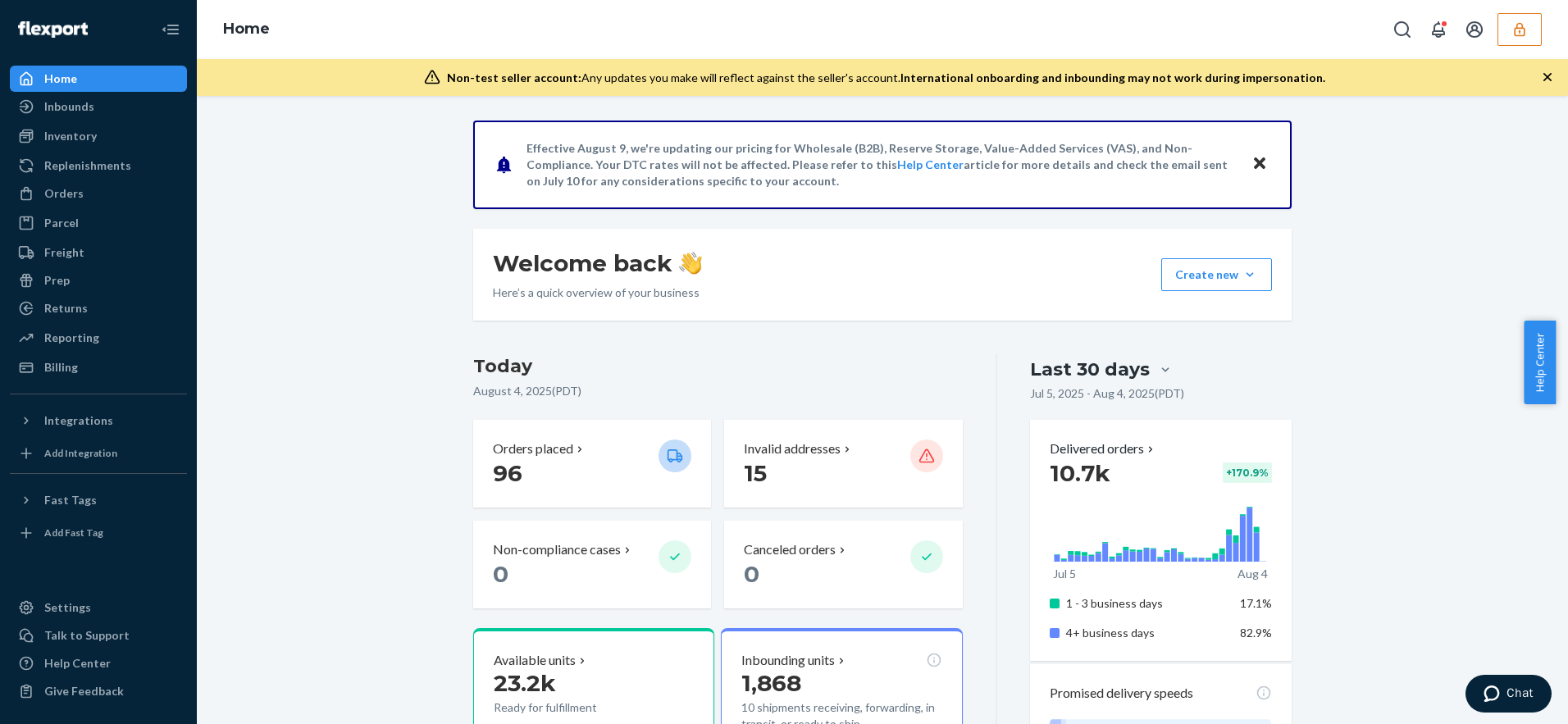 click on "Home Inbounds Shipping Plans Problems Inventory Products Replenishments Orders Ecommerce Orders Wholesale Orders Parcel Parcel orders Integrations Freight Prep Returns All Returns Settings Packages Reporting Reports Analytics Billing" at bounding box center (98, 223) 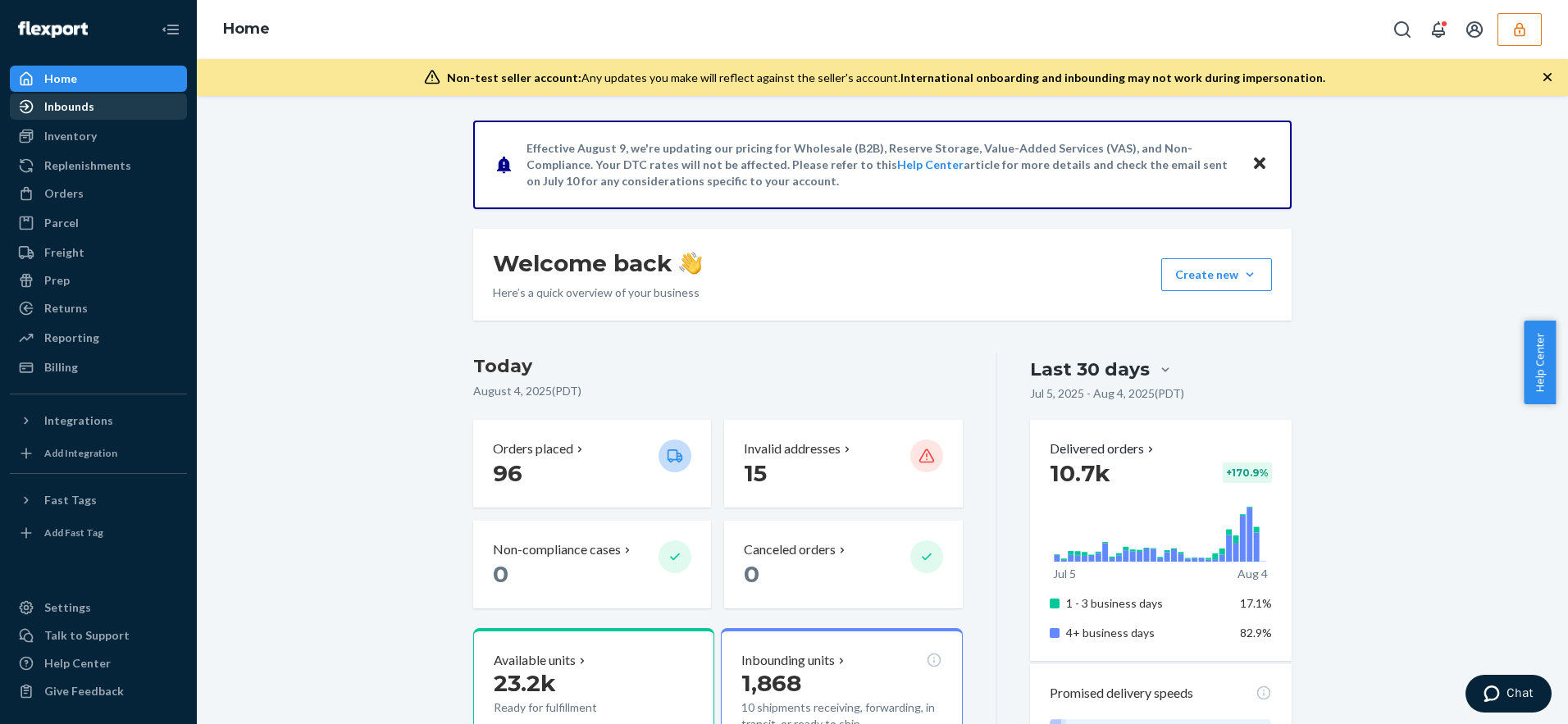 click on "Inbounds" at bounding box center (69, 107) 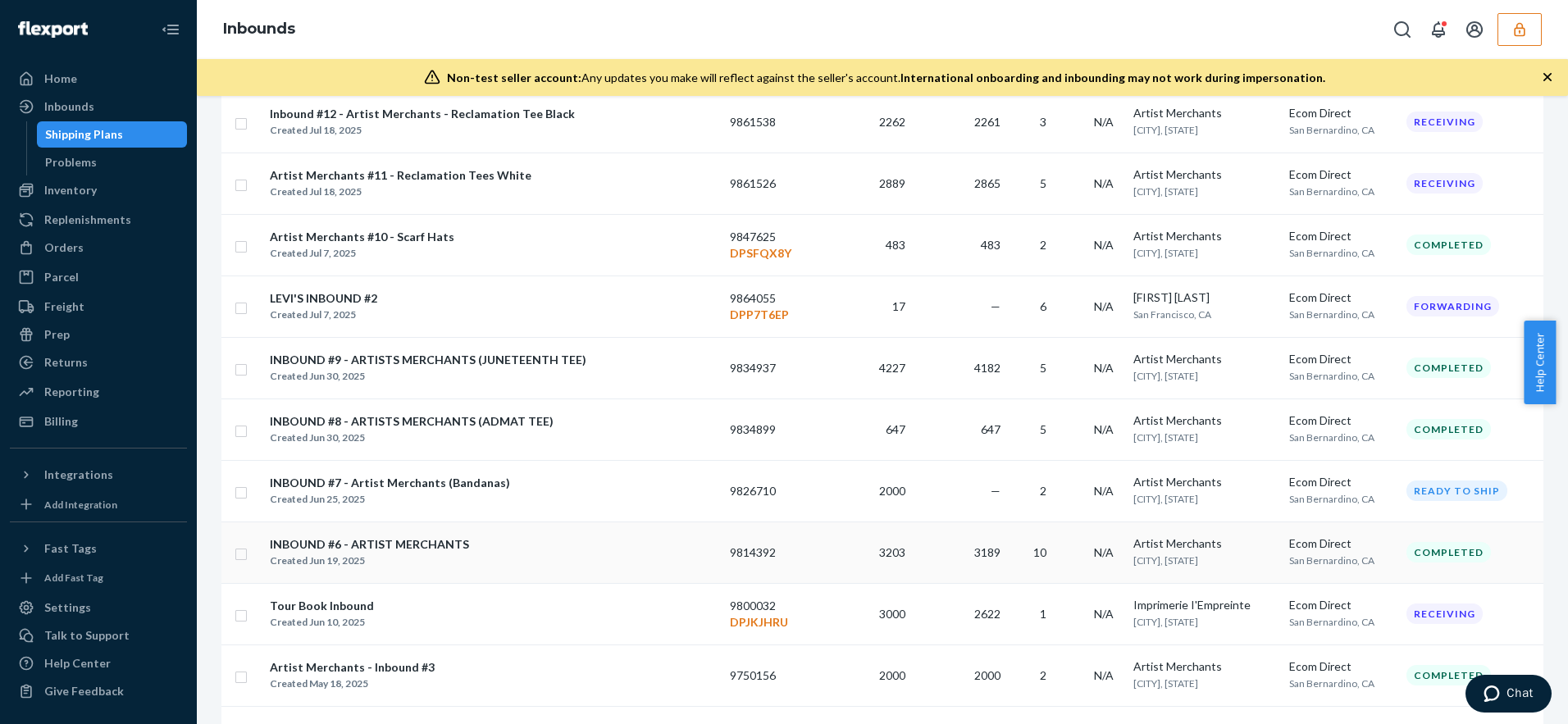 scroll, scrollTop: 714, scrollLeft: 0, axis: vertical 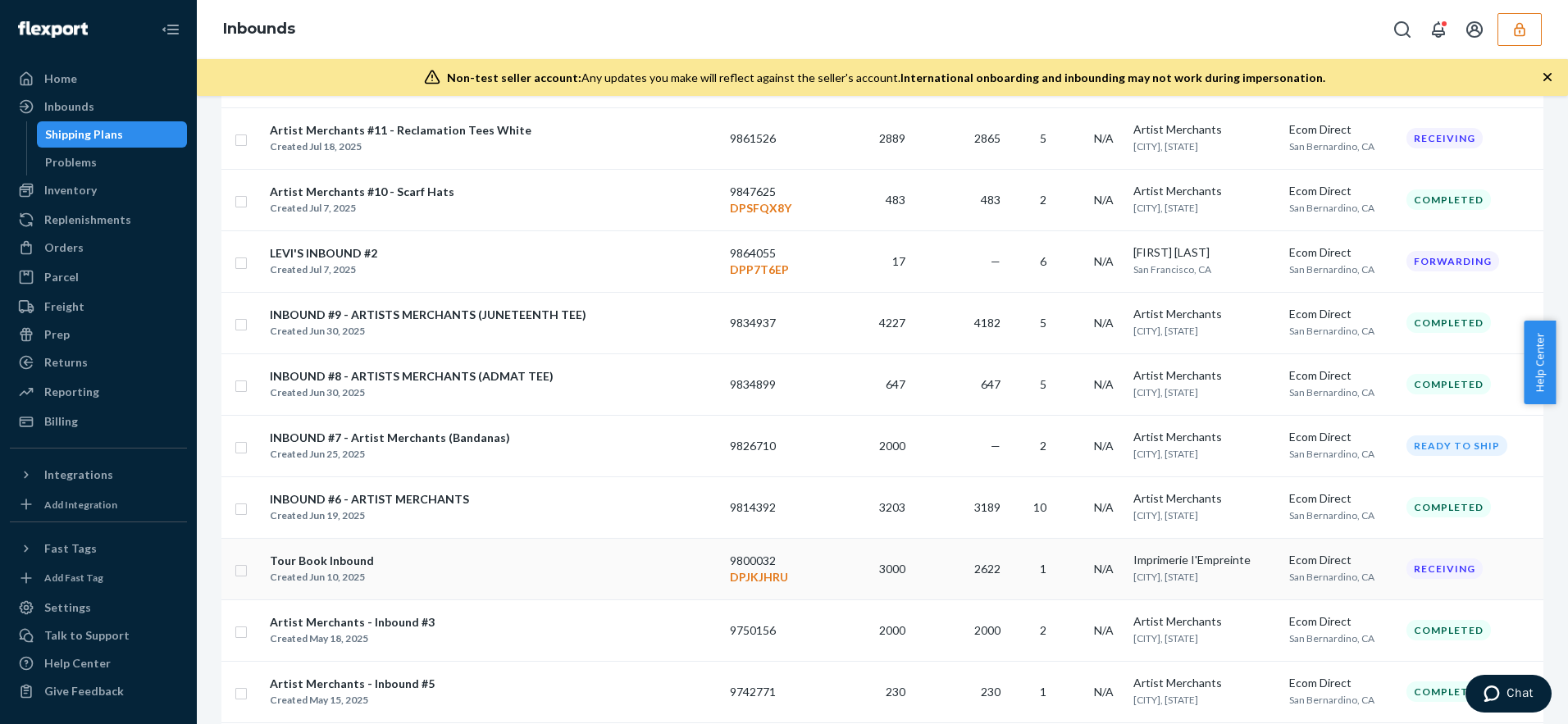 click on "Tour Book Inbound Created [DATE]" at bounding box center [493, 569] 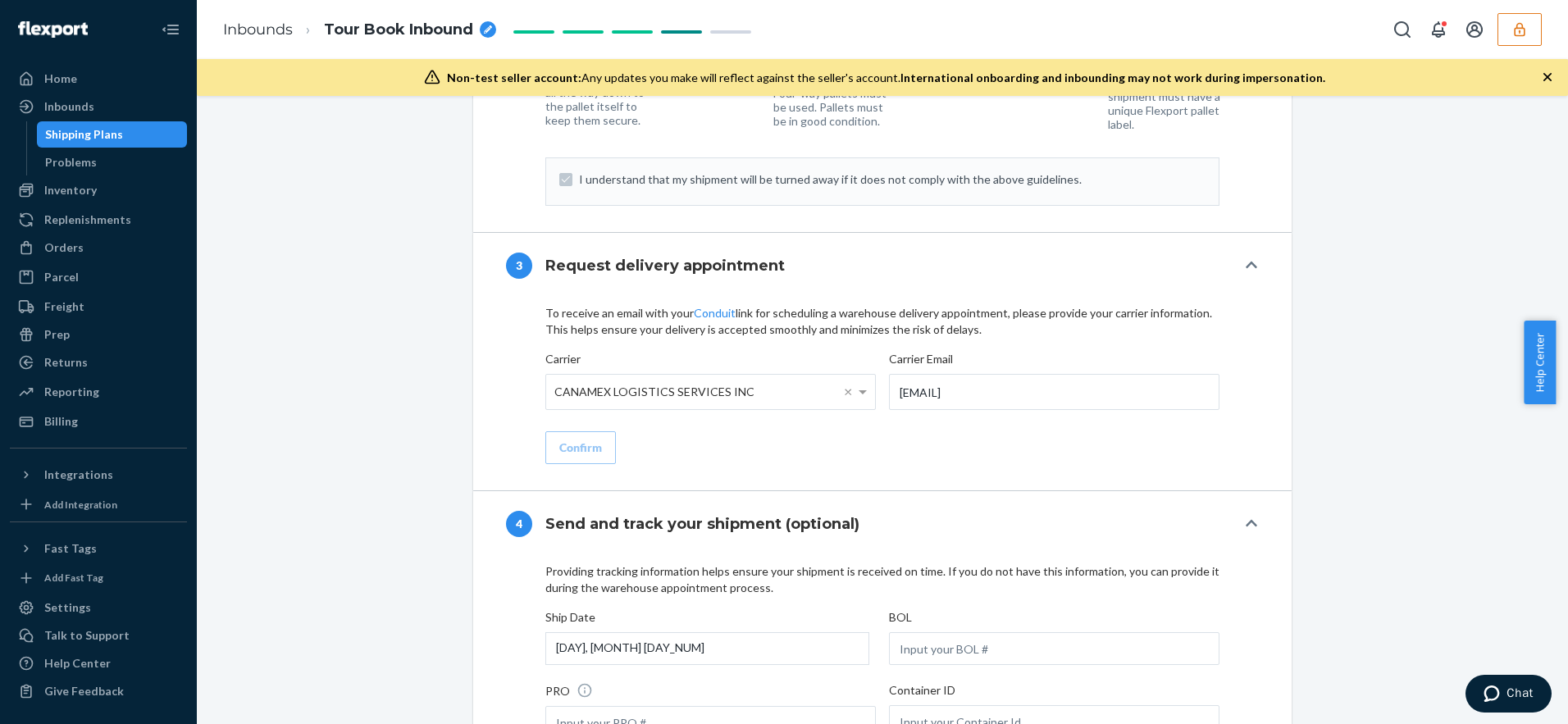 scroll, scrollTop: 2466, scrollLeft: 0, axis: vertical 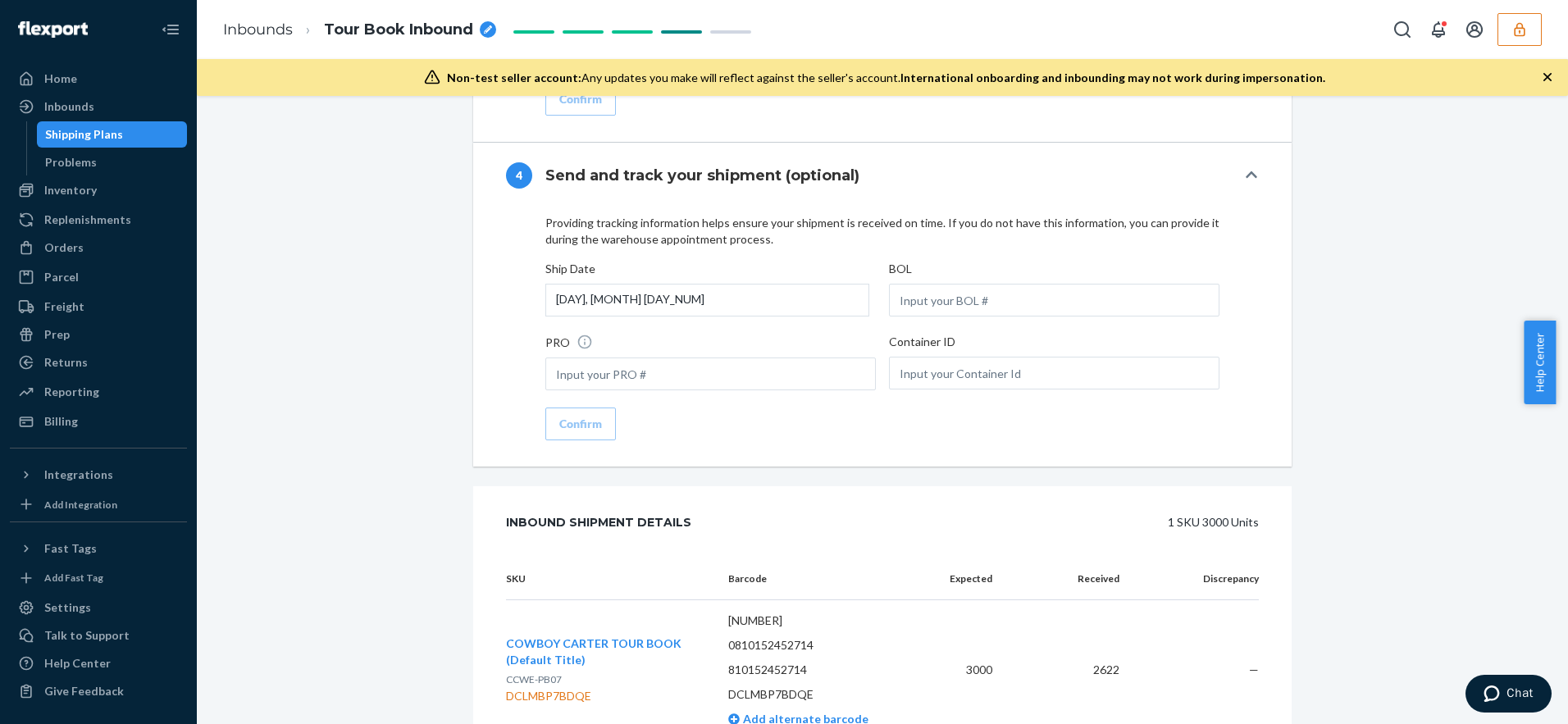 click on "Shipping Plans" at bounding box center [84, 134] 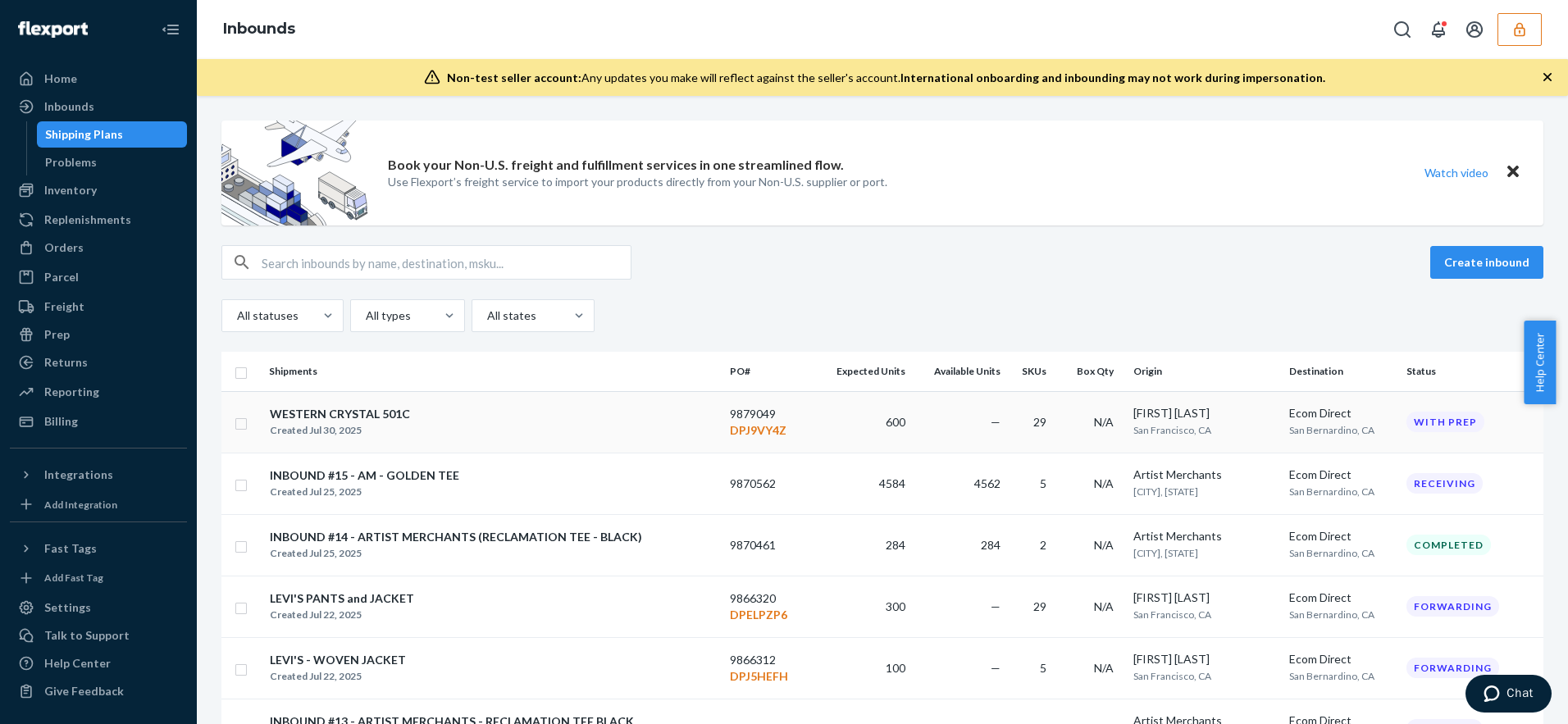 click on "WESTERN CRYSTAL 501C" at bounding box center (340, 414) 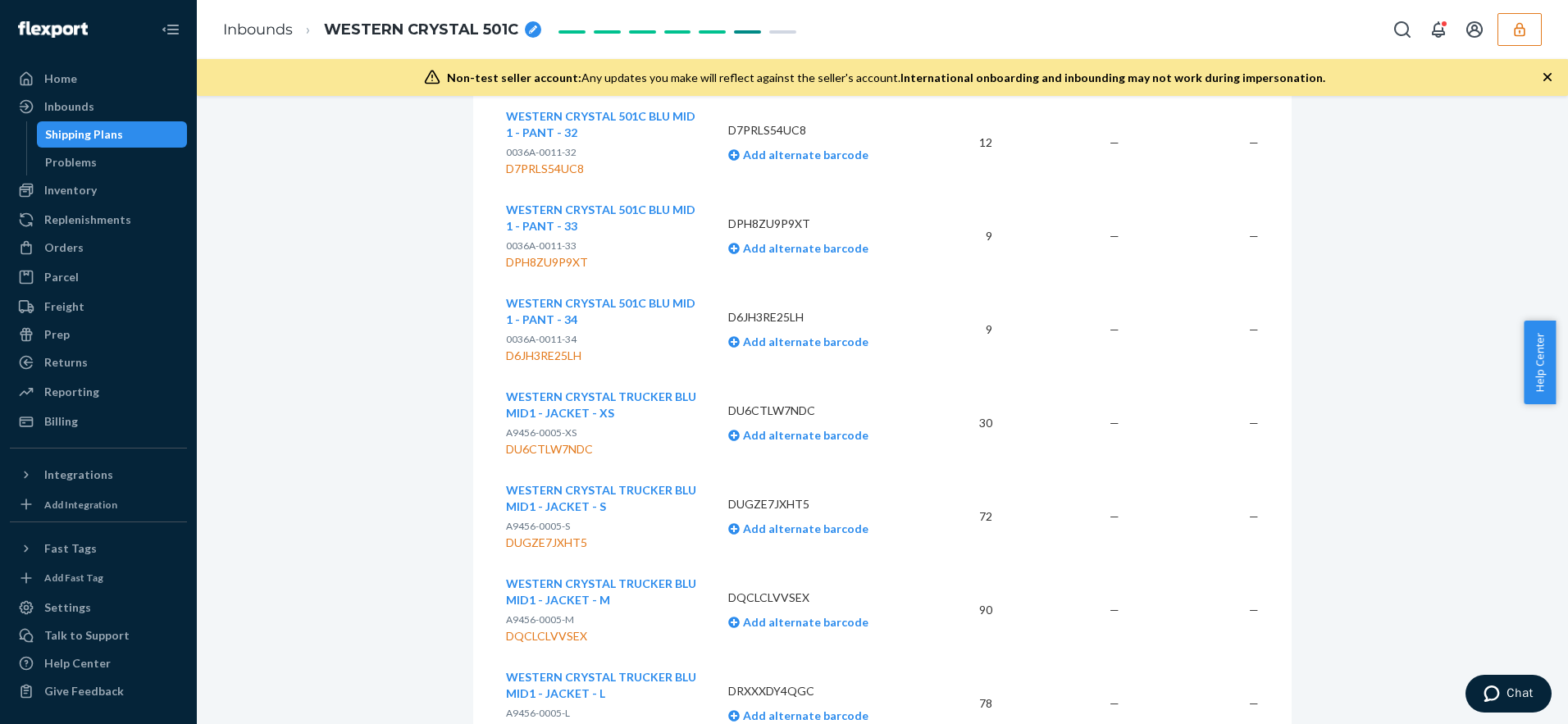 scroll, scrollTop: 4924, scrollLeft: 0, axis: vertical 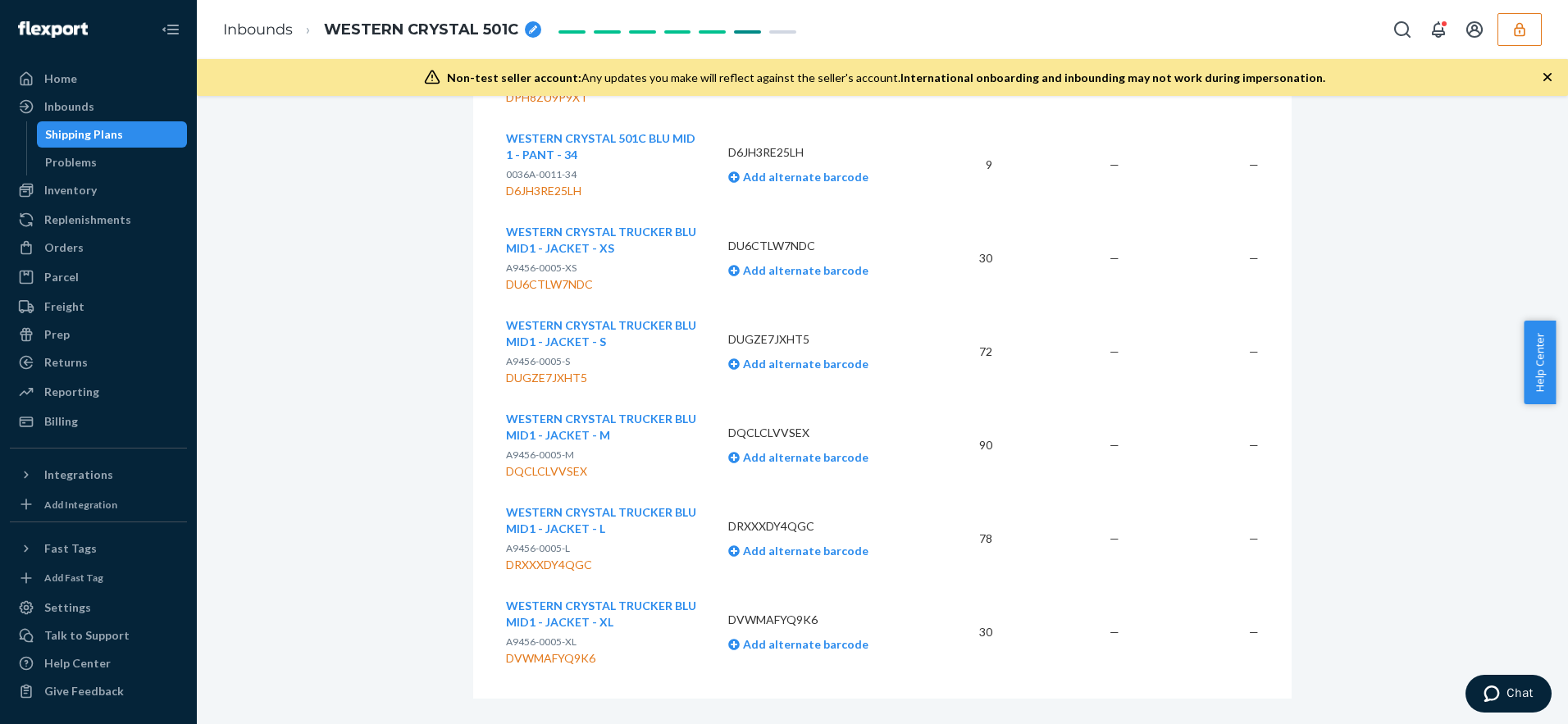 click on "Shipping Plans" at bounding box center [112, 134] 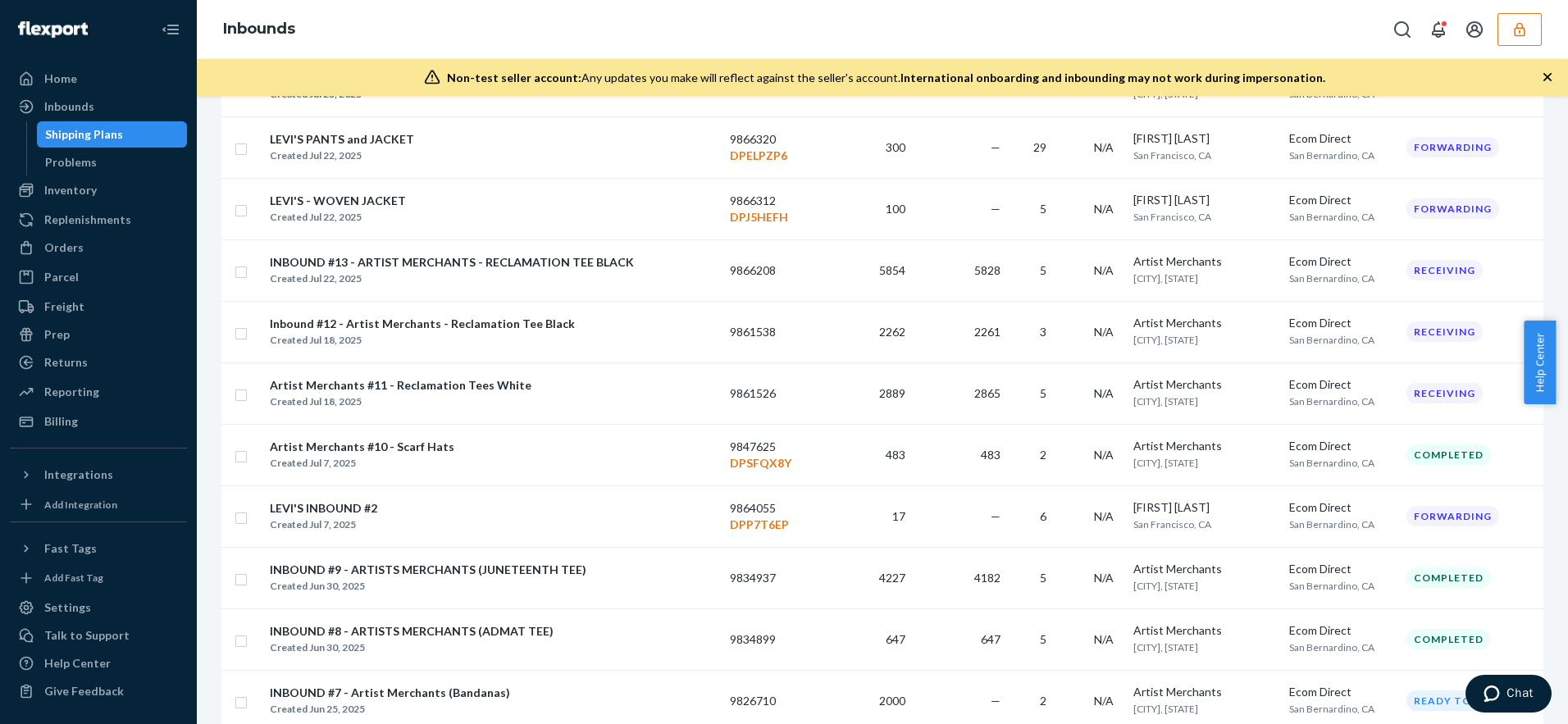 scroll, scrollTop: 794, scrollLeft: 0, axis: vertical 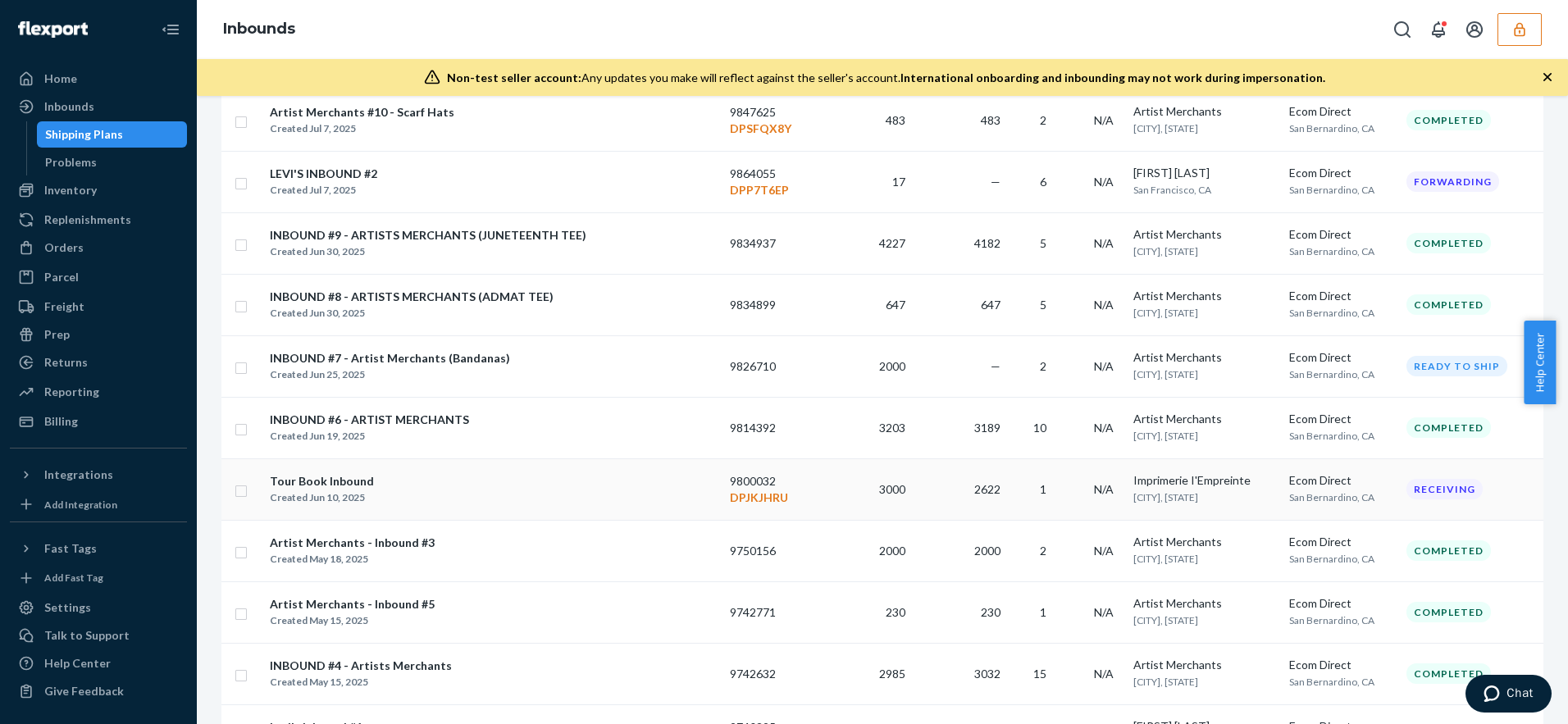 click on "Tour Book Inbound Created Jun 10, 2025" at bounding box center [493, 489] 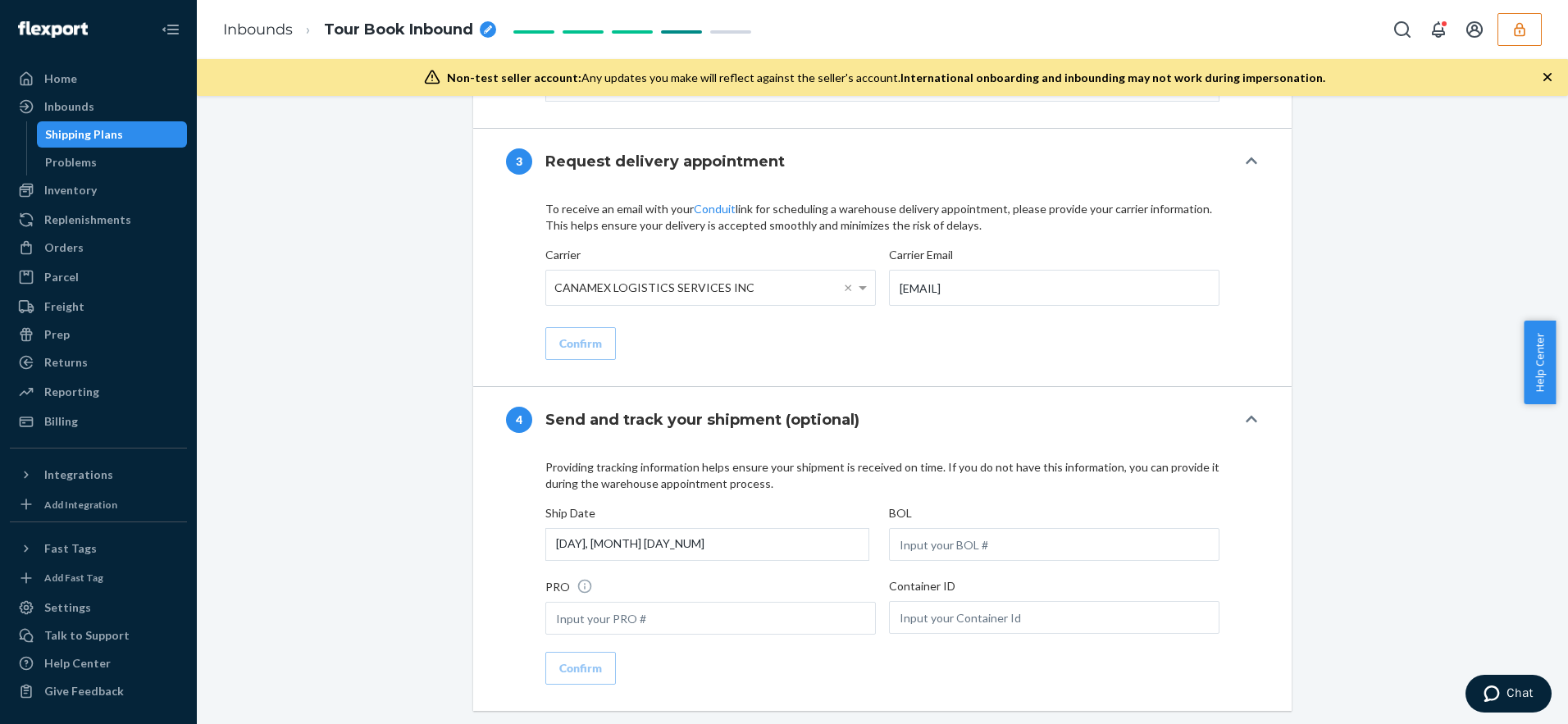 scroll, scrollTop: 2466, scrollLeft: 0, axis: vertical 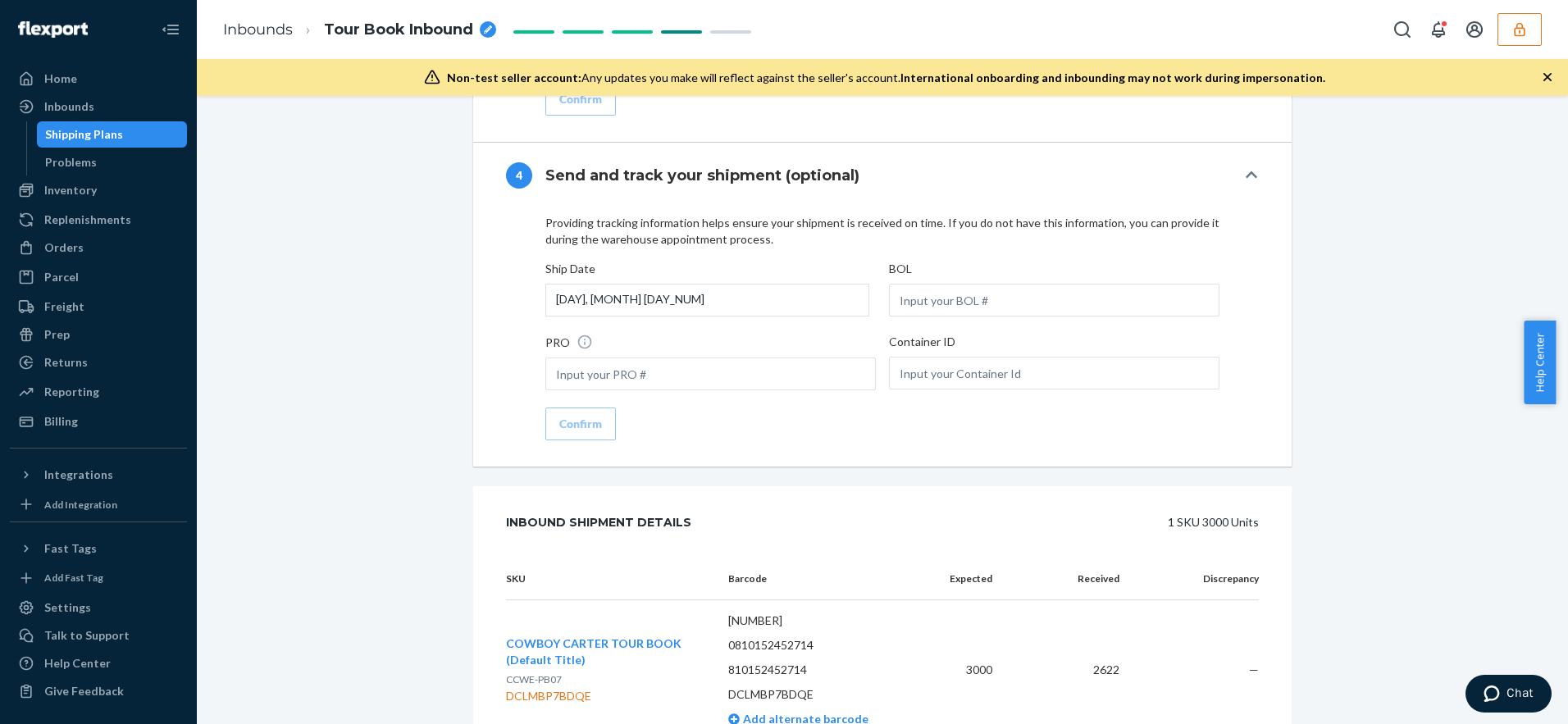 click on "COWBOY CARTER TOUR BOOK (Default Title)" at bounding box center (594, 651) 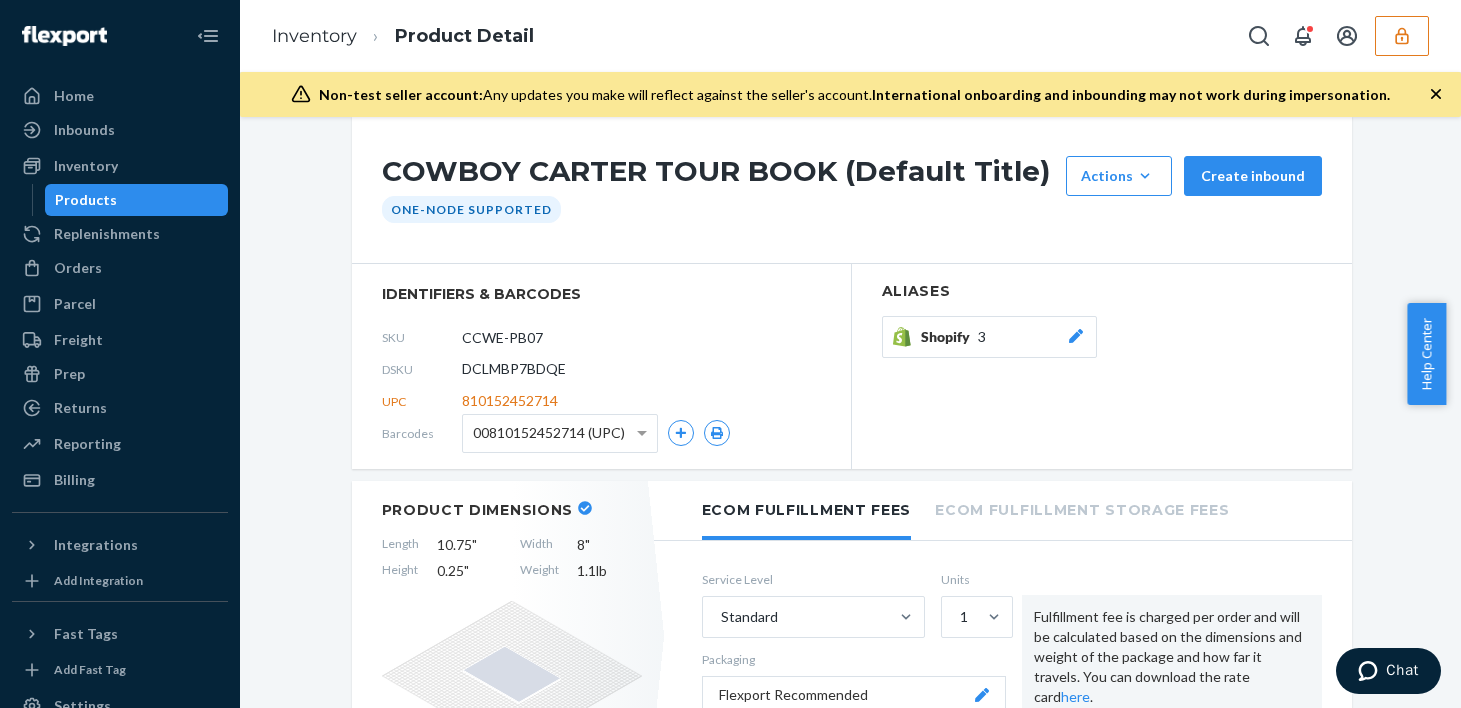 scroll, scrollTop: 153, scrollLeft: 0, axis: vertical 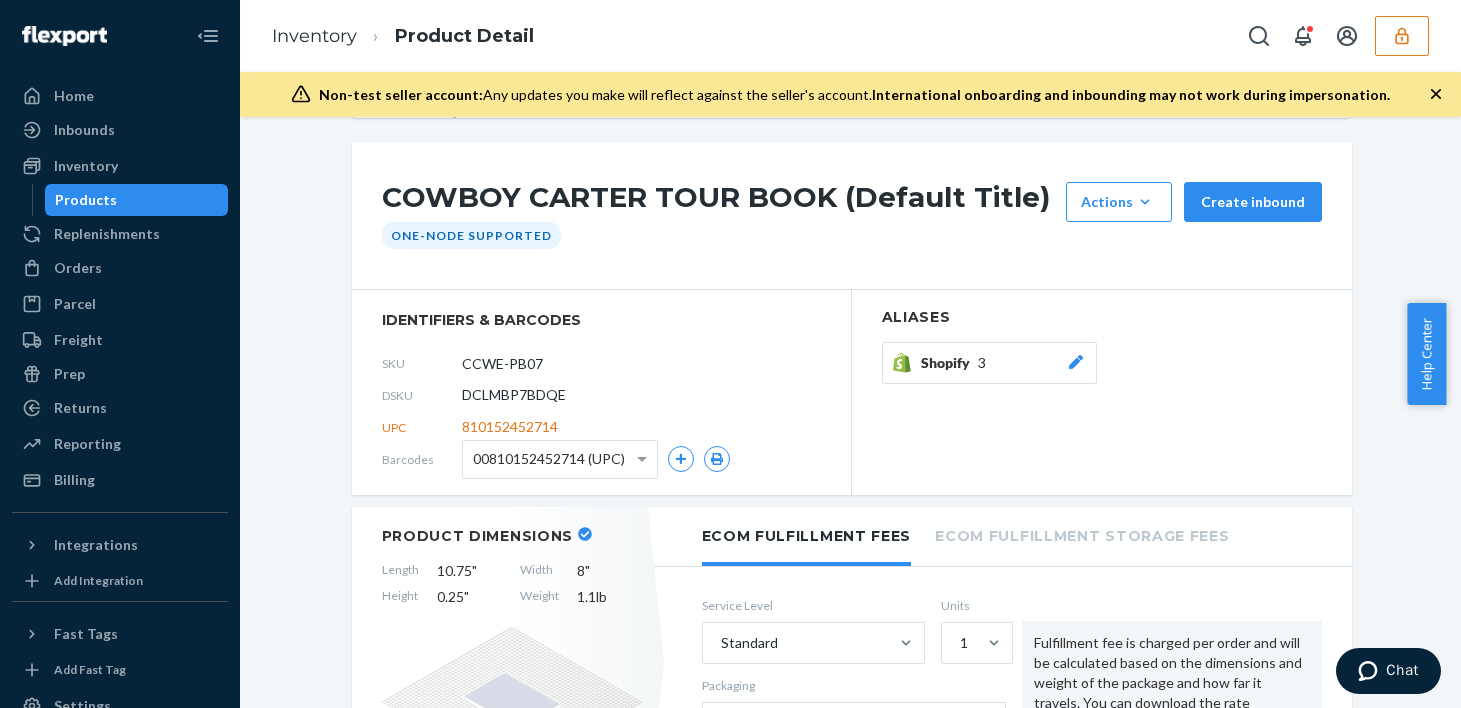 click on "DCLMBP7BDQE" at bounding box center [514, 395] 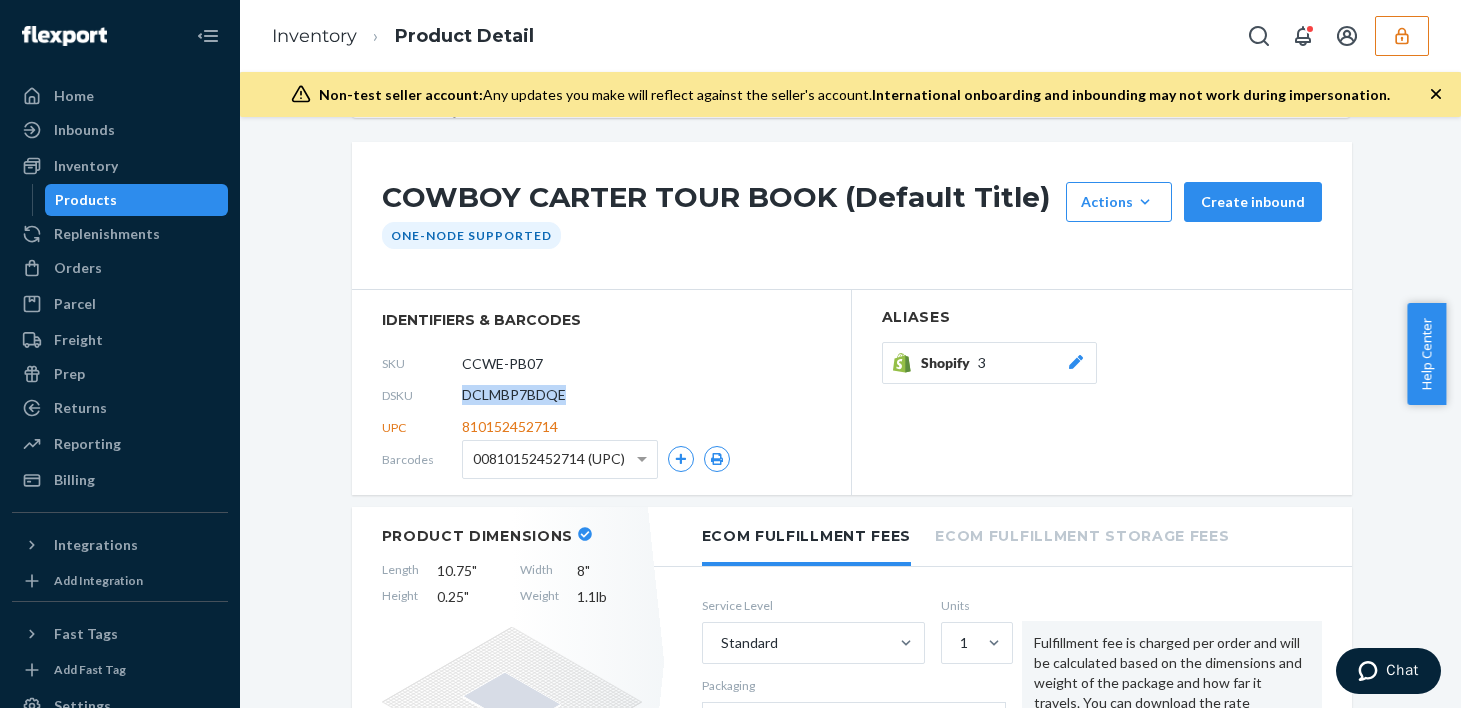 click on "DCLMBP7BDQE" at bounding box center (514, 395) 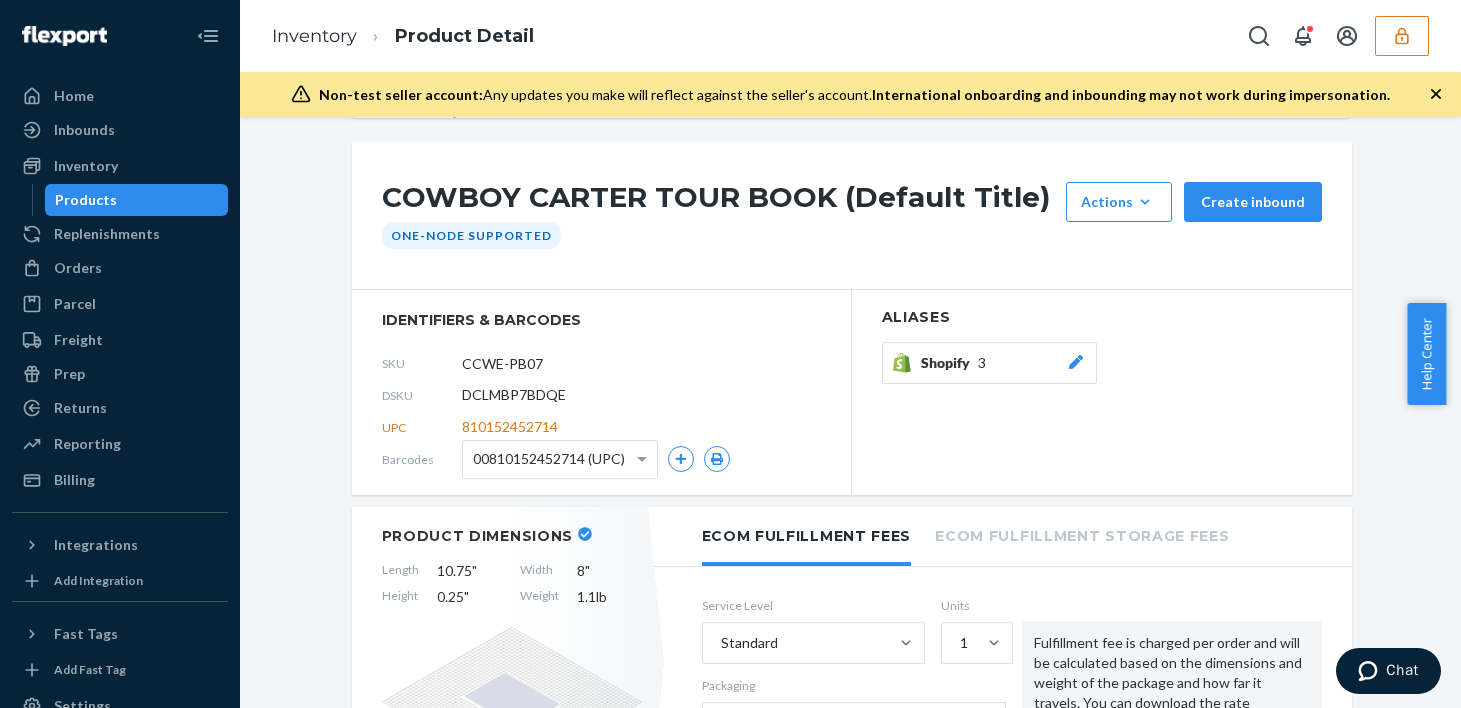 click on "identifiers & barcodes" at bounding box center [601, 320] 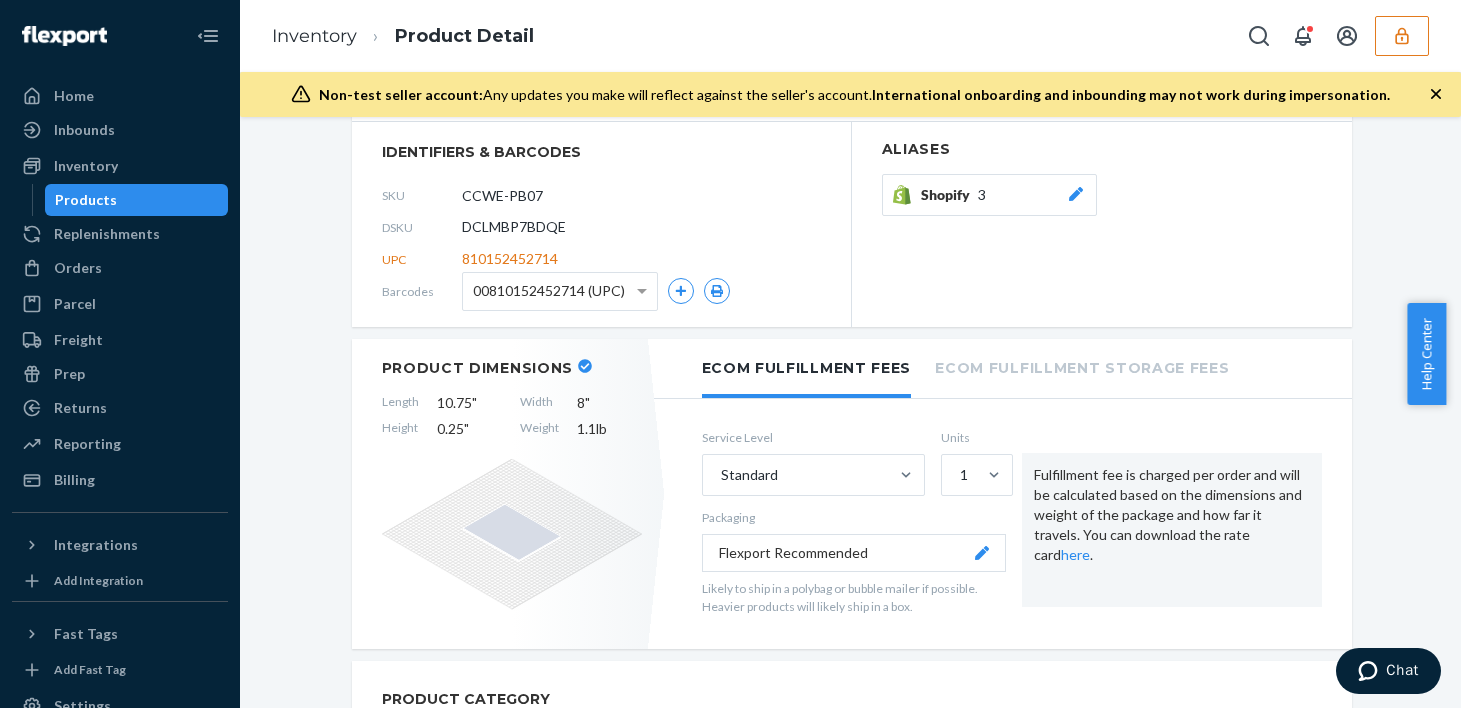 scroll, scrollTop: 318, scrollLeft: 0, axis: vertical 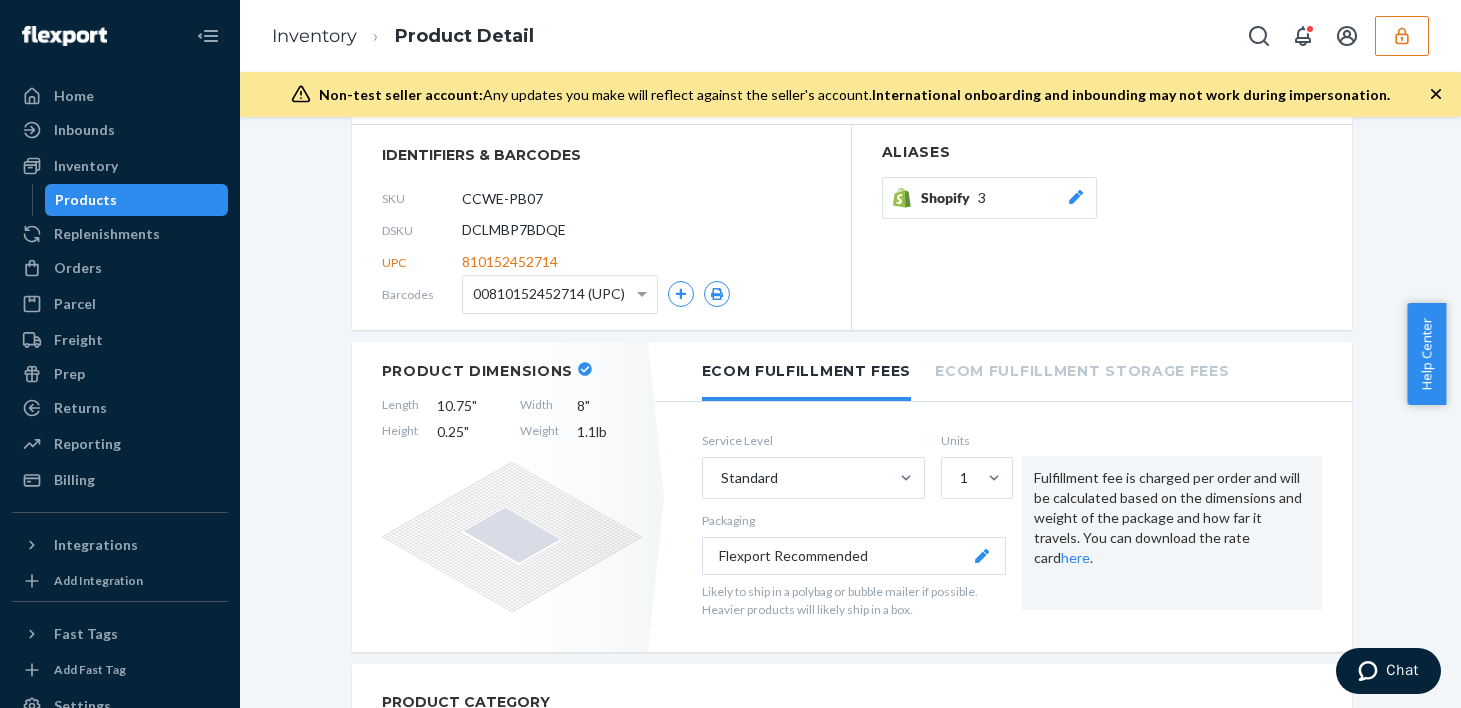 click on "DCLMBP7BDQE" at bounding box center [514, 230] 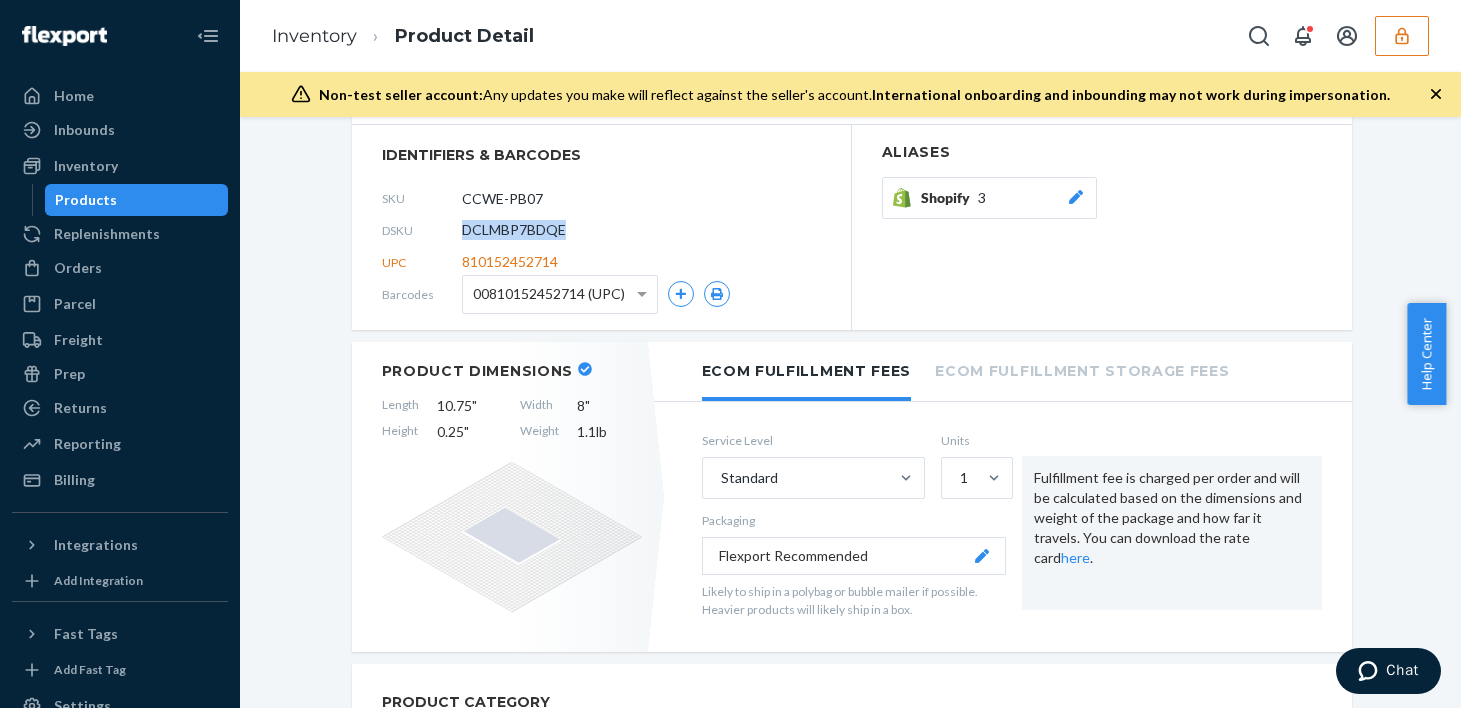 click on "DCLMBP7BDQE" at bounding box center [514, 230] 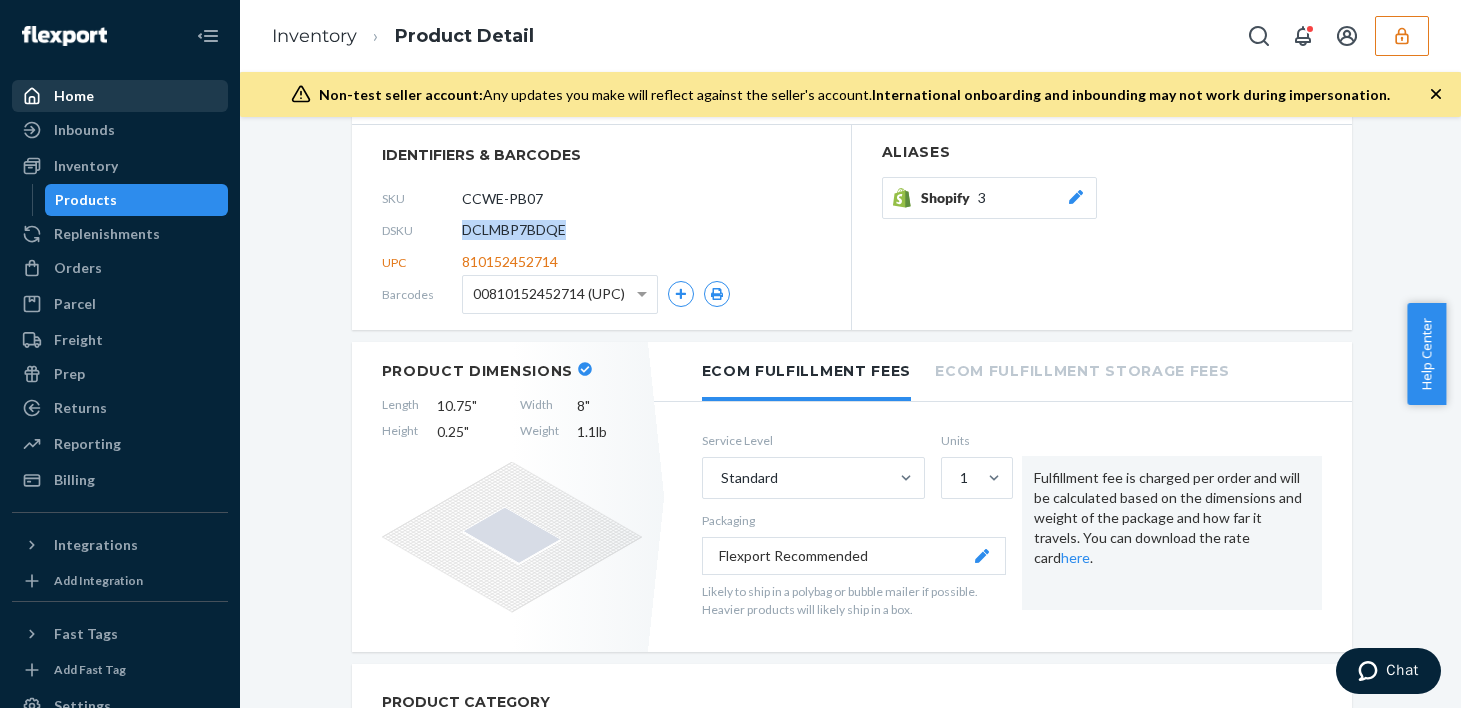 click on "Home" at bounding box center (120, 96) 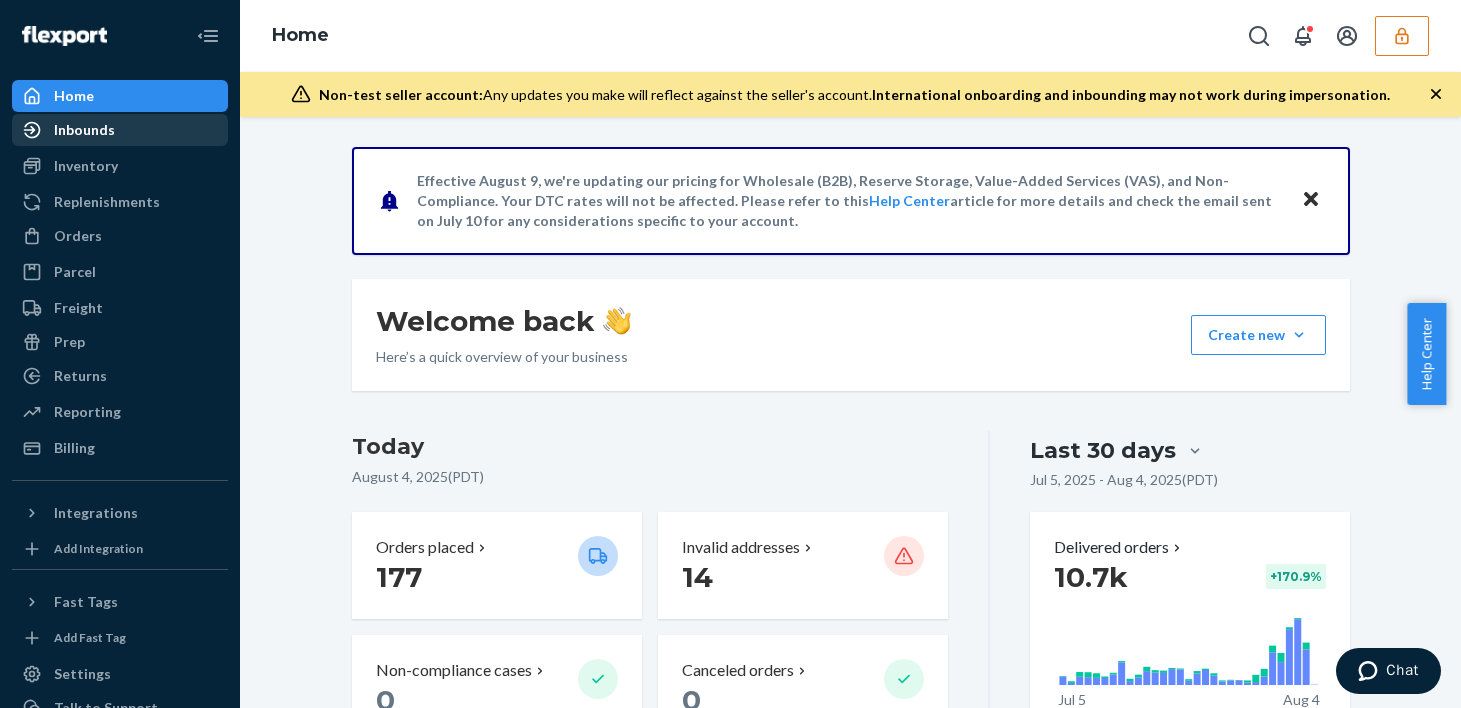 click on "Inbounds" at bounding box center (120, 130) 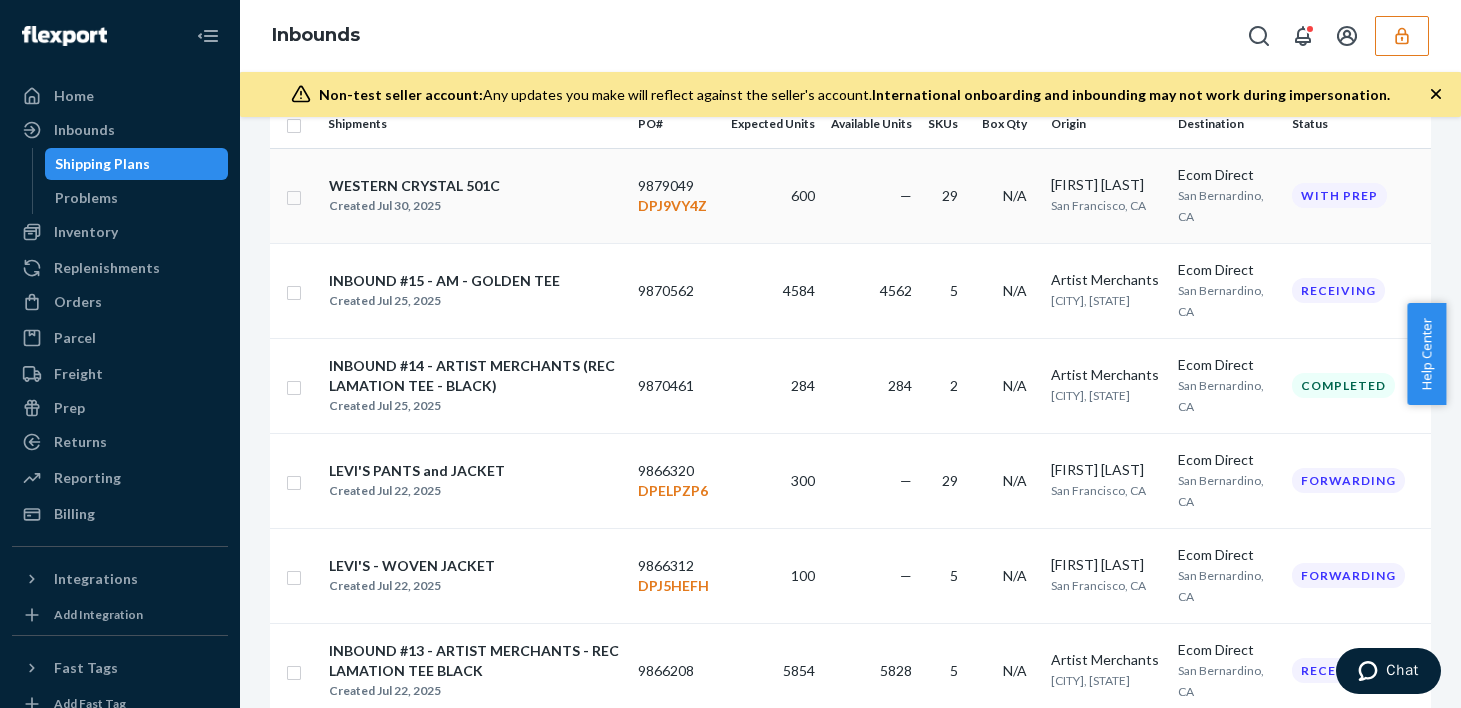 scroll, scrollTop: 335, scrollLeft: 0, axis: vertical 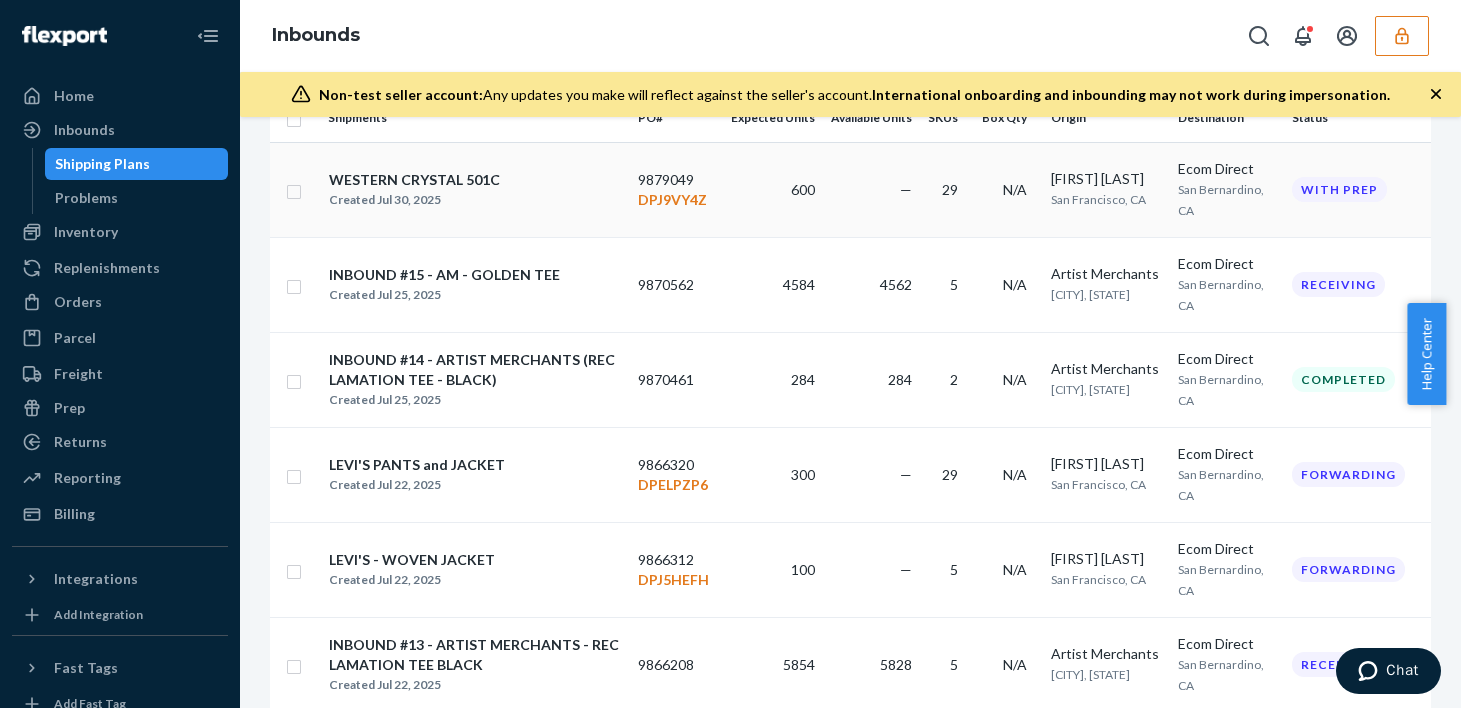 click on "Created Jul 30, 2025" at bounding box center (414, 200) 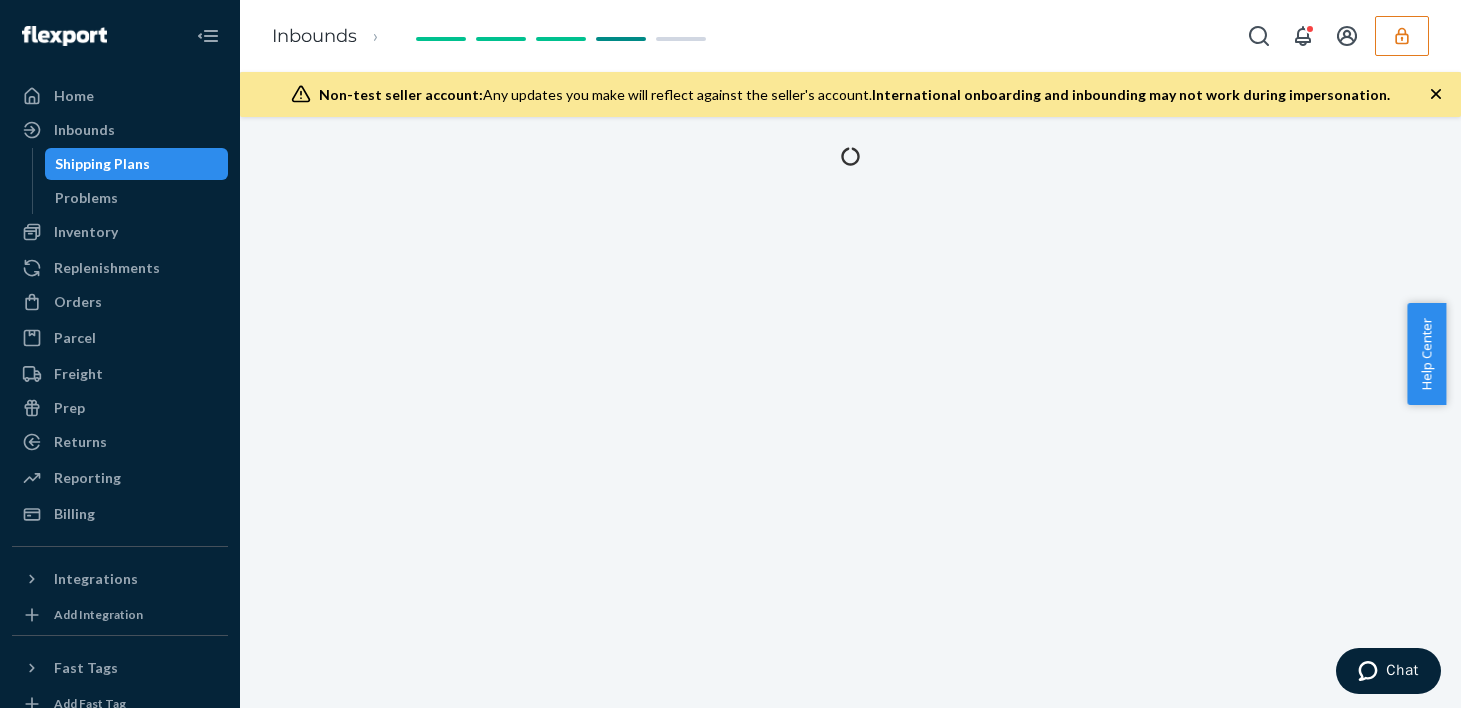 scroll, scrollTop: 0, scrollLeft: 0, axis: both 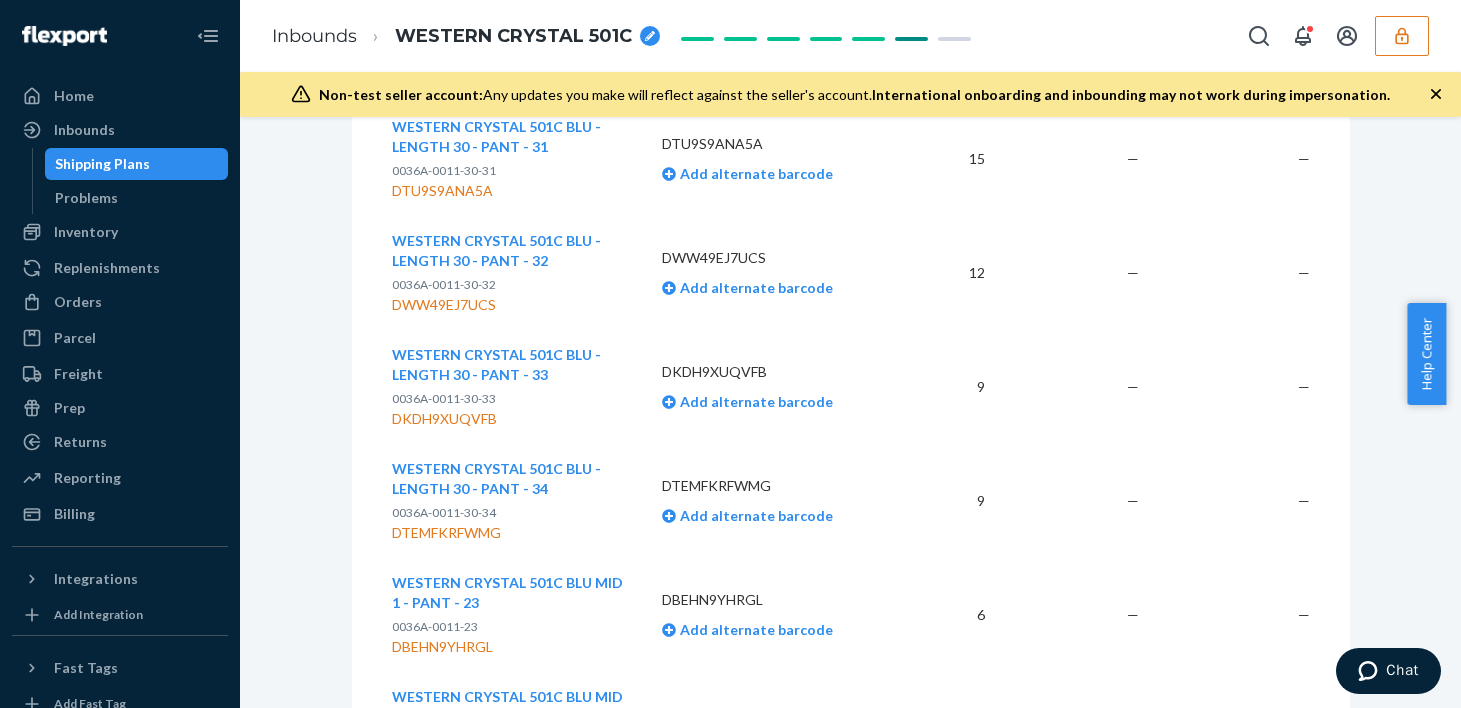 click on "WESTERN CRYSTAL 501C BLU - LENGTH 30 - PANT - 32" at bounding box center (496, 250) 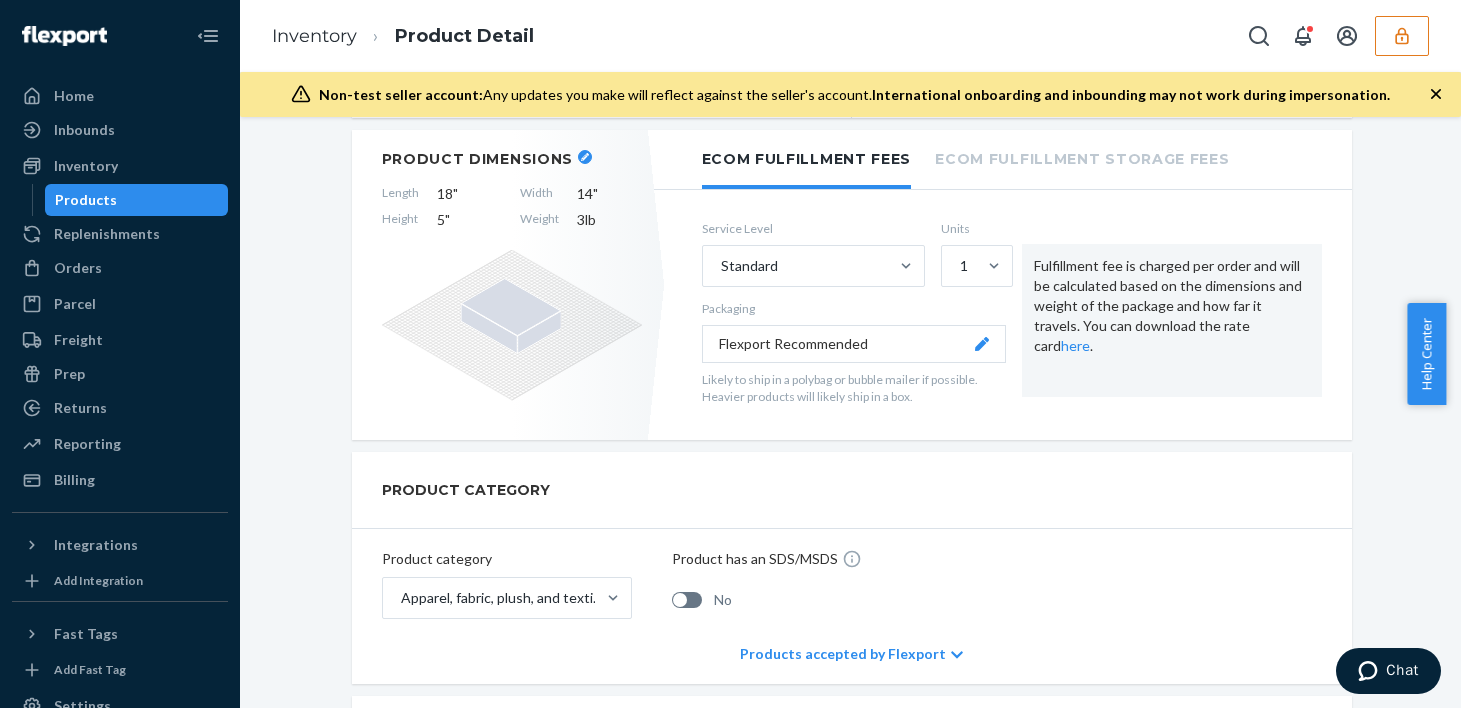 scroll, scrollTop: 566, scrollLeft: 0, axis: vertical 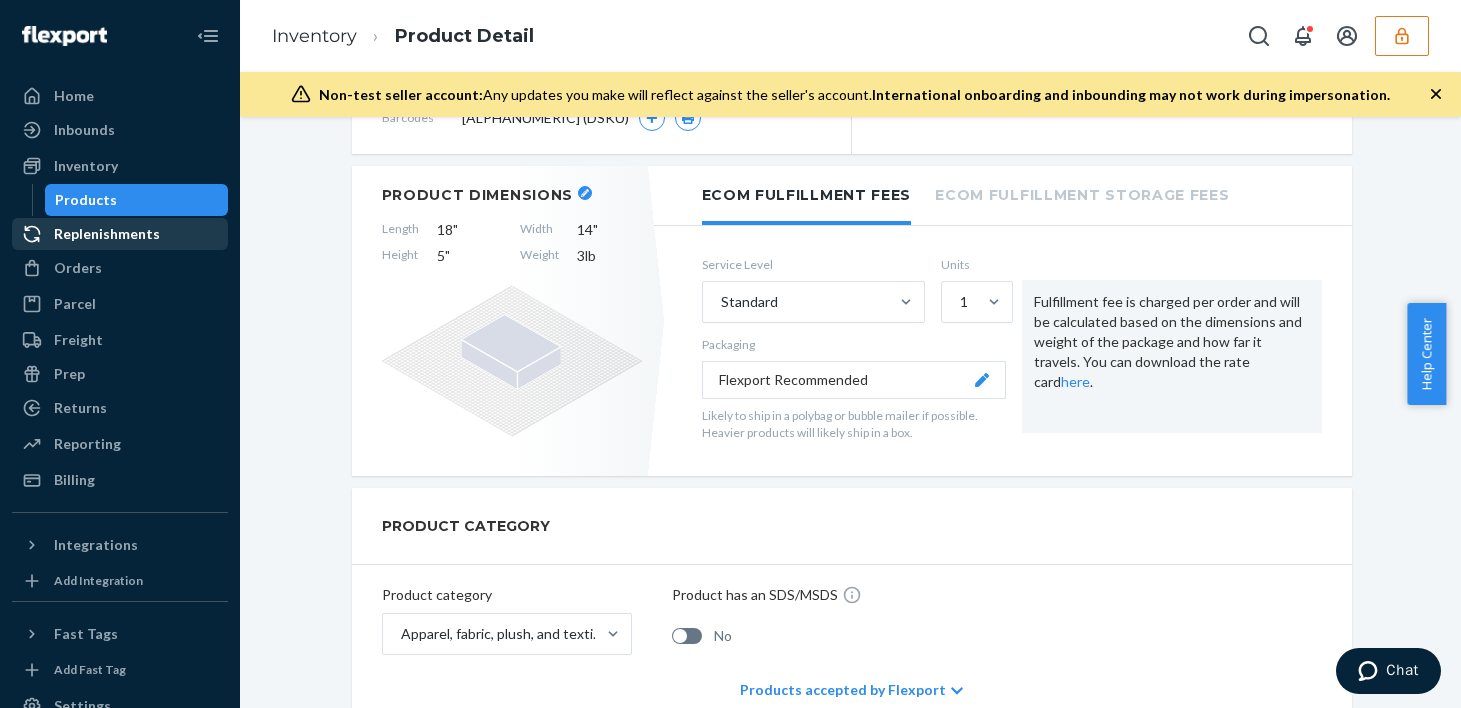 click on "Replenishments" at bounding box center (107, 234) 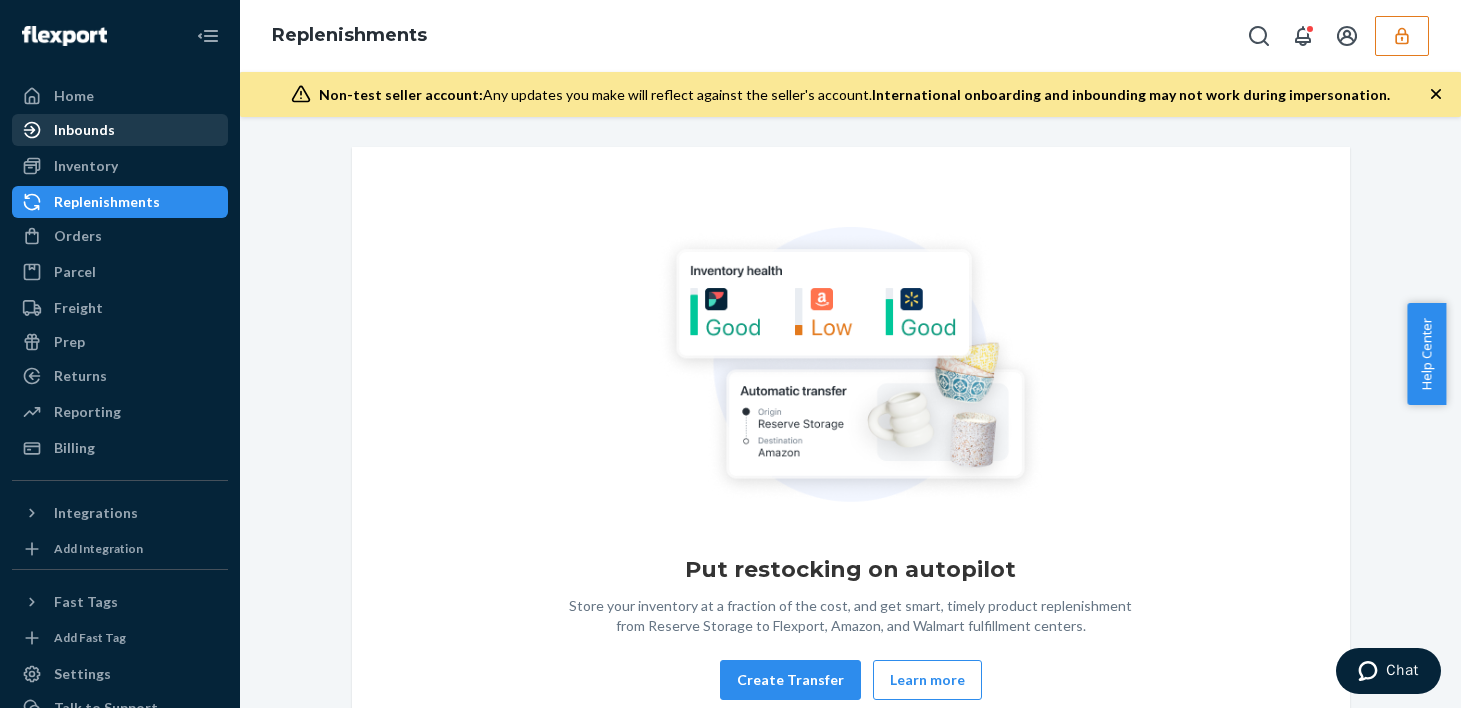click on "Inbounds" at bounding box center [84, 130] 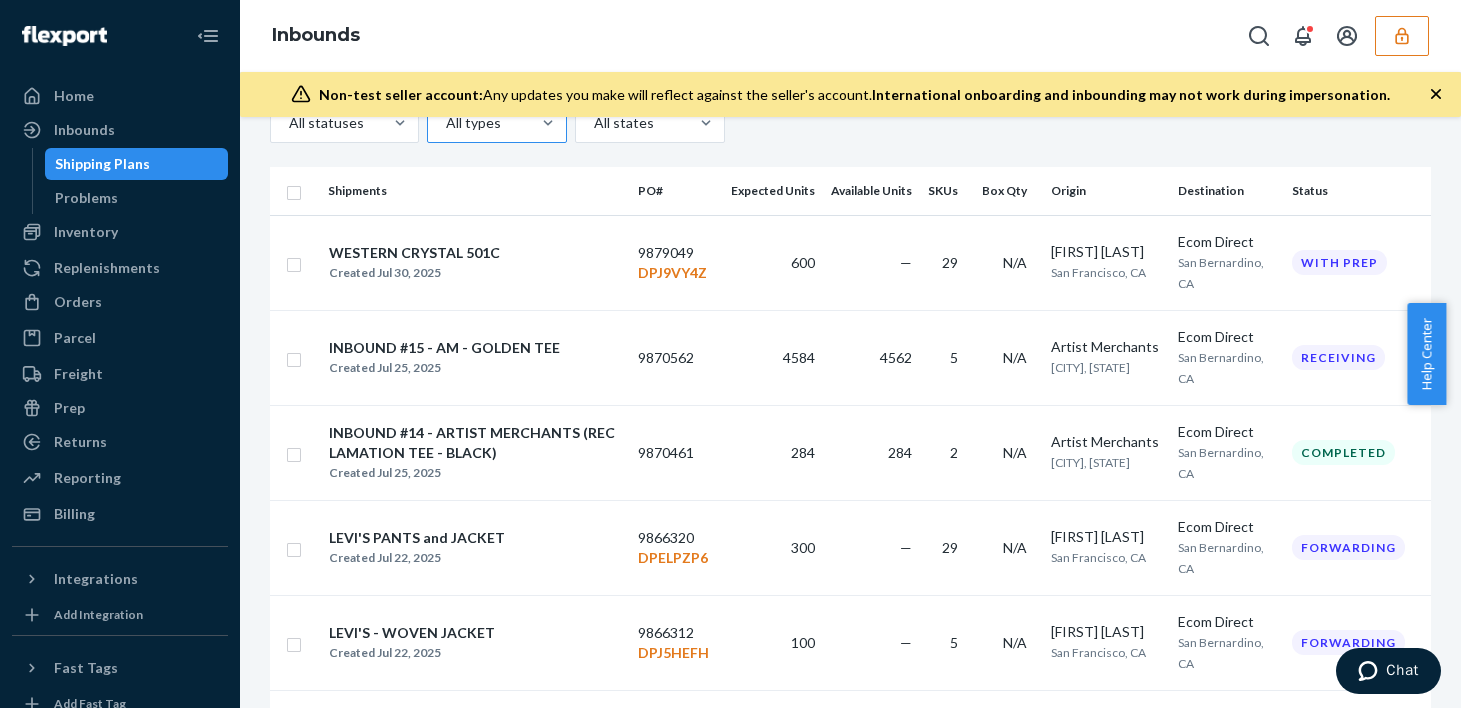 scroll, scrollTop: 264, scrollLeft: 0, axis: vertical 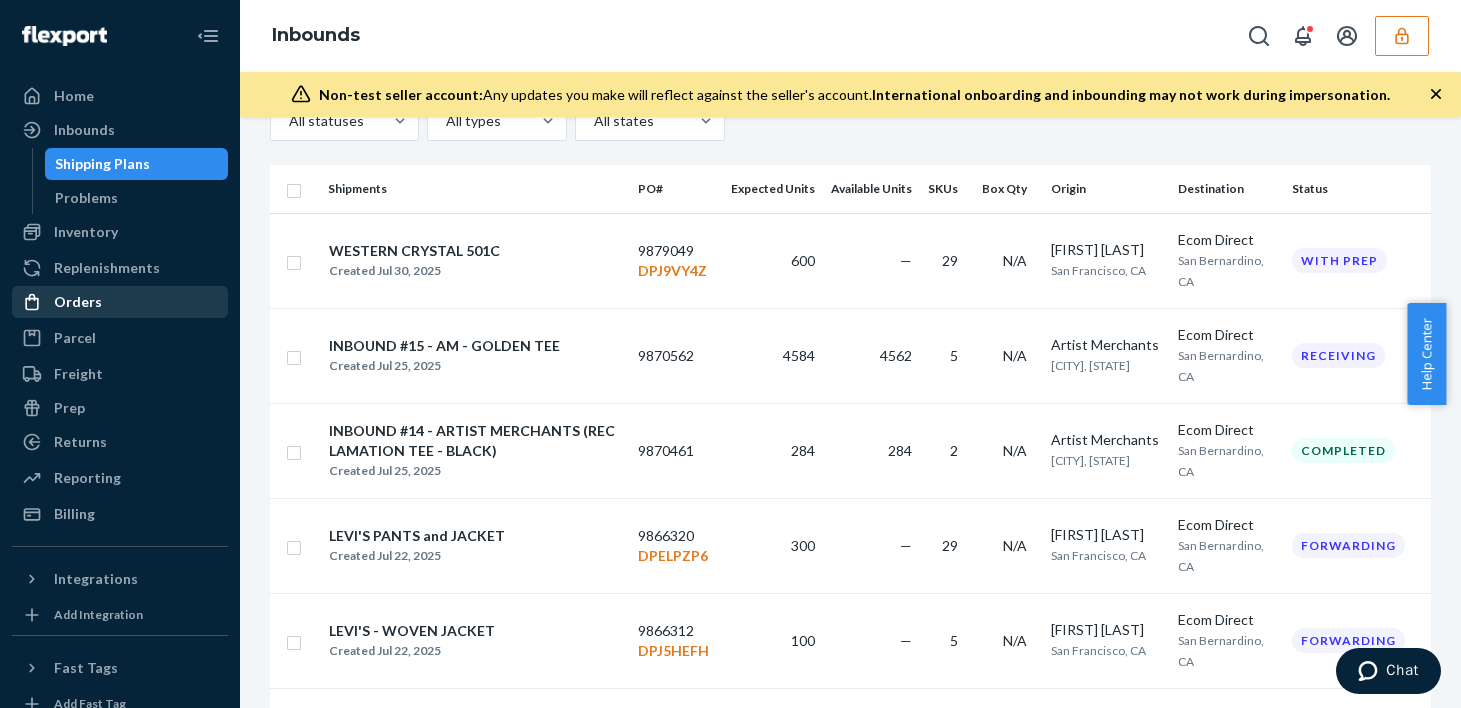 click on "Orders" at bounding box center (120, 302) 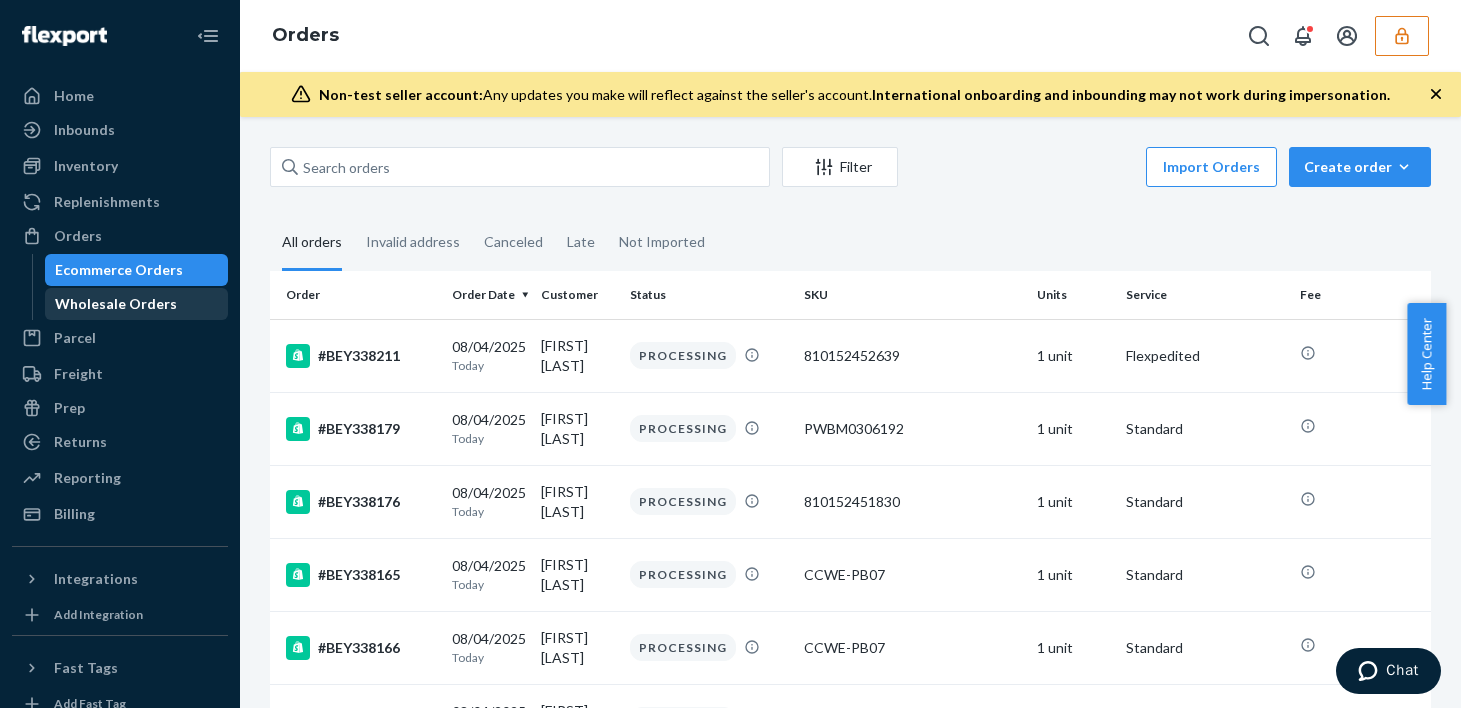 click on "Wholesale Orders" at bounding box center (116, 304) 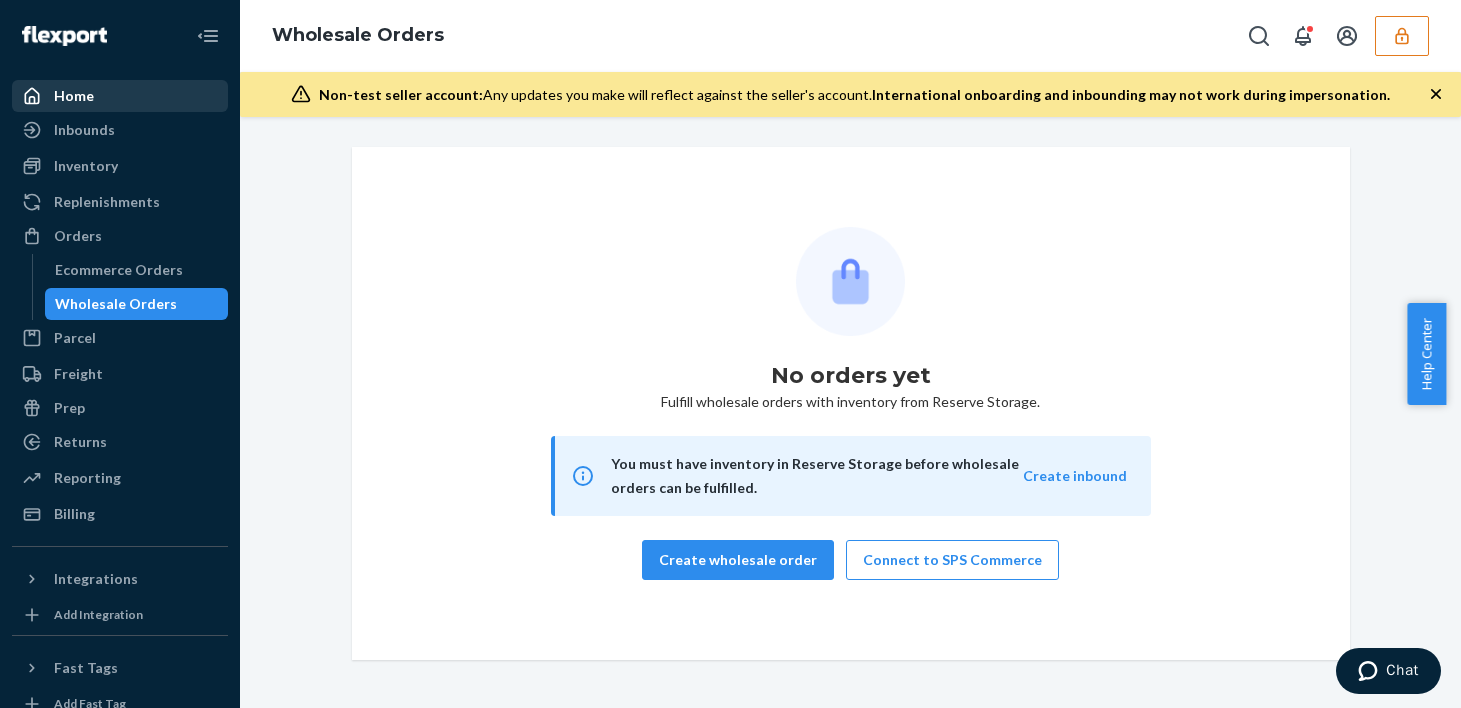 click on "Home" at bounding box center (74, 96) 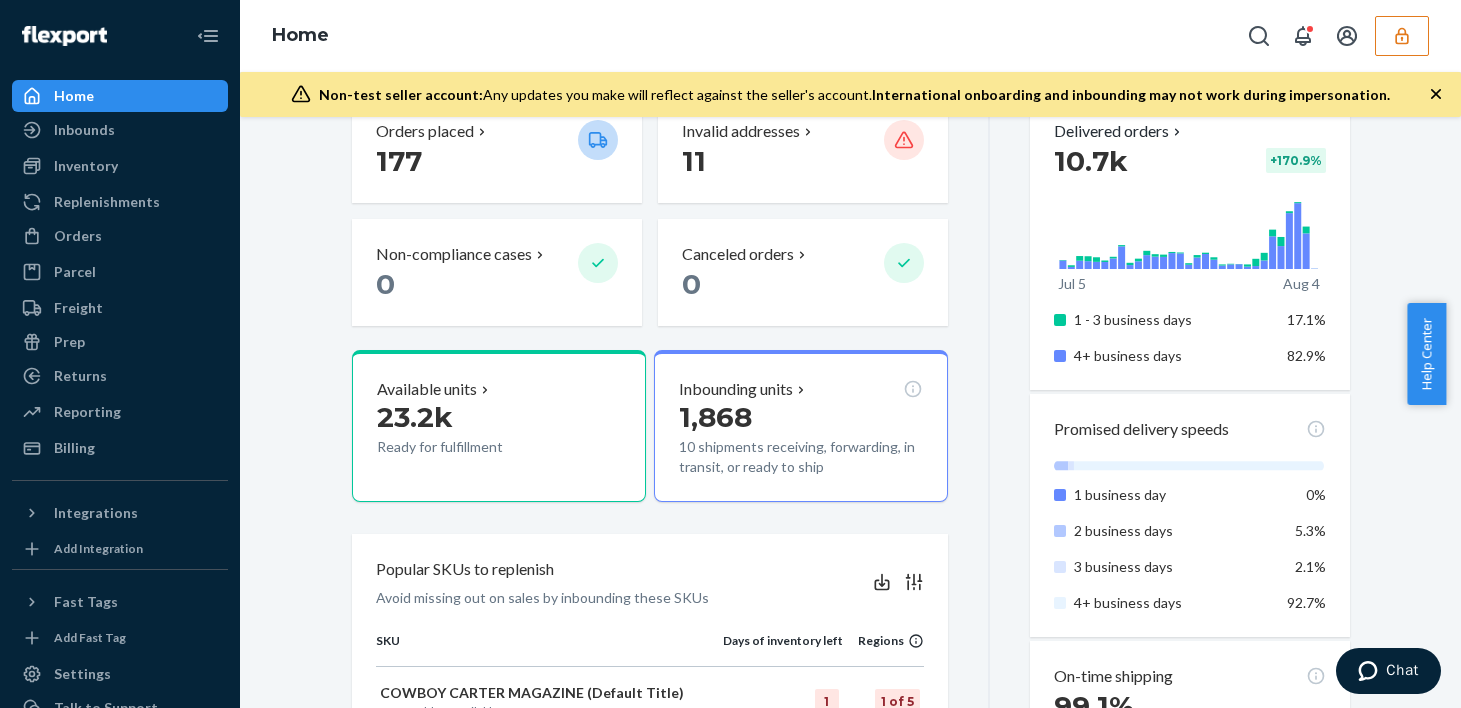 scroll, scrollTop: 420, scrollLeft: 0, axis: vertical 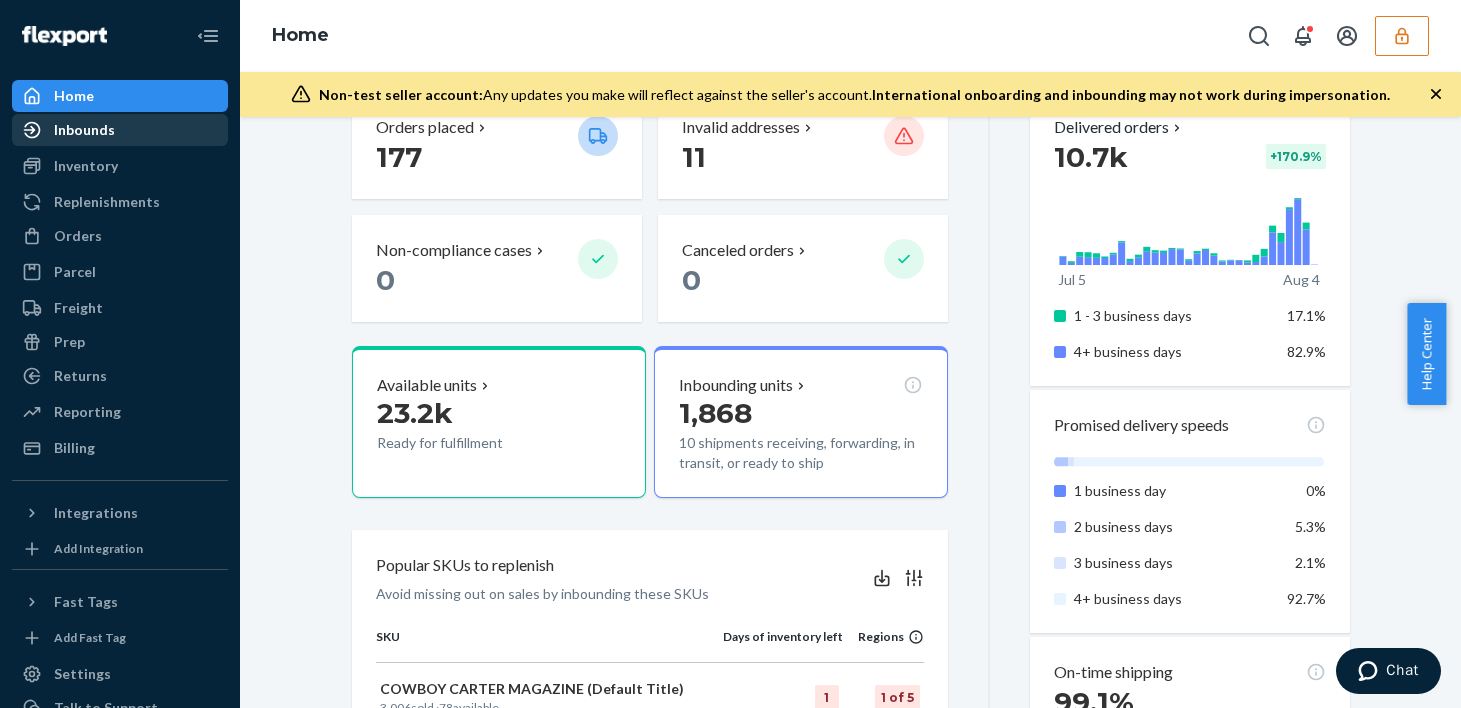click on "Inbounds" at bounding box center [120, 130] 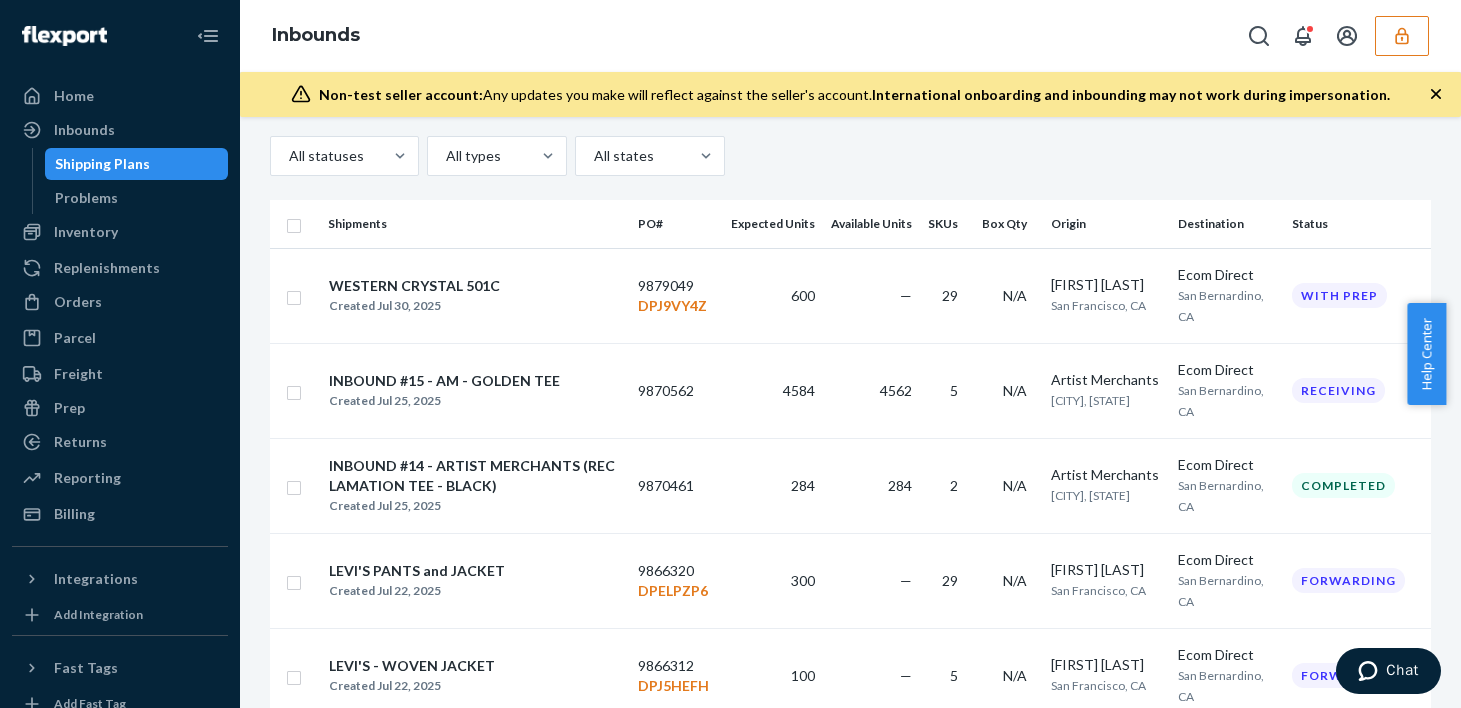 scroll, scrollTop: 261, scrollLeft: 0, axis: vertical 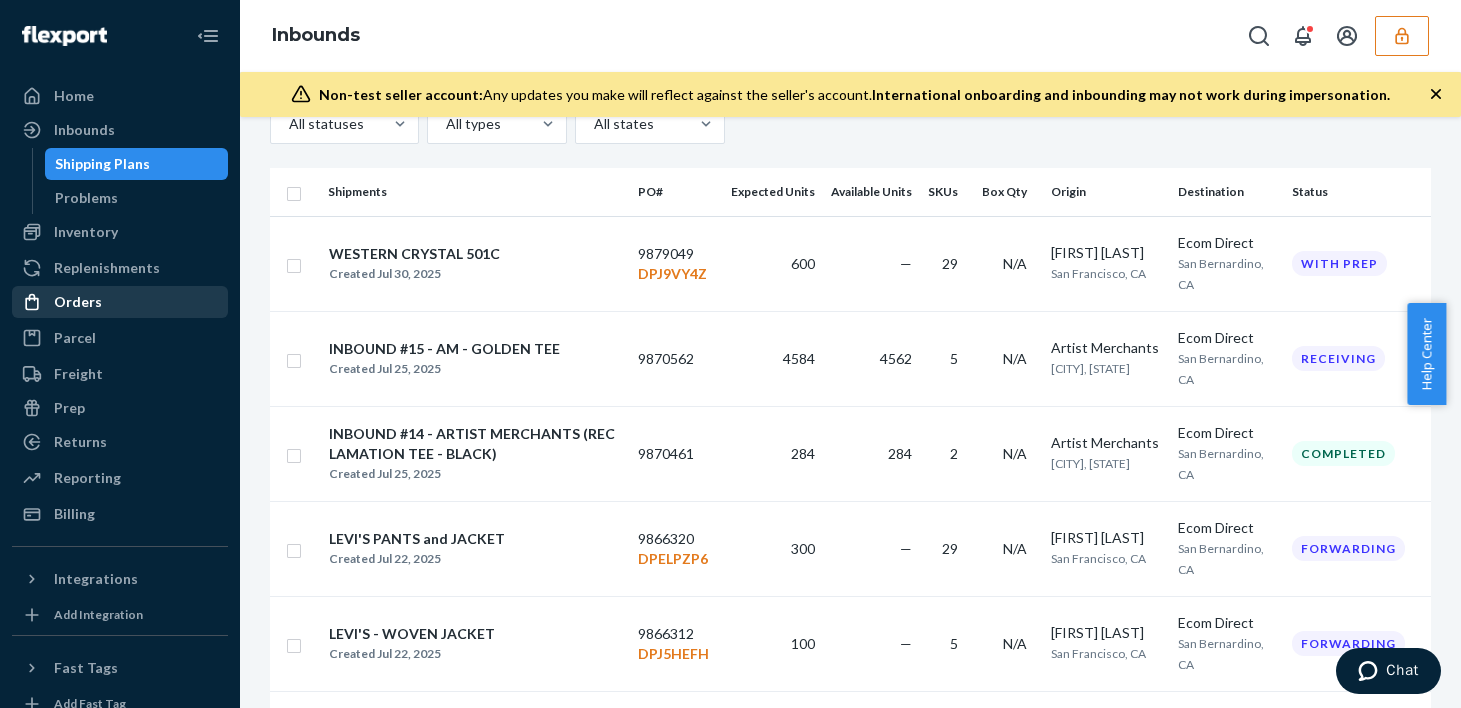 click on "Orders" at bounding box center (78, 302) 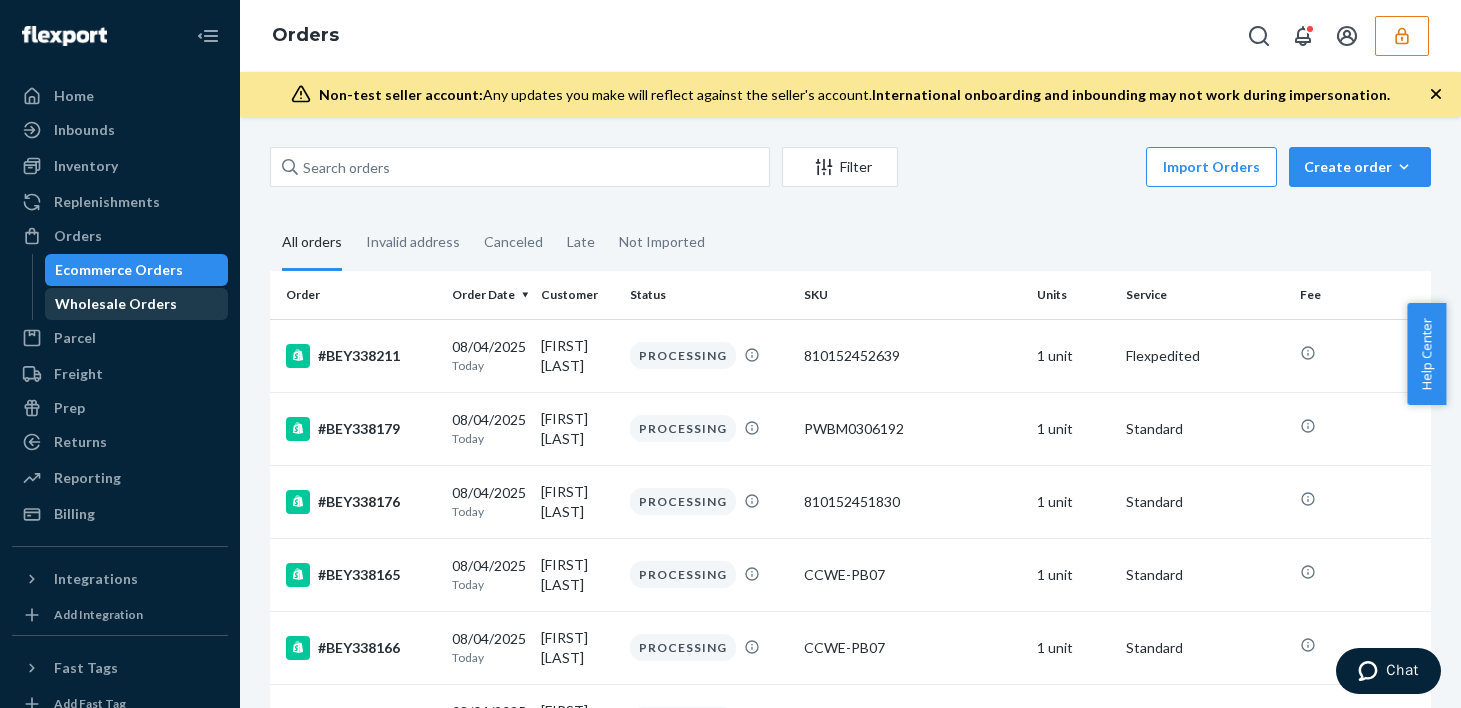 click on "Wholesale Orders" at bounding box center (116, 304) 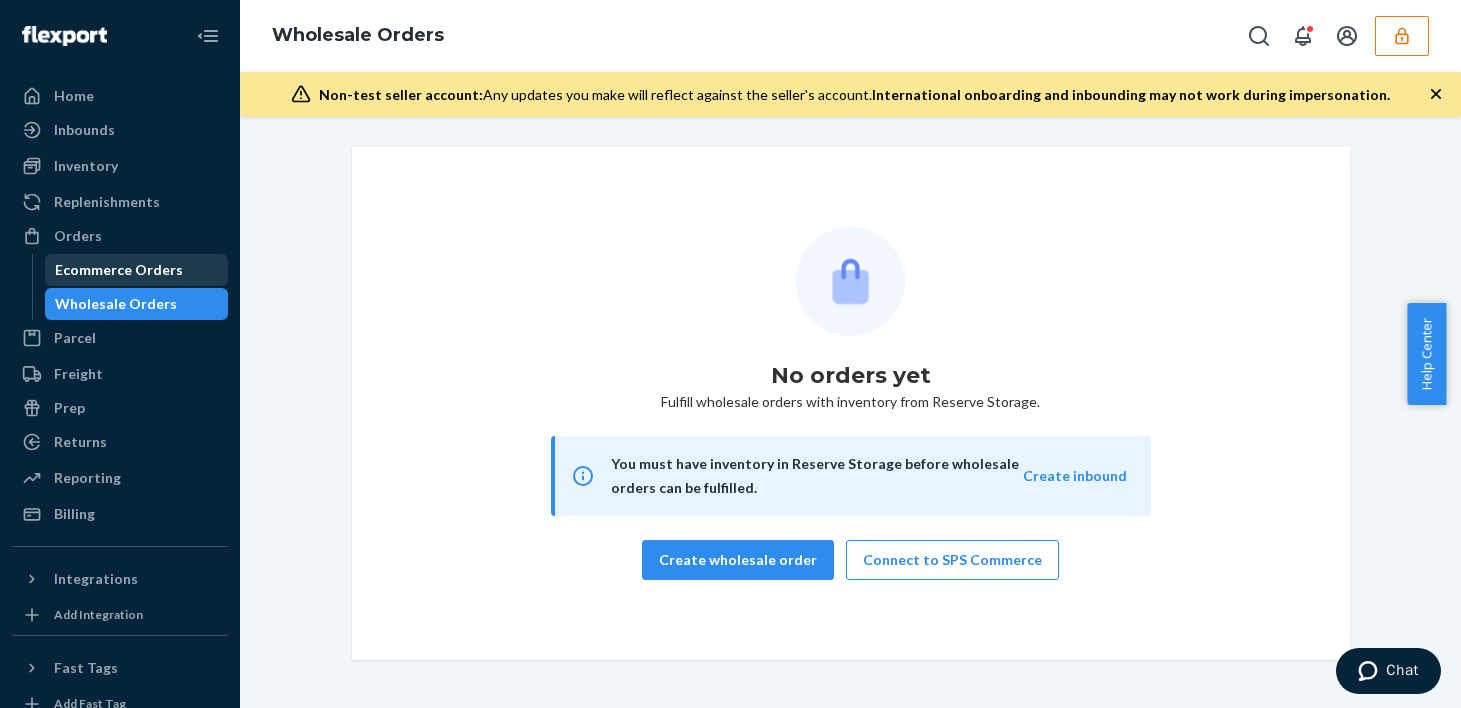 click on "Ecommerce Orders" at bounding box center (119, 270) 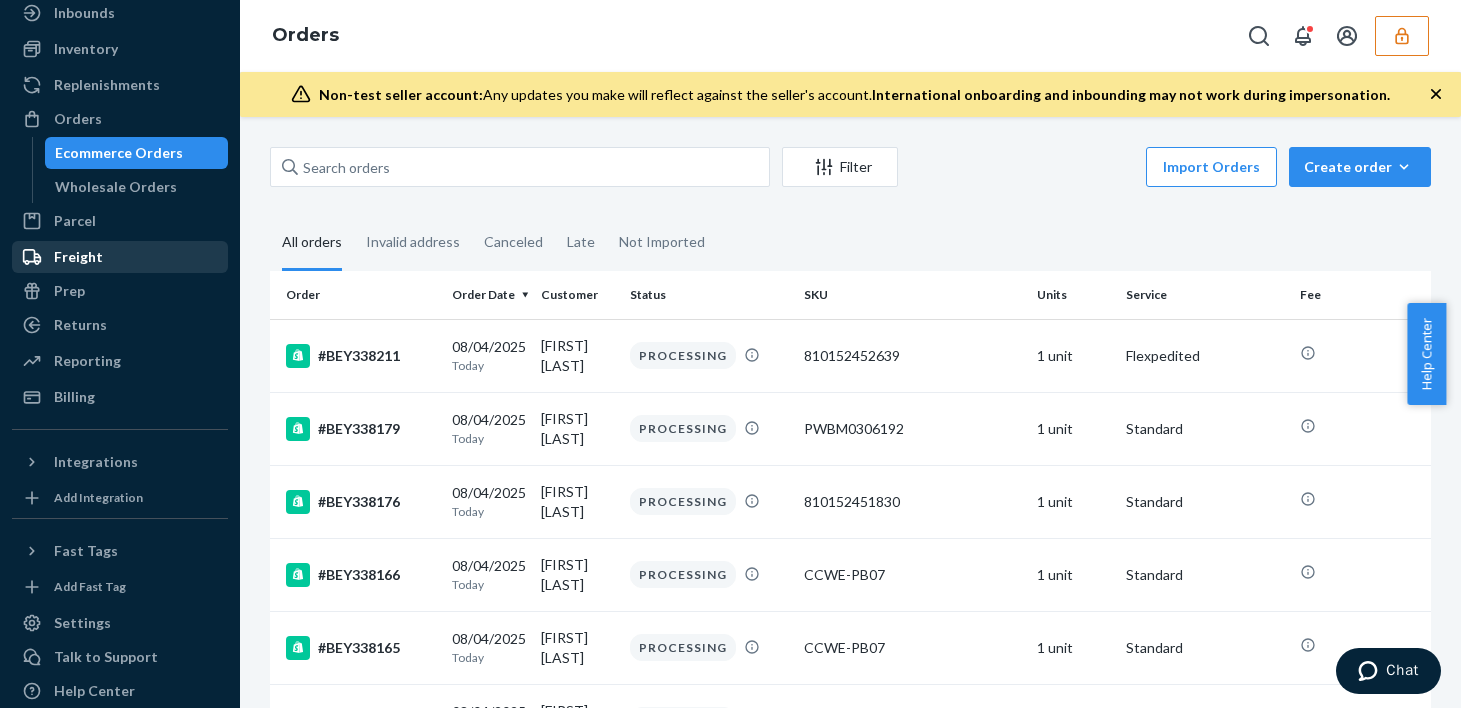 scroll, scrollTop: 174, scrollLeft: 0, axis: vertical 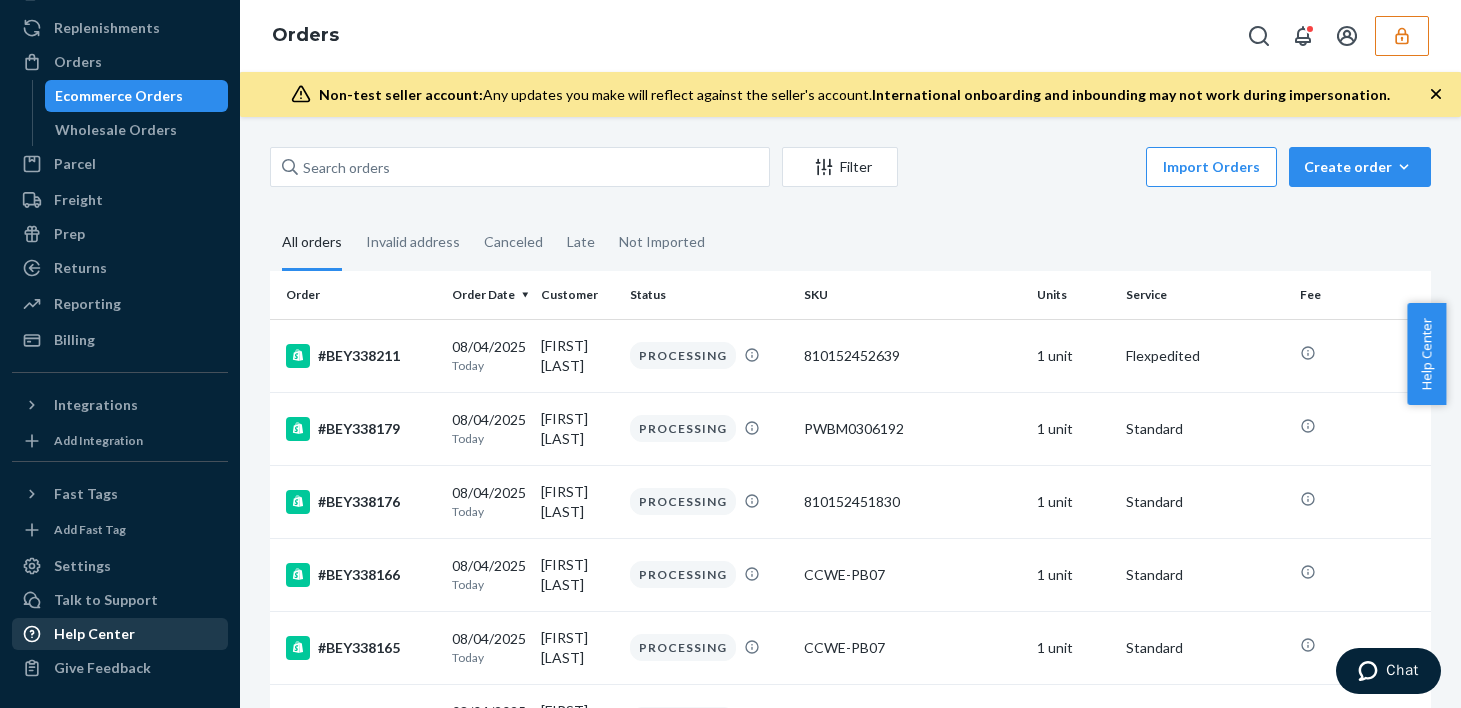 click on "Help Center" at bounding box center [120, 634] 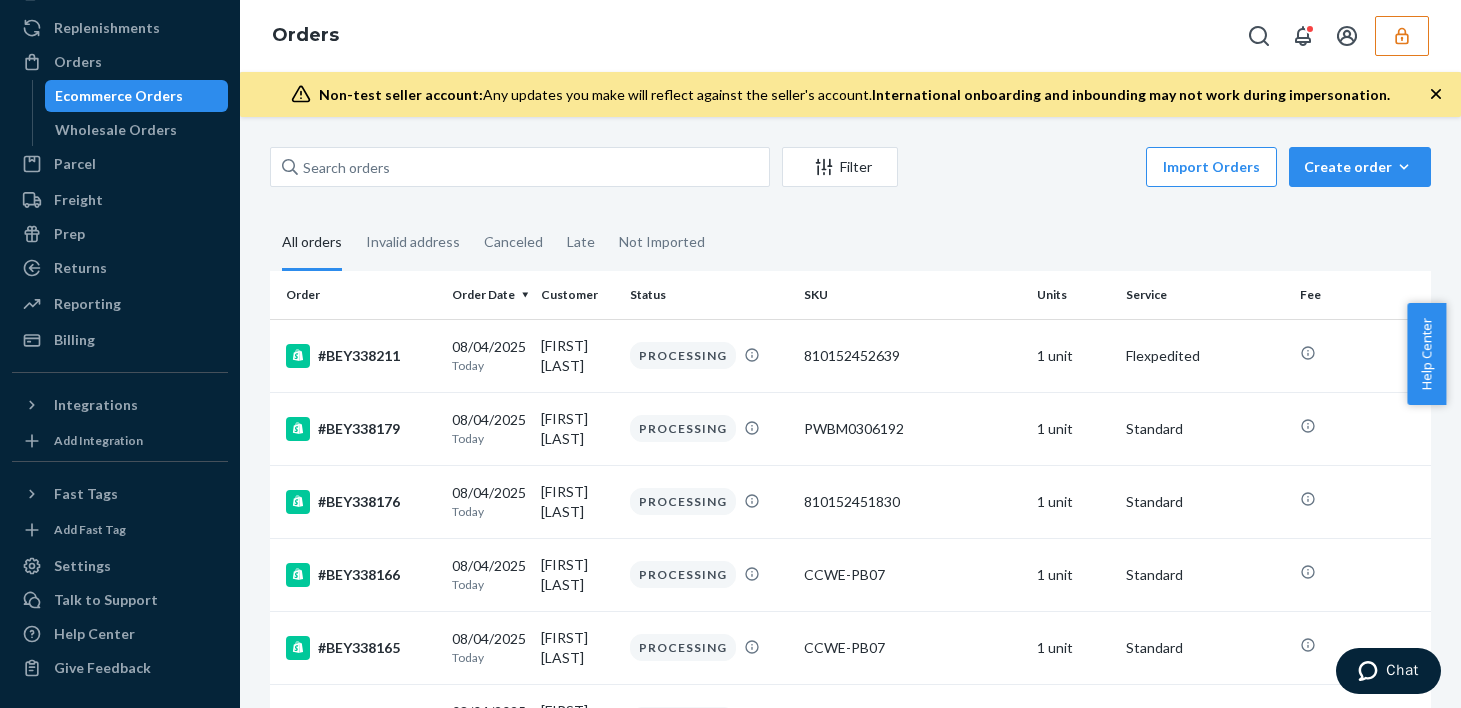 click 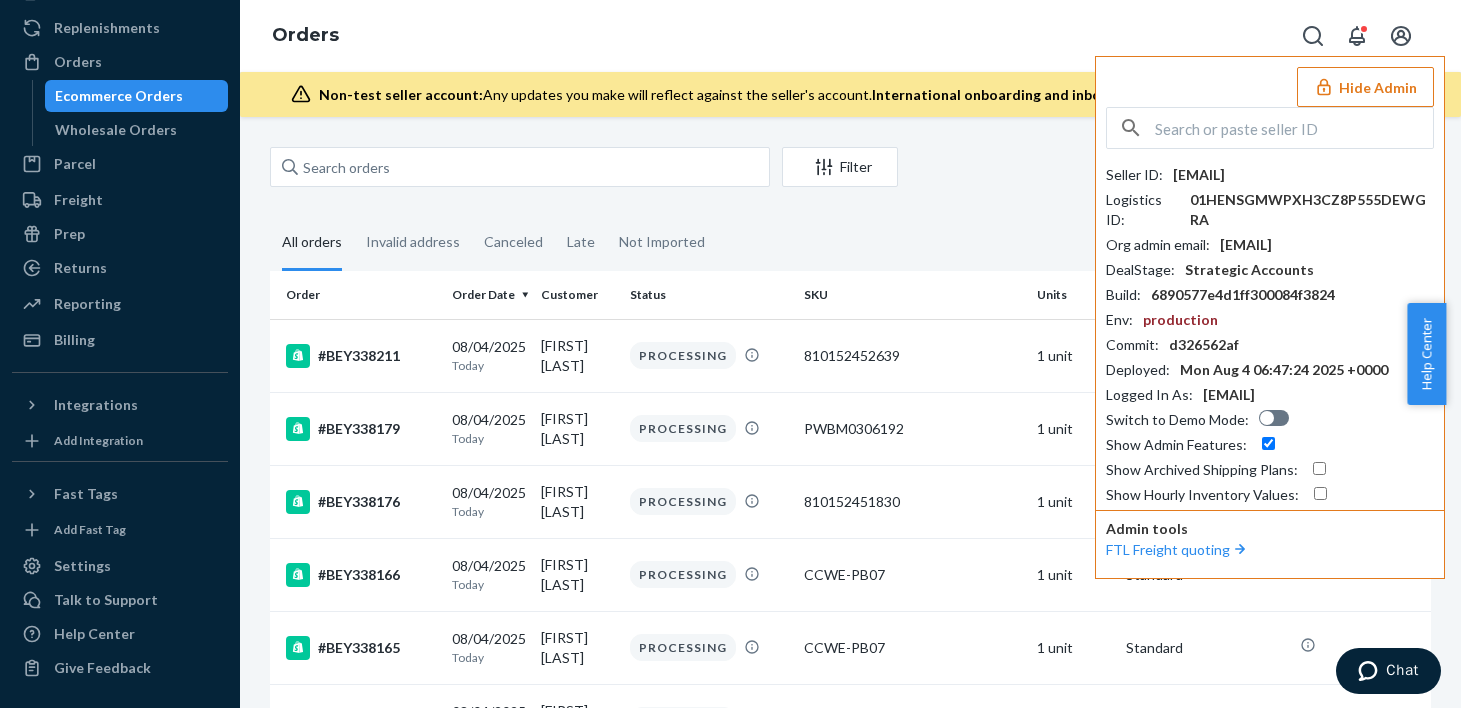 click on "Orders Hide Admin Seller ID :  ashleyfreelancerparkwoodentcom Logistics ID :  01HENSGMWPXH3CZ8P555DEWGRA Org admin email :  candice-freelancer@parkwood-ent.com DealStage :  Strategic Accounts Build :  6890577e4d1ff300084f3824 Env :  production Commit :  d326562af Deployed :  Mon Aug 4 06:47:24 2025 +0000
Logged In As :  cbland@flexport.com Switch to Demo Mode :  Show Admin Features :  Show Archived Shipping Plans :  Show Hourly Inventory Values :  Admin tools FTL Freight quoting" at bounding box center [850, 36] 